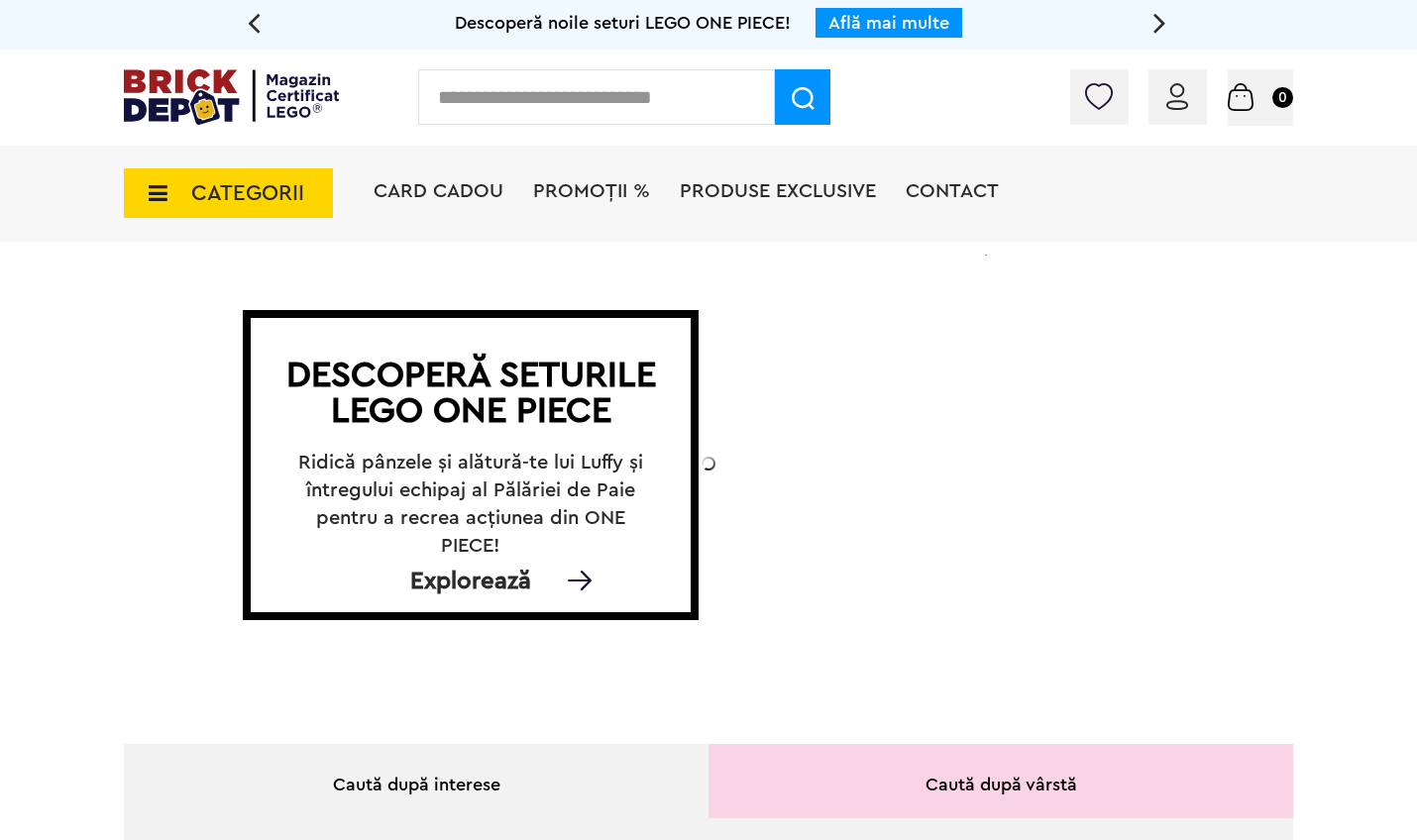 scroll, scrollTop: 0, scrollLeft: 0, axis: both 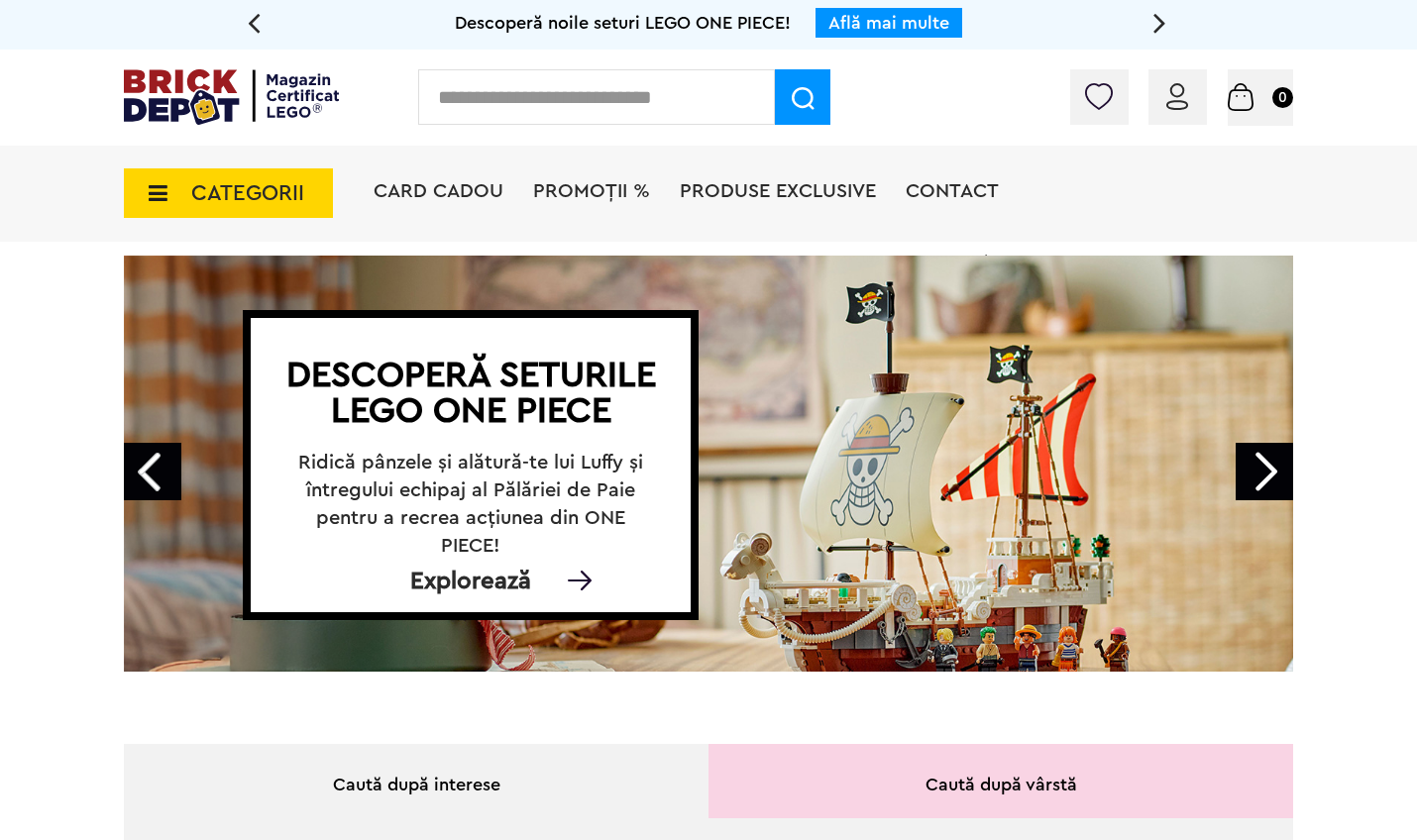 click at bounding box center [1177, 96] 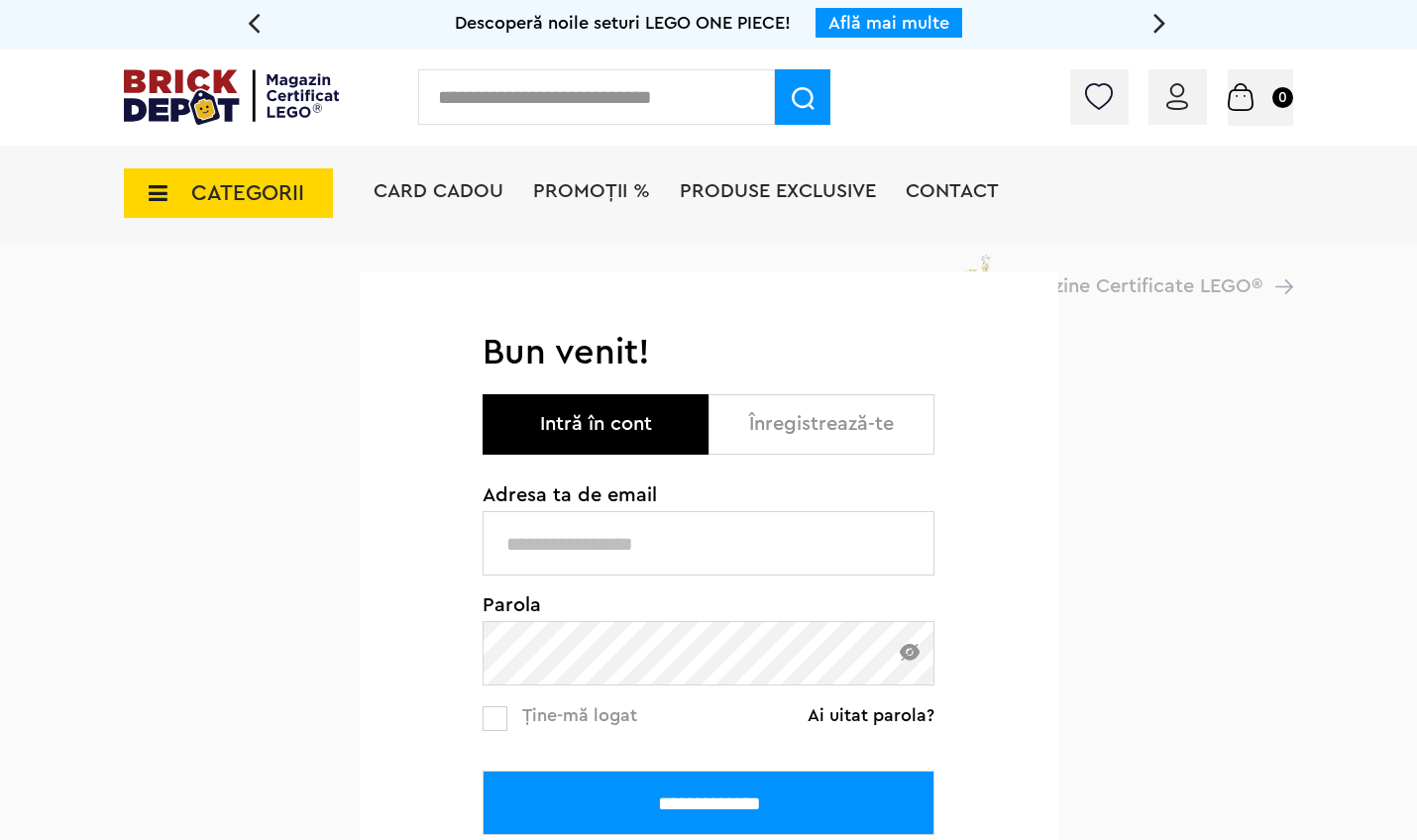 scroll, scrollTop: 0, scrollLeft: 0, axis: both 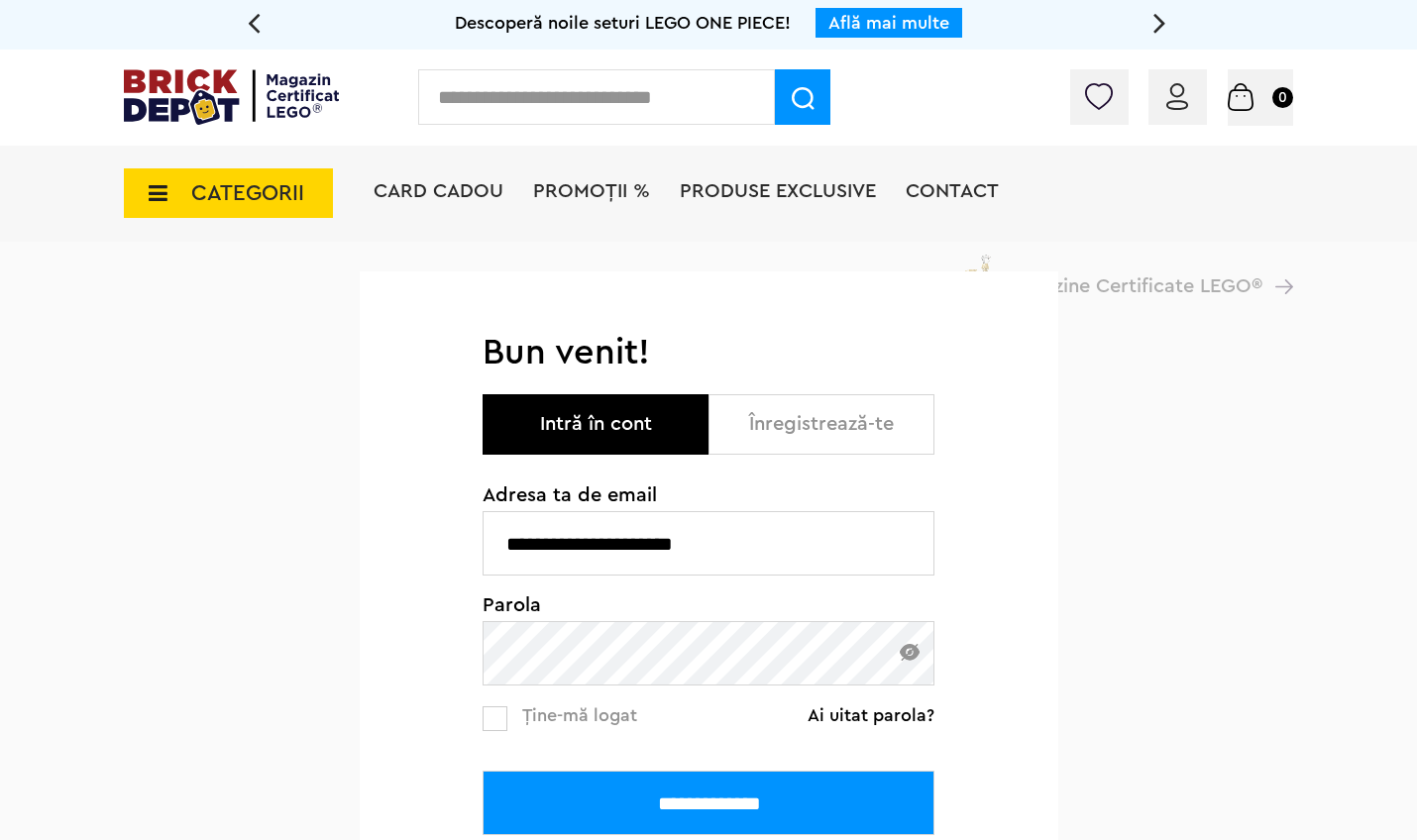 click on "**********" at bounding box center [708, 802] 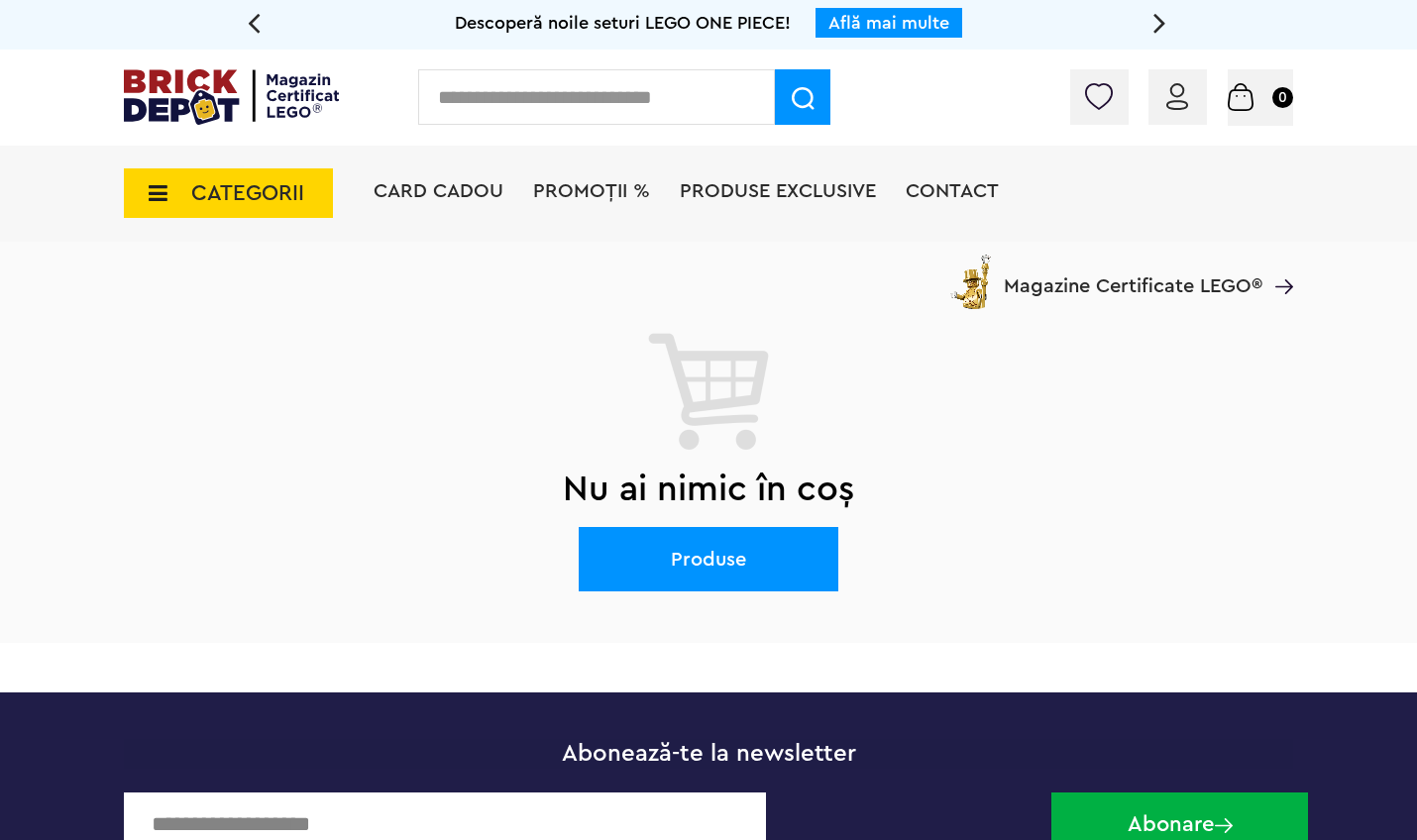 scroll, scrollTop: 0, scrollLeft: 0, axis: both 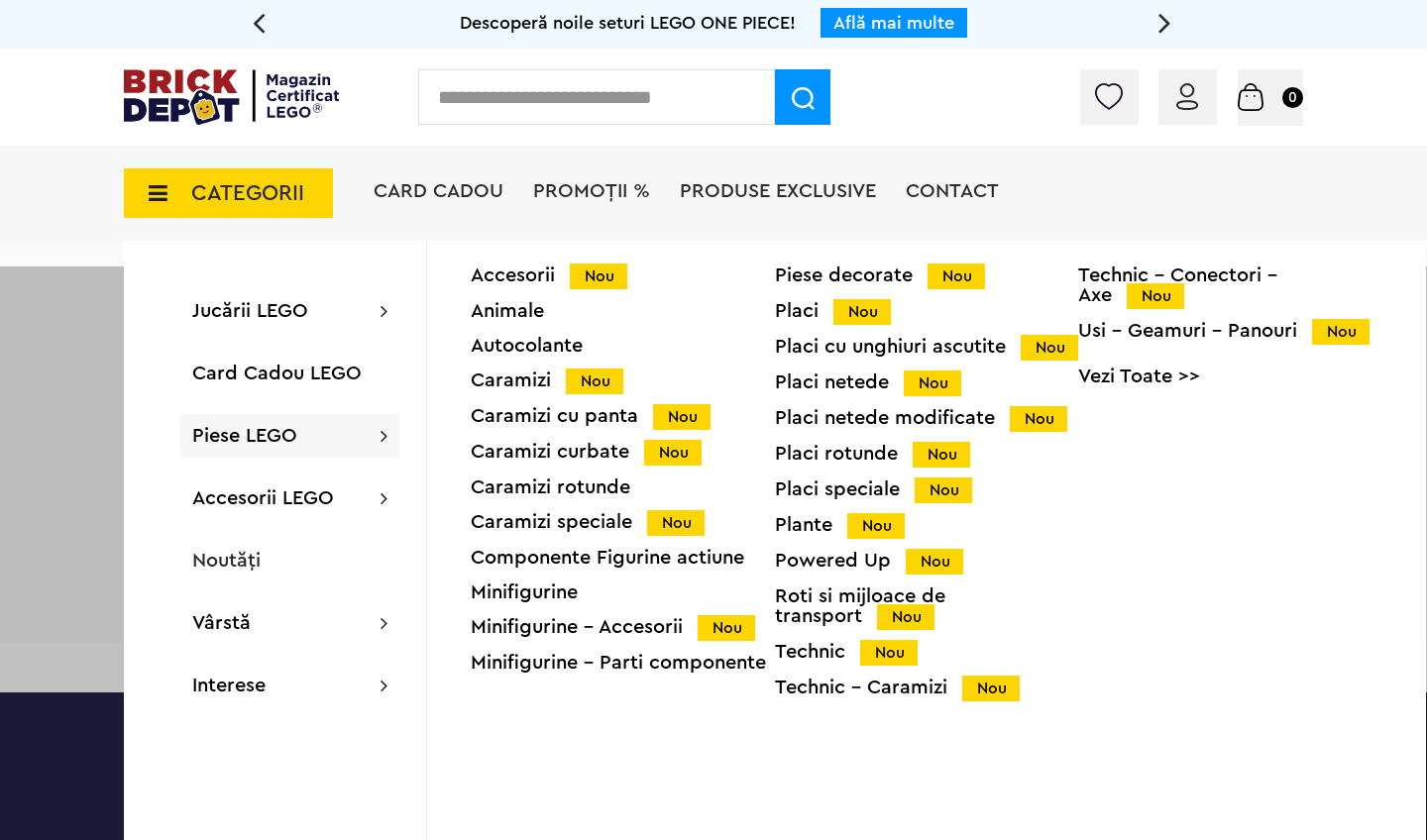 click on "Piese LEGO
Accesorii Nou Animale Autocolante Caramizi Nou Caramizi cu panta Nou Caramizi curbate Nou Caramizi rotunde Caramizi speciale Nou Componente Figurine actiune Minifigurine Minifigurine - Accesorii Nou Minifigurine - Parti componente Piese decorate Nou Placi Nou Placi cu unghiuri ascutite Nou Placi netede Nou Placi netede modificate Nou Placi rotunde Nou Placi speciale Nou Plante Nou Powered Up Nou Roti si mijloace de transport Nou Technic Nou Technic - Caramizi Nou Technic - Conectori - Axe Nou Usi - Geamuri - Panouri Nou Vezi Toate >>" at bounding box center [289, 436] 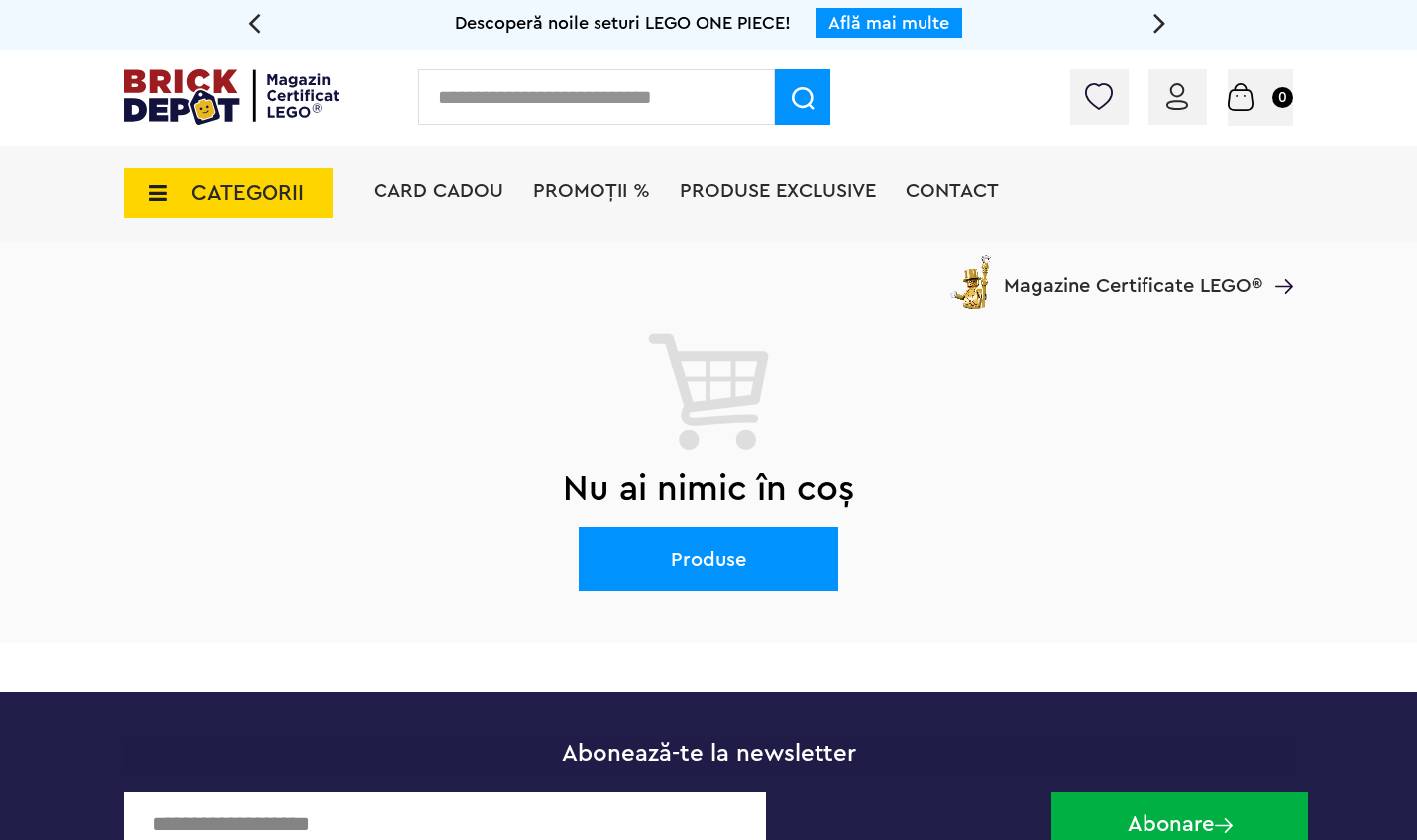 click on "CATEGORII" at bounding box center [248, 193] 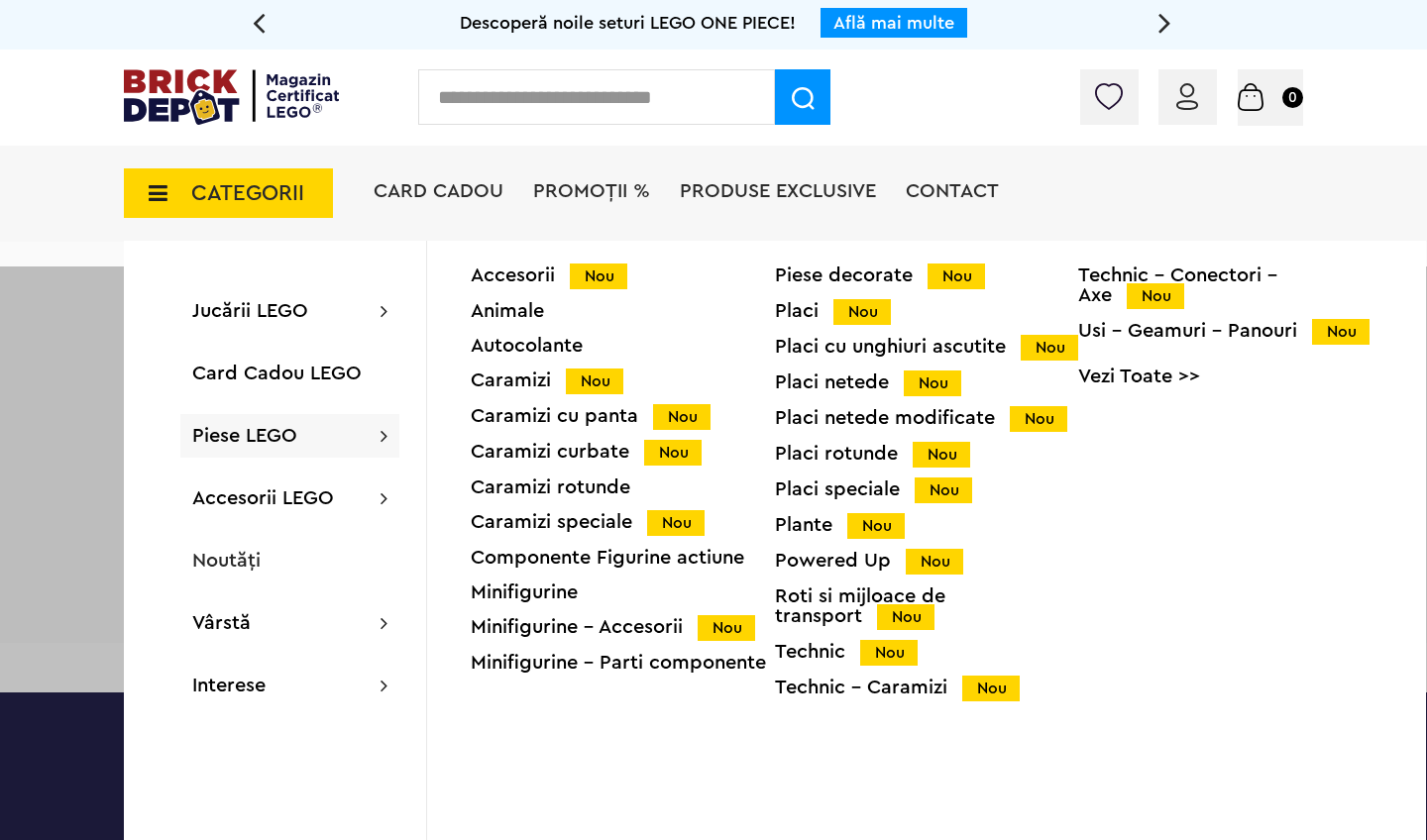 click on "Placi Nou" at bounding box center (927, 311) 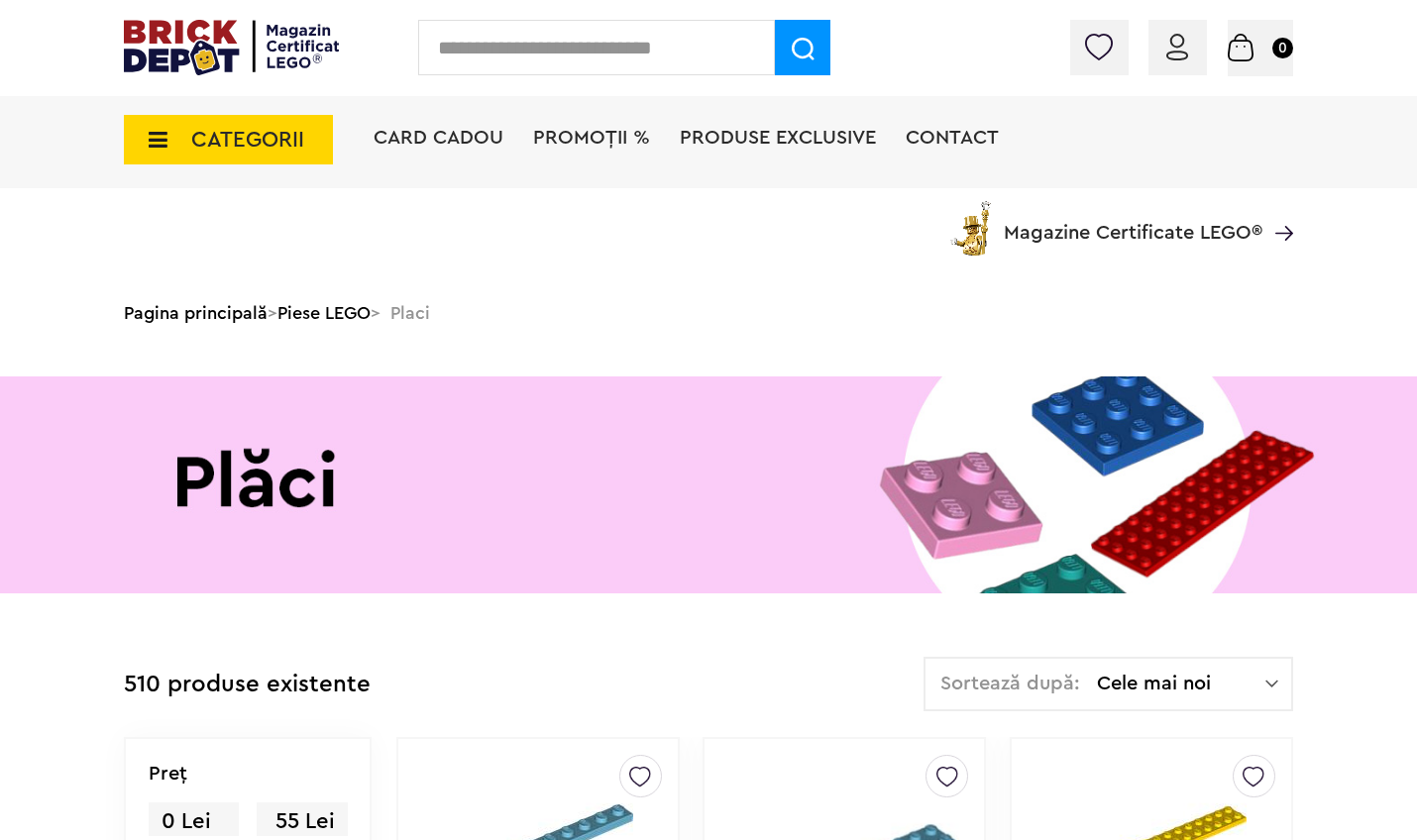 scroll, scrollTop: 623, scrollLeft: 0, axis: vertical 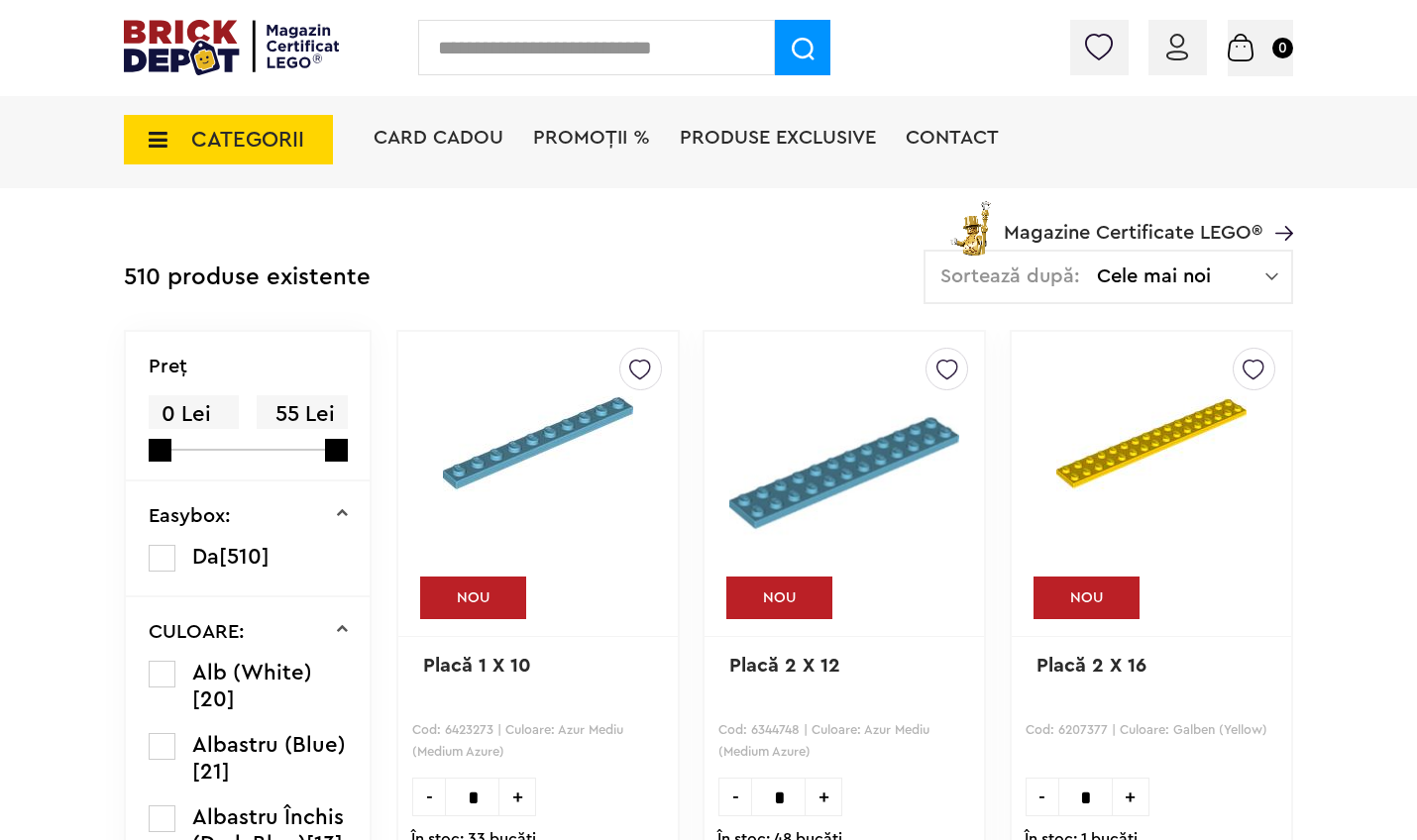 click on "Cele mai noi" at bounding box center (1181, 276) 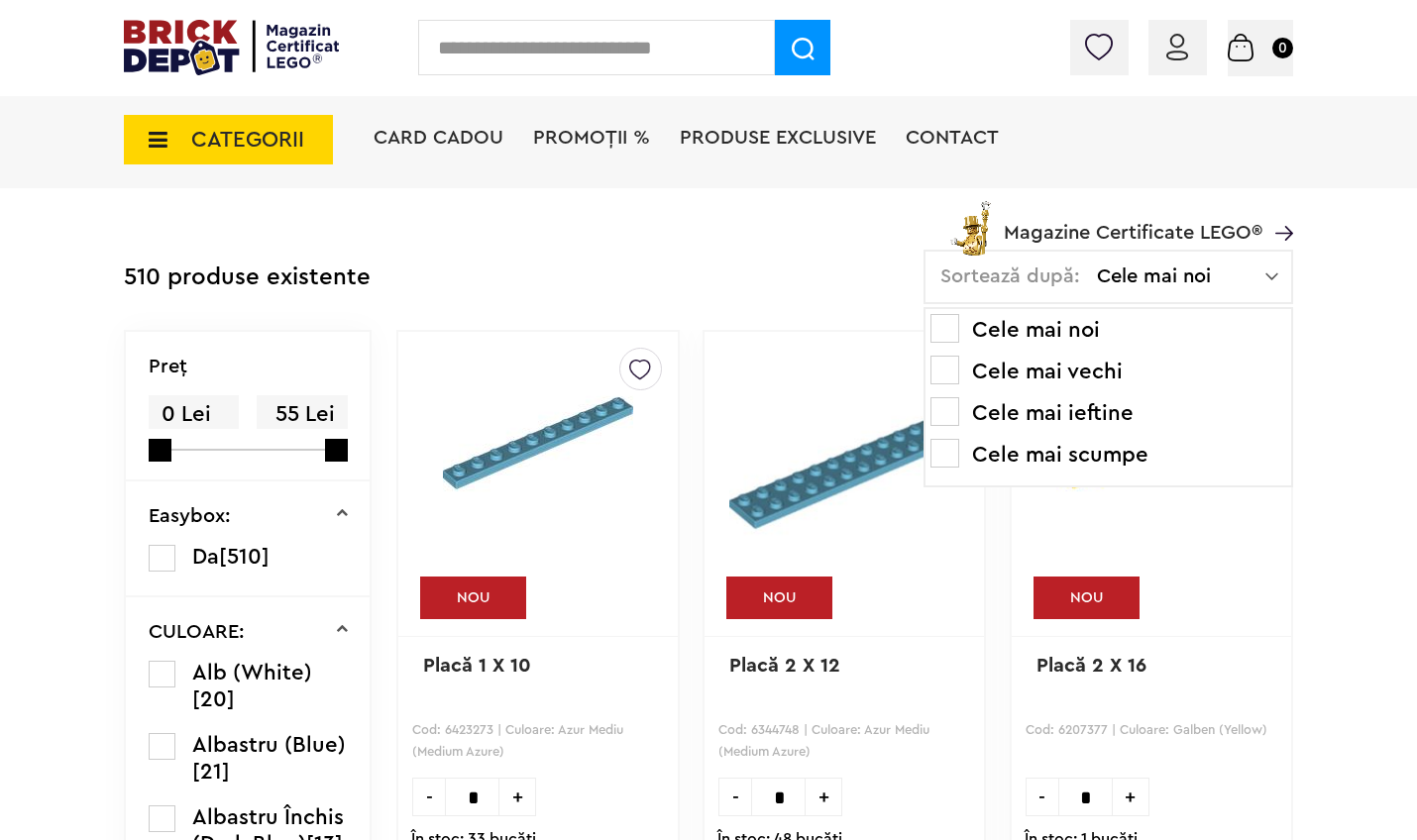 click on "Cele mai scumpe" at bounding box center (1108, 455) 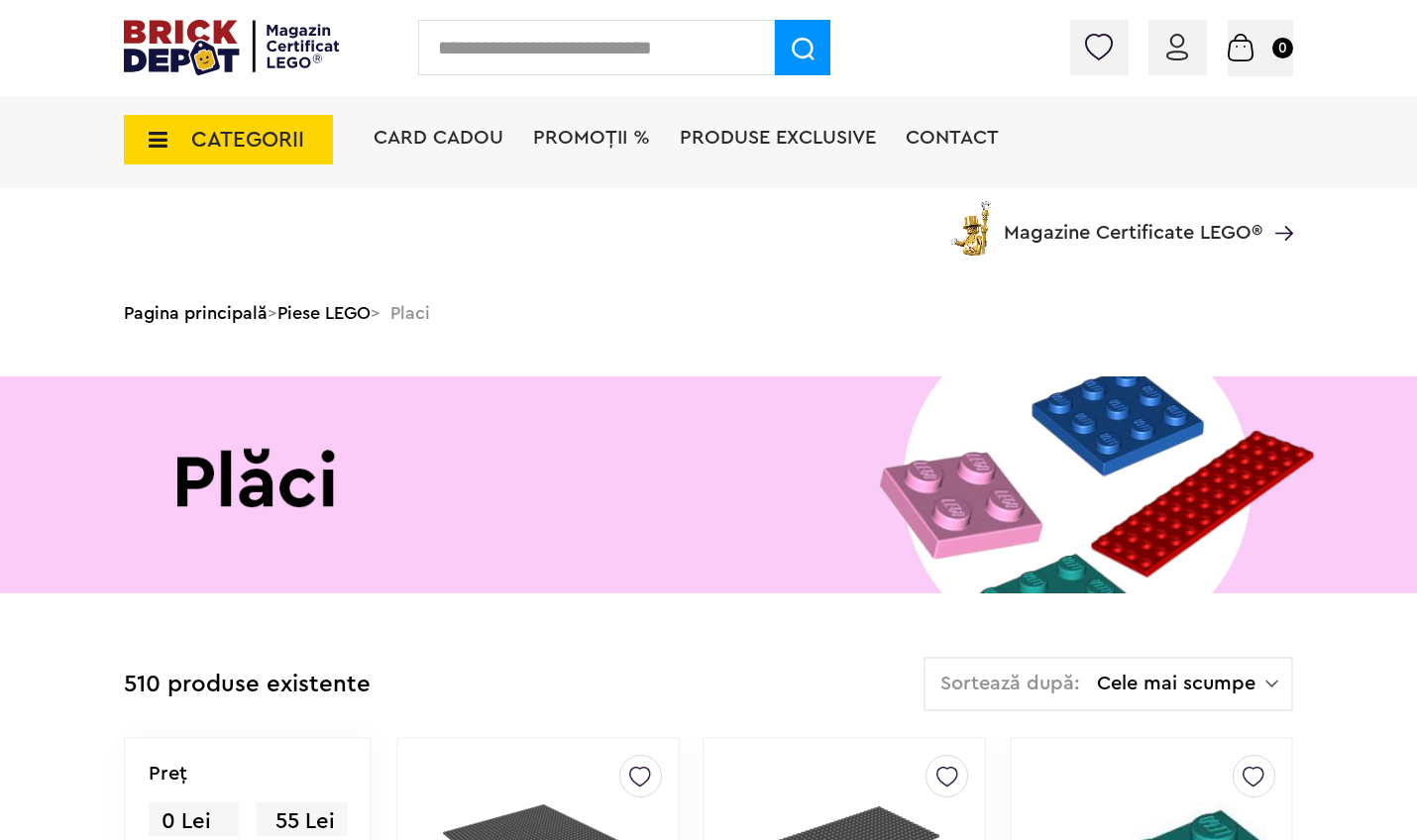scroll, scrollTop: 342, scrollLeft: 0, axis: vertical 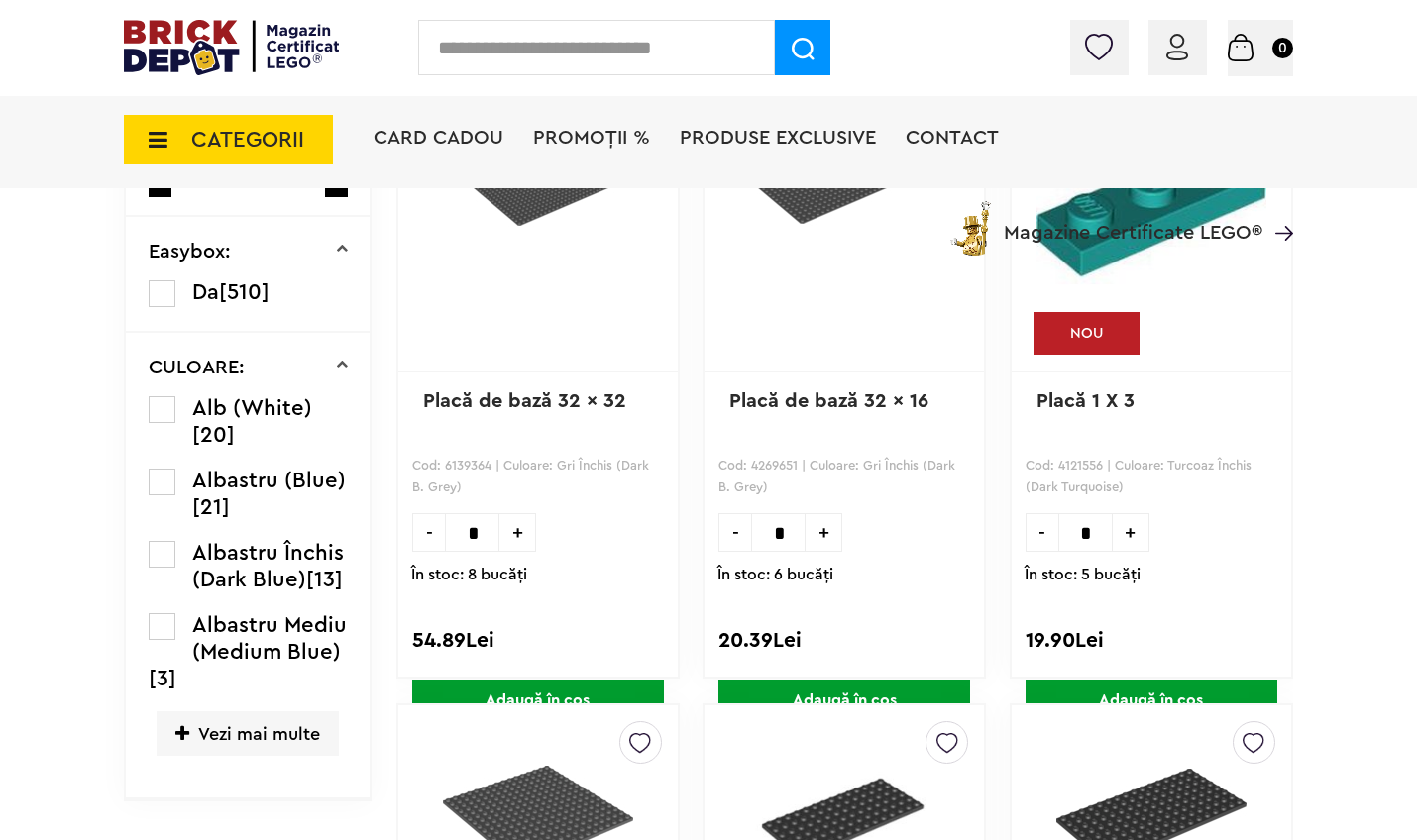 click on "Adaugă în coș" at bounding box center [844, 700] 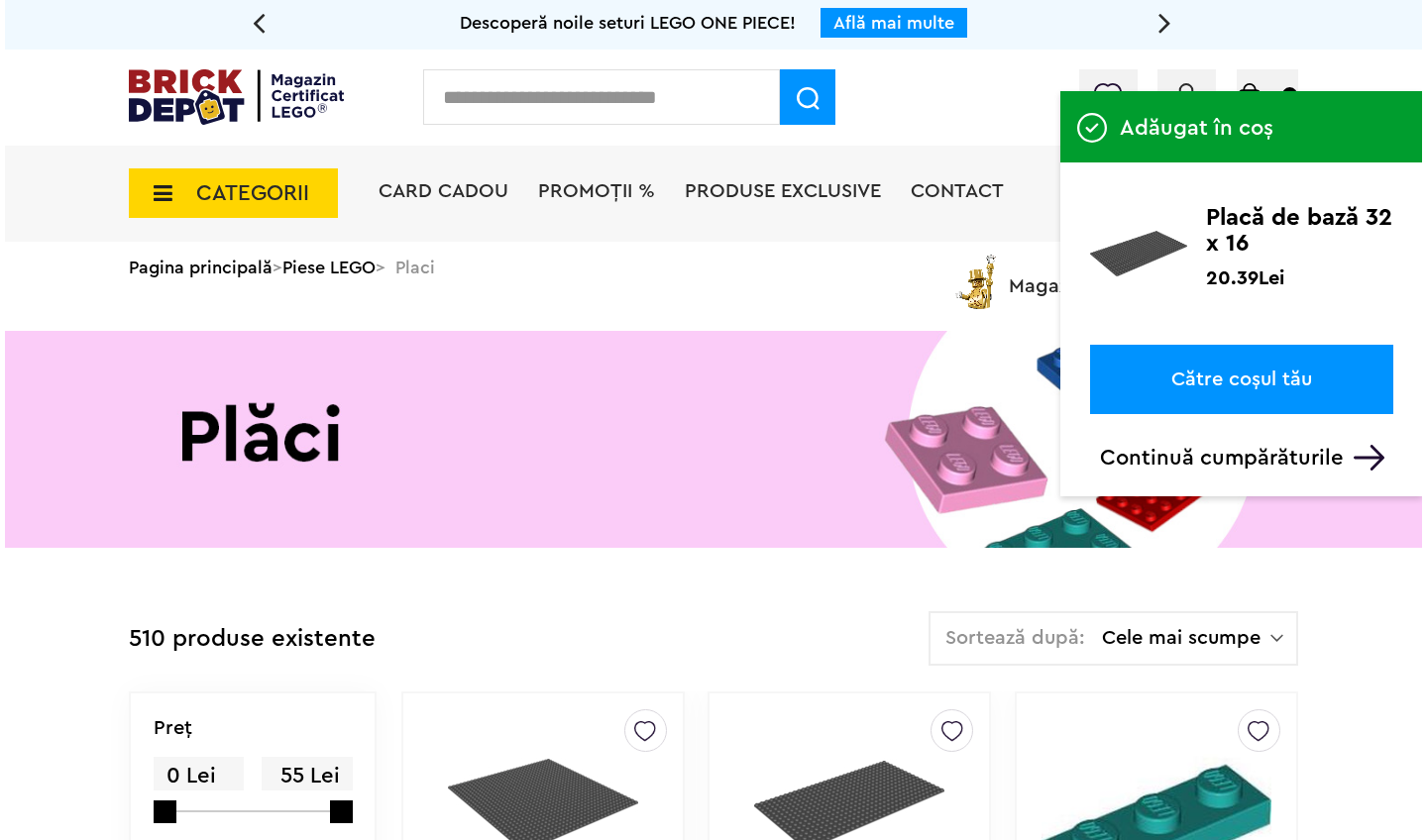 scroll, scrollTop: 0, scrollLeft: 0, axis: both 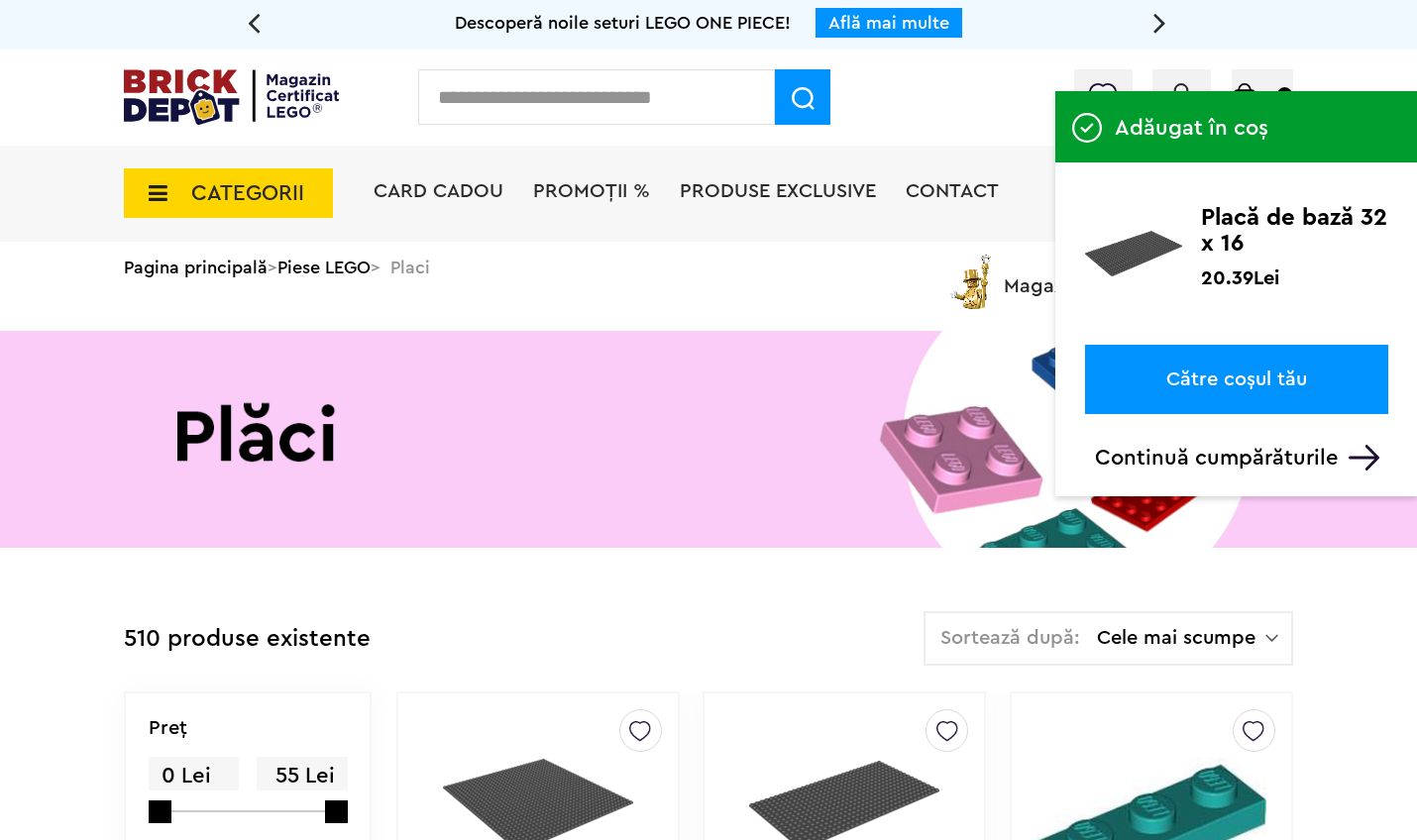 click on "CATEGORII" at bounding box center (248, 193) 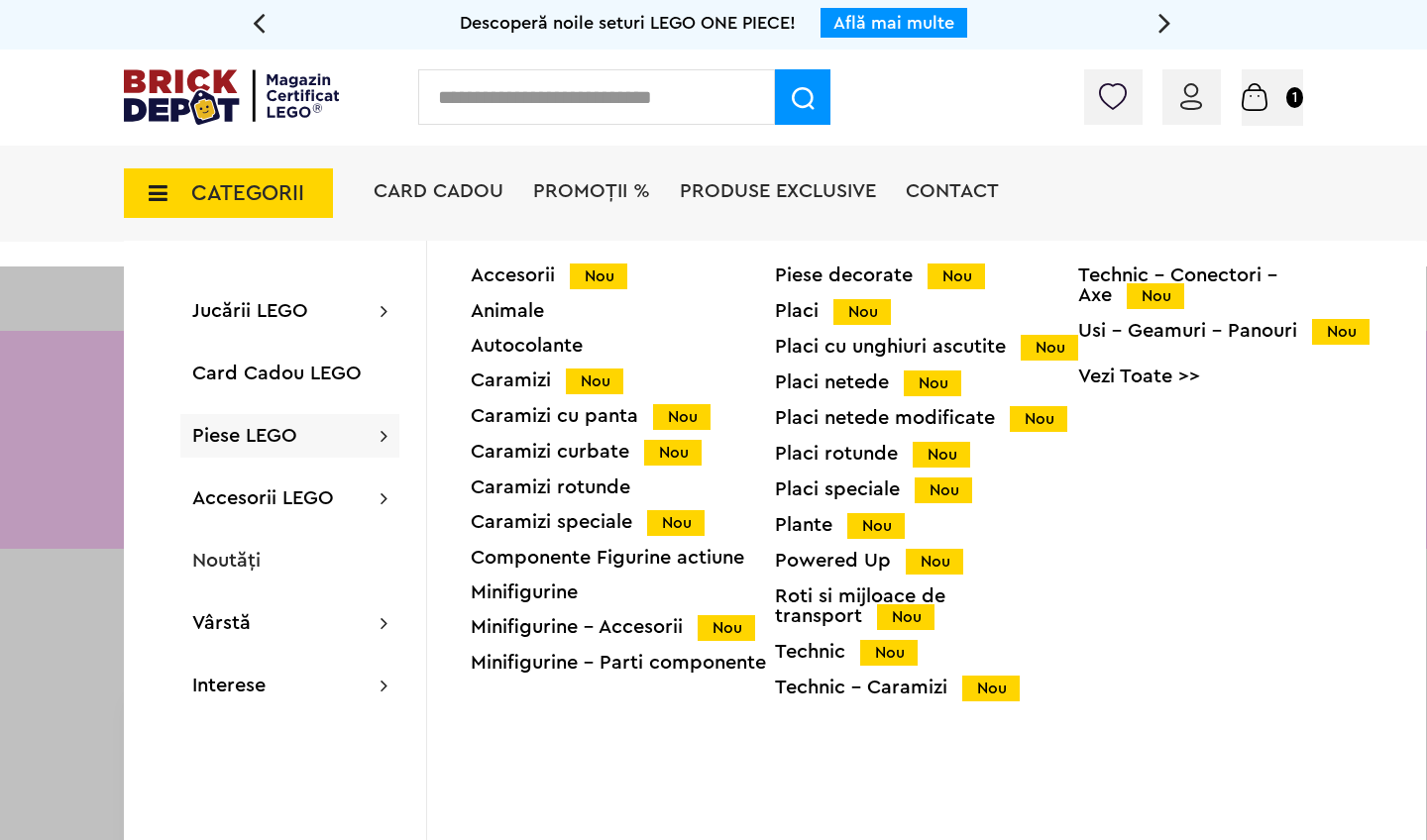 click on "Minifigurine - Accesorii Nou" at bounding box center [622, 627] 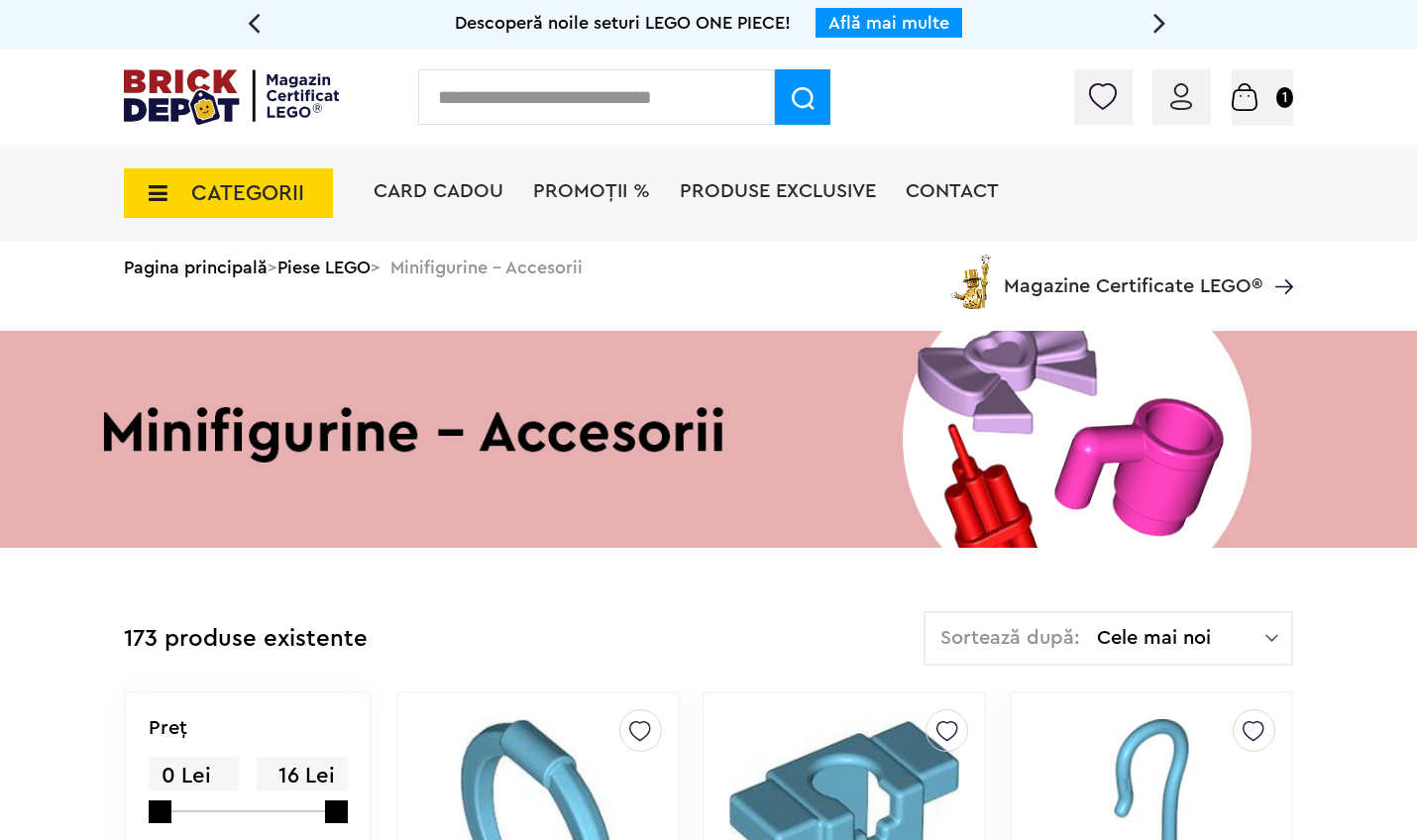 scroll, scrollTop: 0, scrollLeft: 0, axis: both 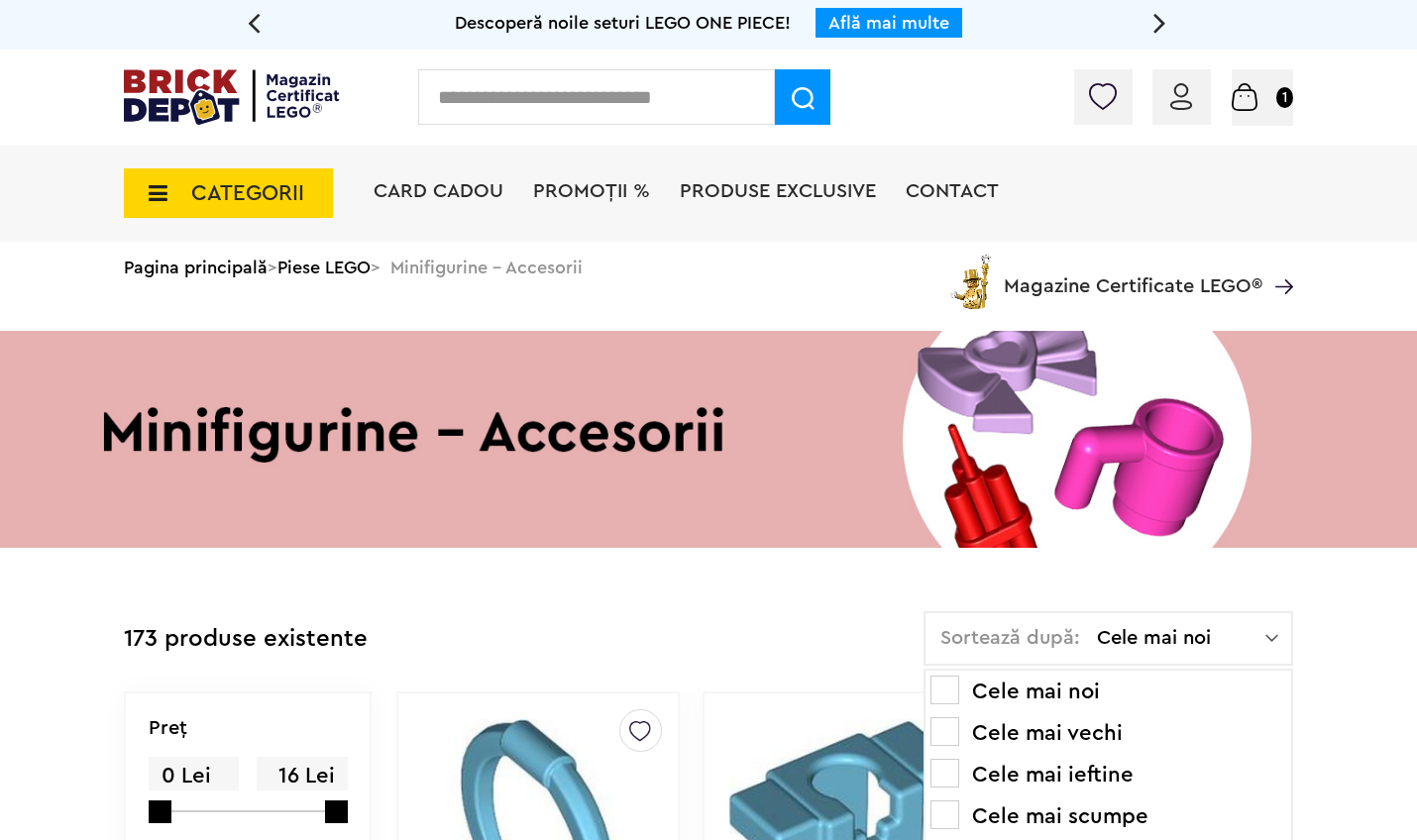 click on "Cele mai scumpe" at bounding box center (1108, 816) 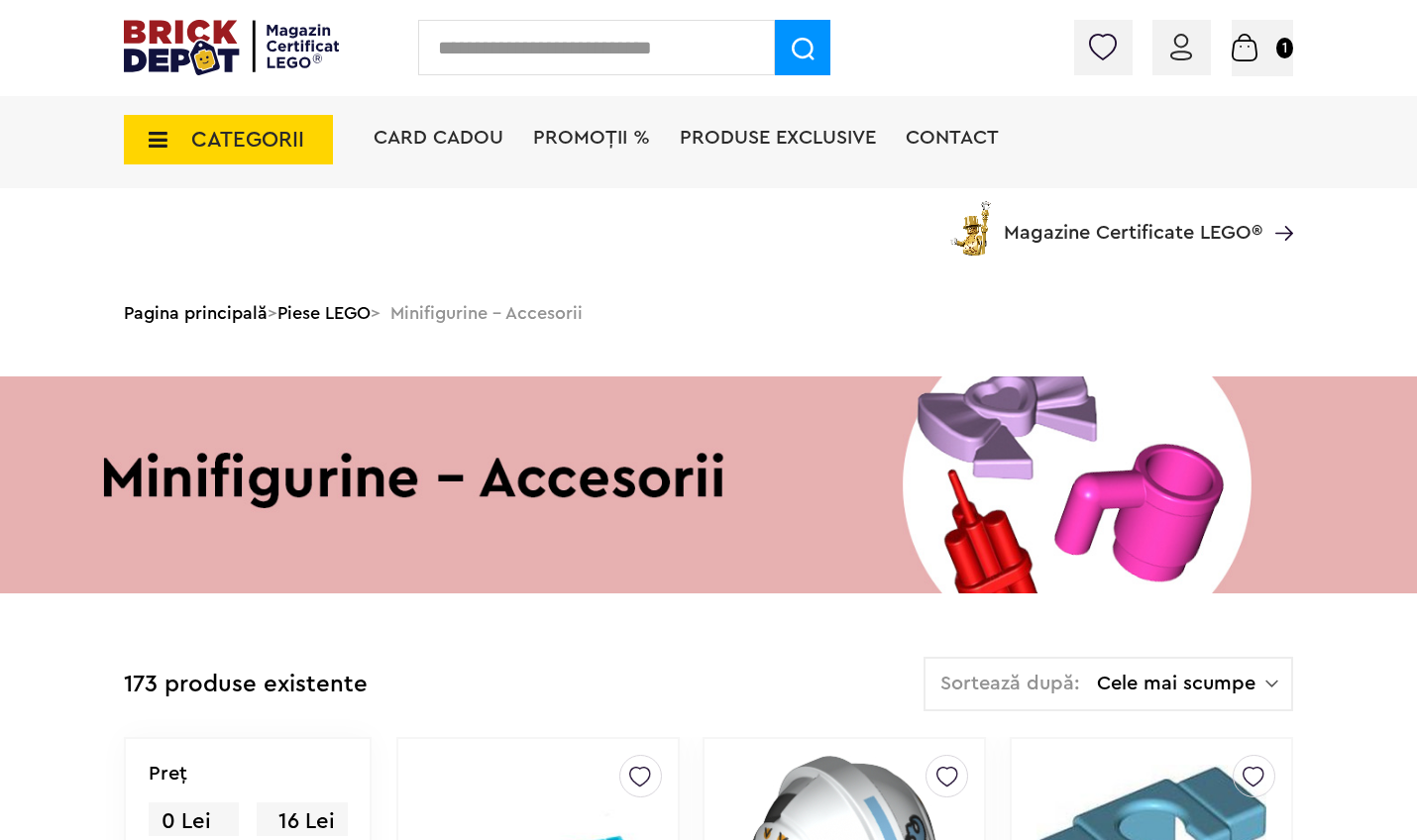 scroll, scrollTop: 393, scrollLeft: 0, axis: vertical 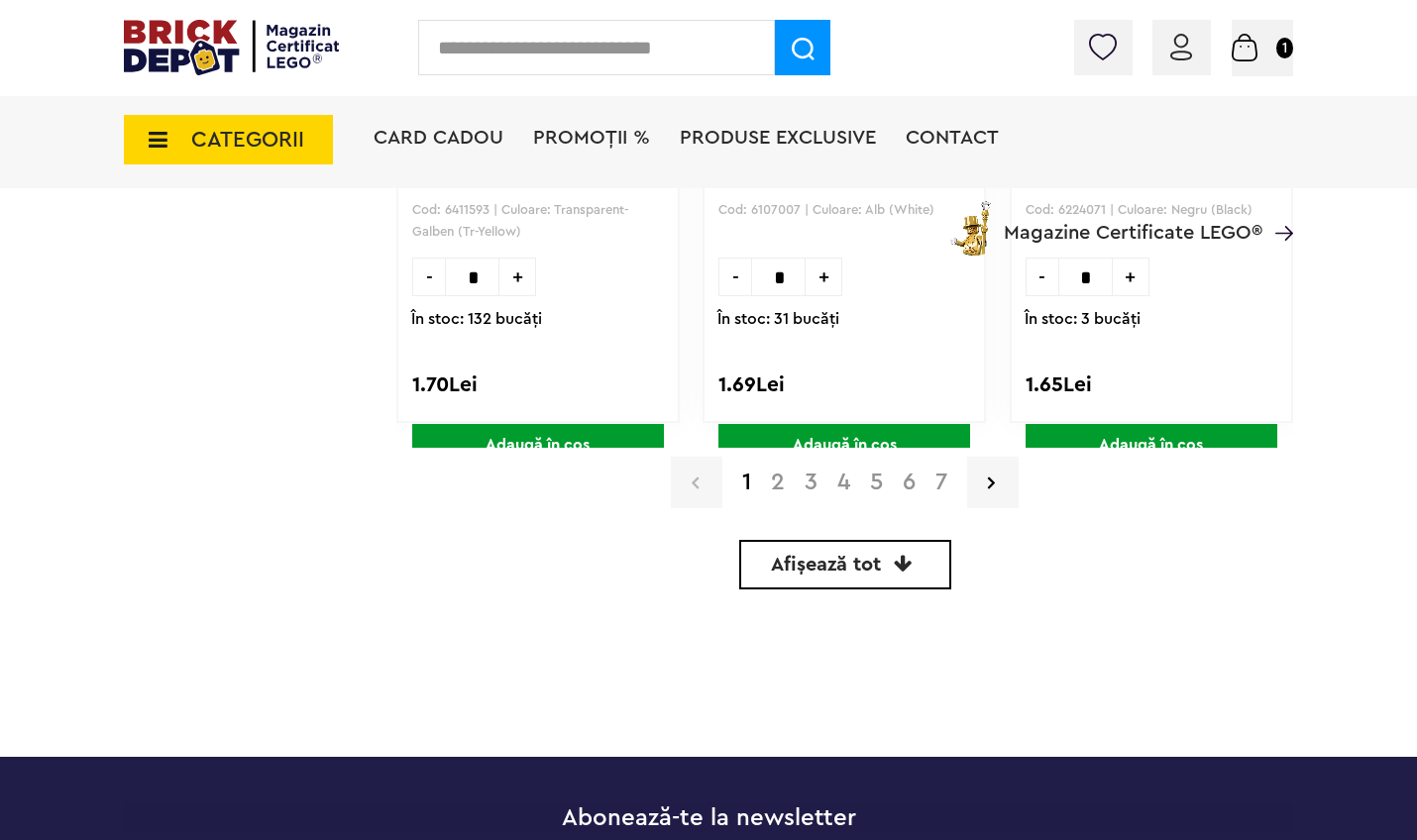 click on "2" at bounding box center (778, 482) 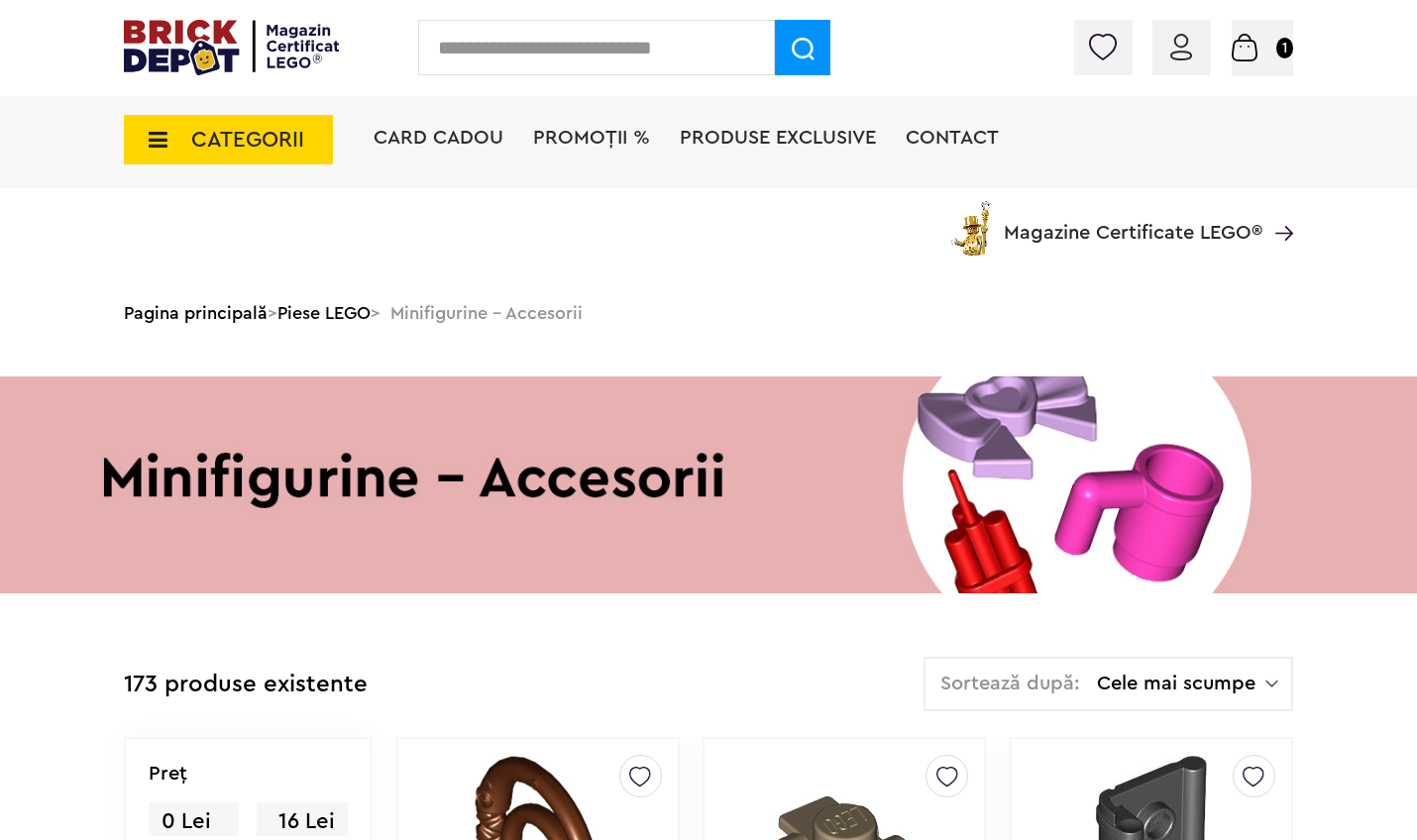 scroll, scrollTop: 358, scrollLeft: 0, axis: vertical 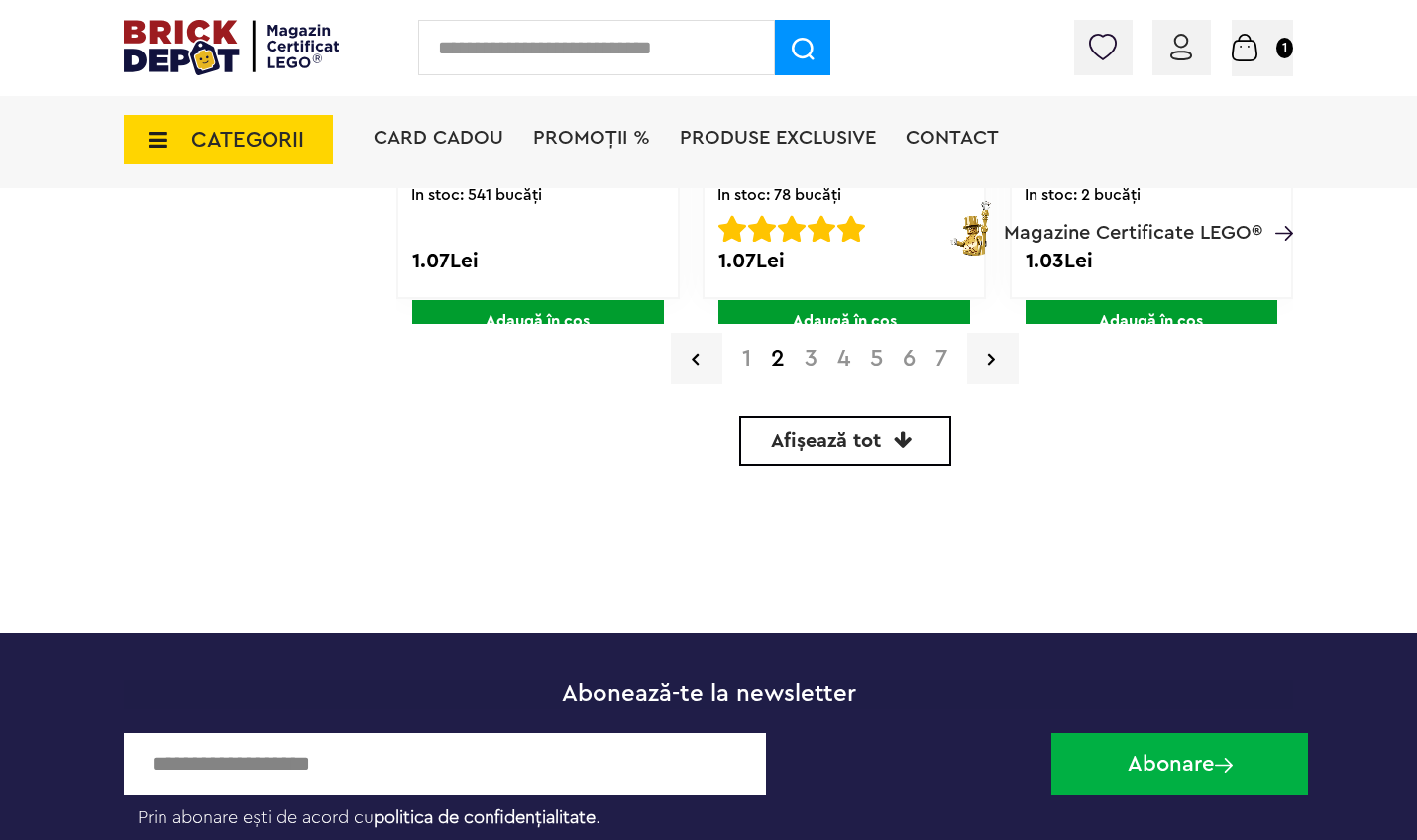 click on "3" at bounding box center (811, 359) 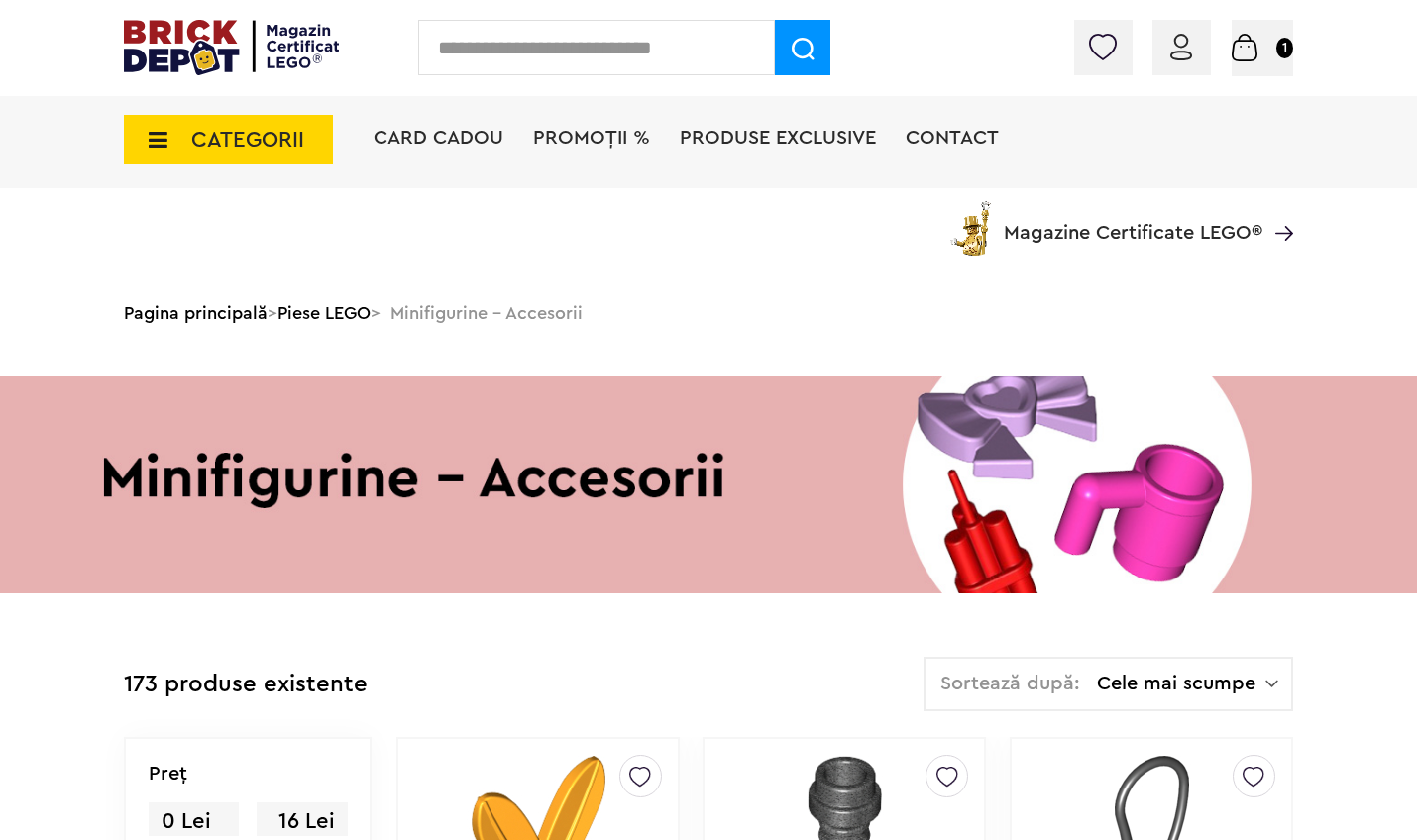 scroll, scrollTop: 716, scrollLeft: 0, axis: vertical 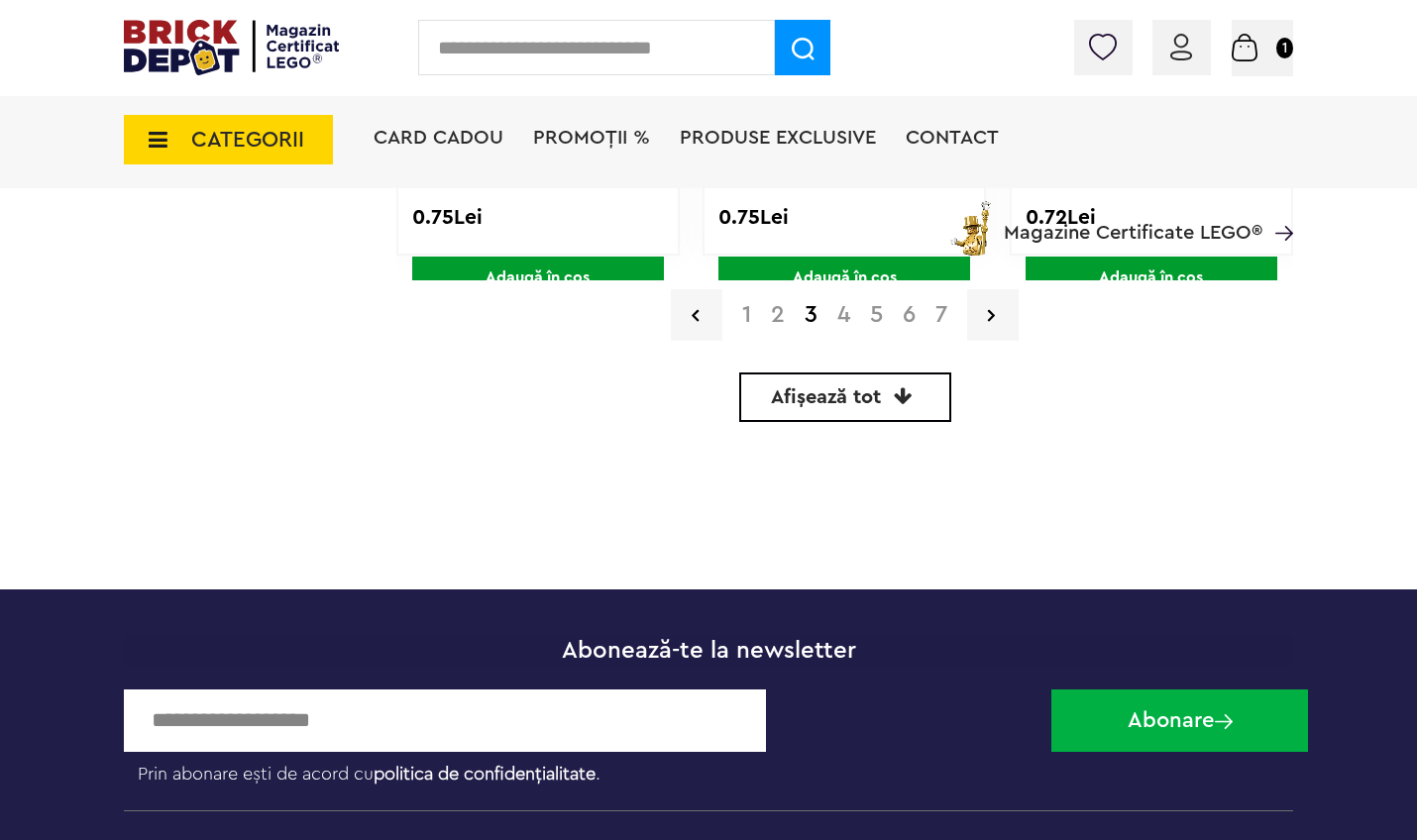 click on "4" at bounding box center (843, 315) 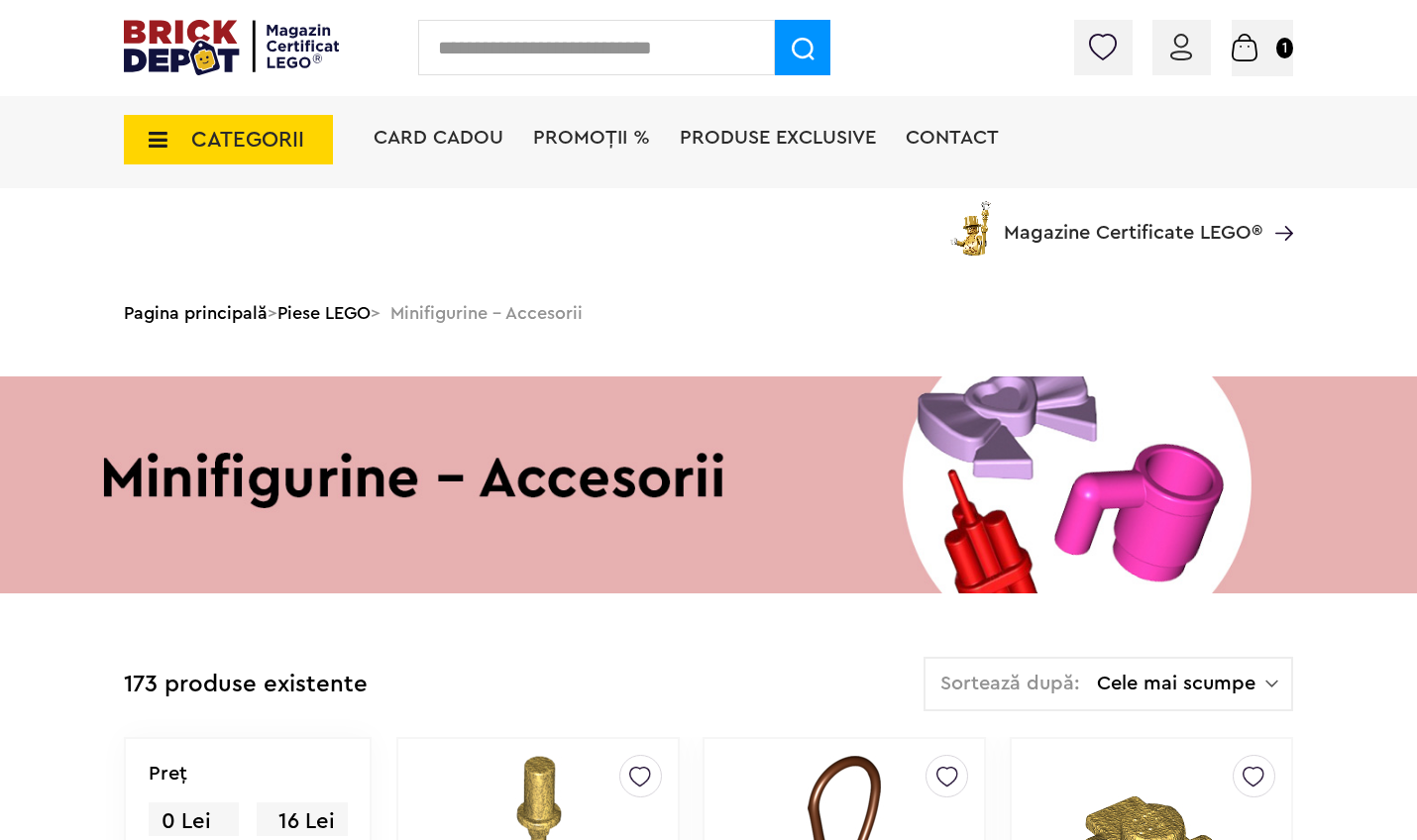 scroll, scrollTop: 664, scrollLeft: 0, axis: vertical 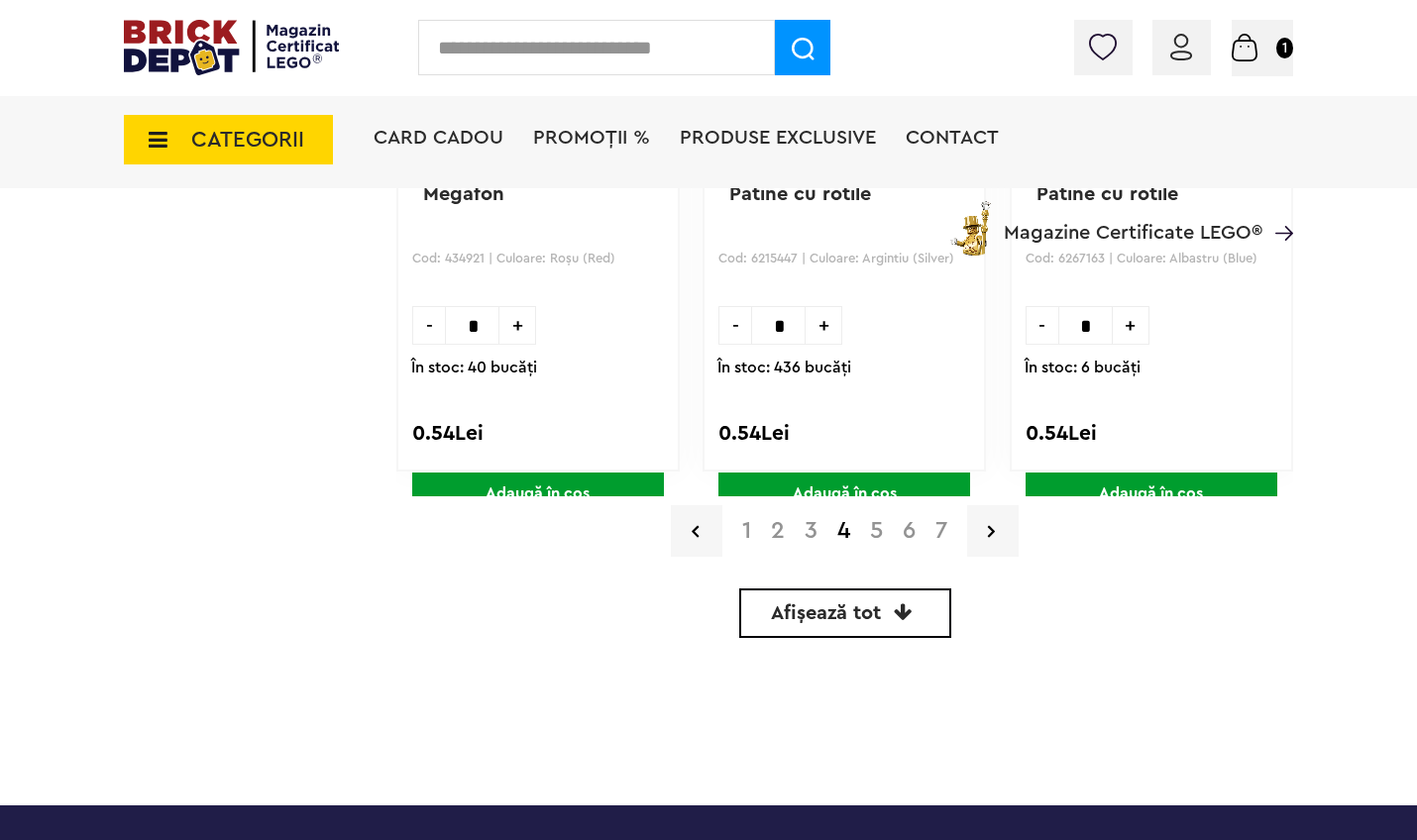 click on "5" at bounding box center (876, 531) 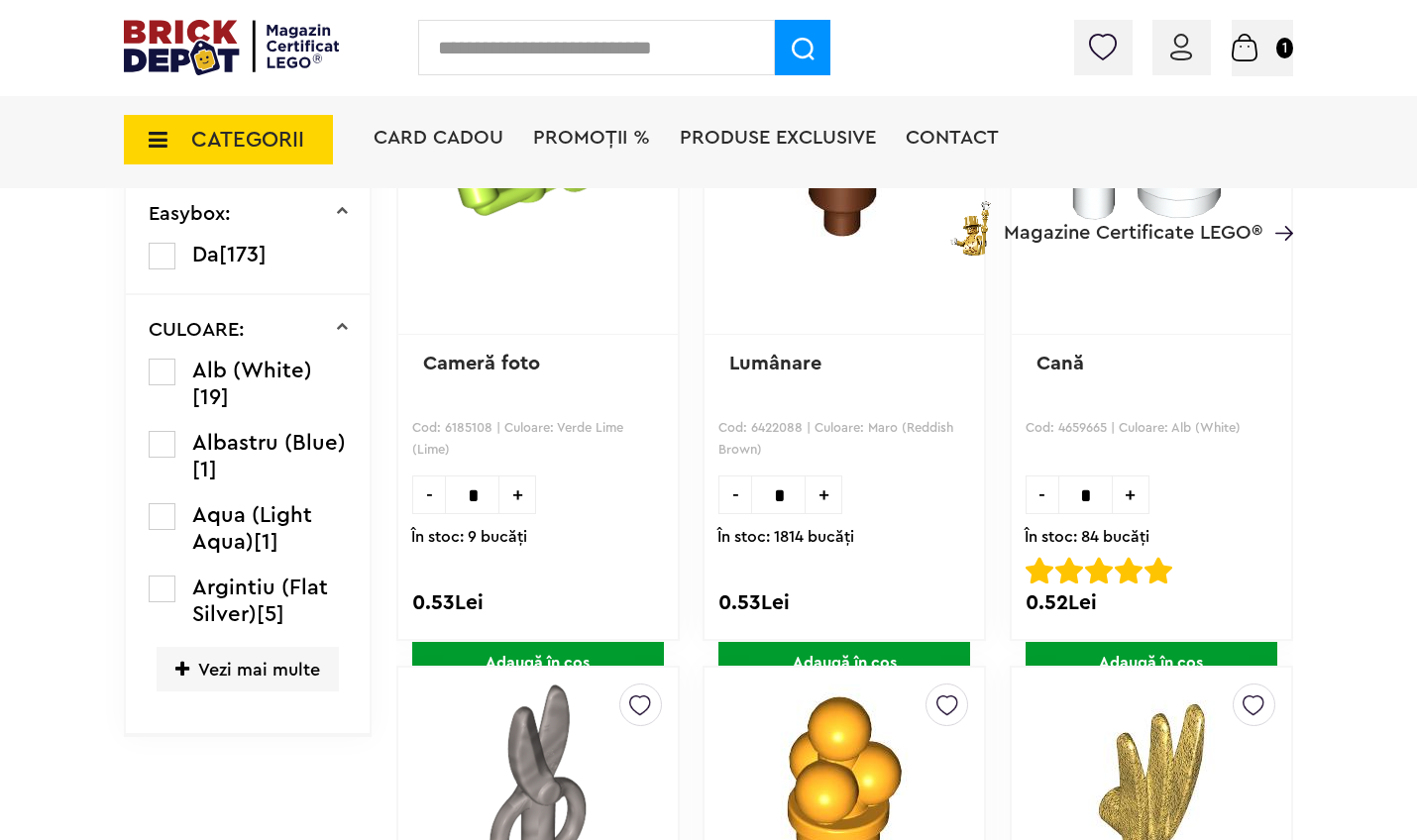 scroll, scrollTop: 0, scrollLeft: 0, axis: both 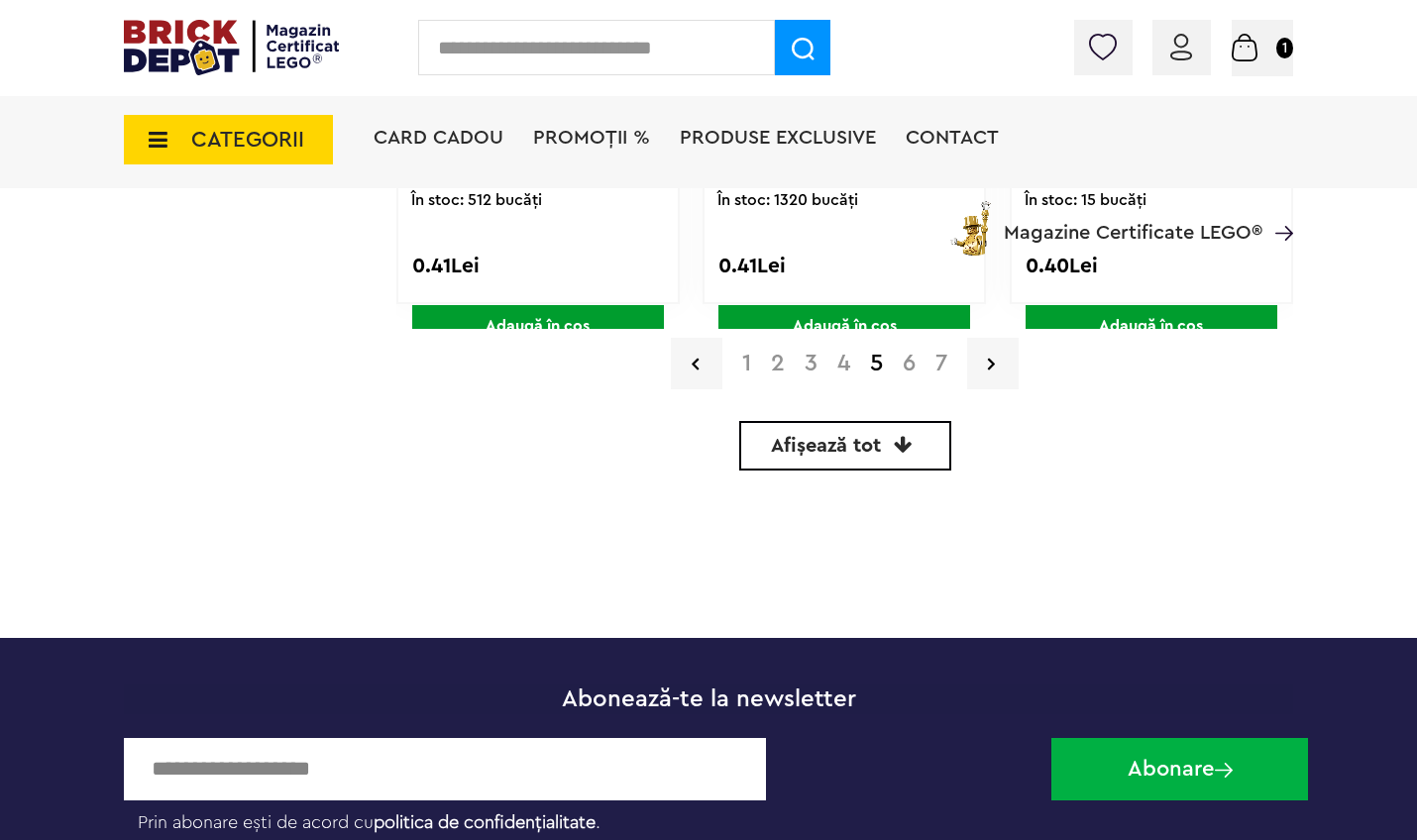click on "6" at bounding box center [909, 364] 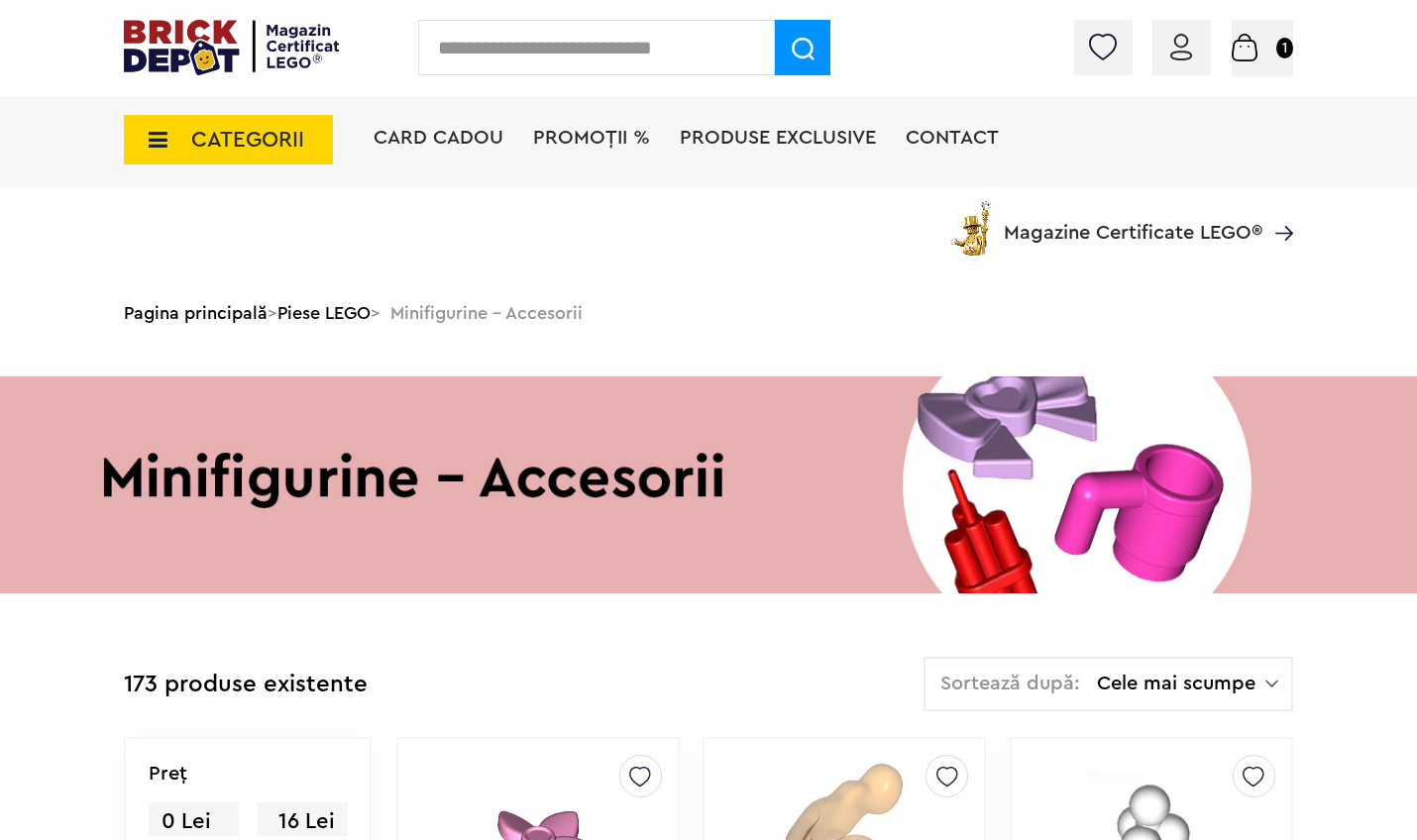 scroll, scrollTop: 1005, scrollLeft: 0, axis: vertical 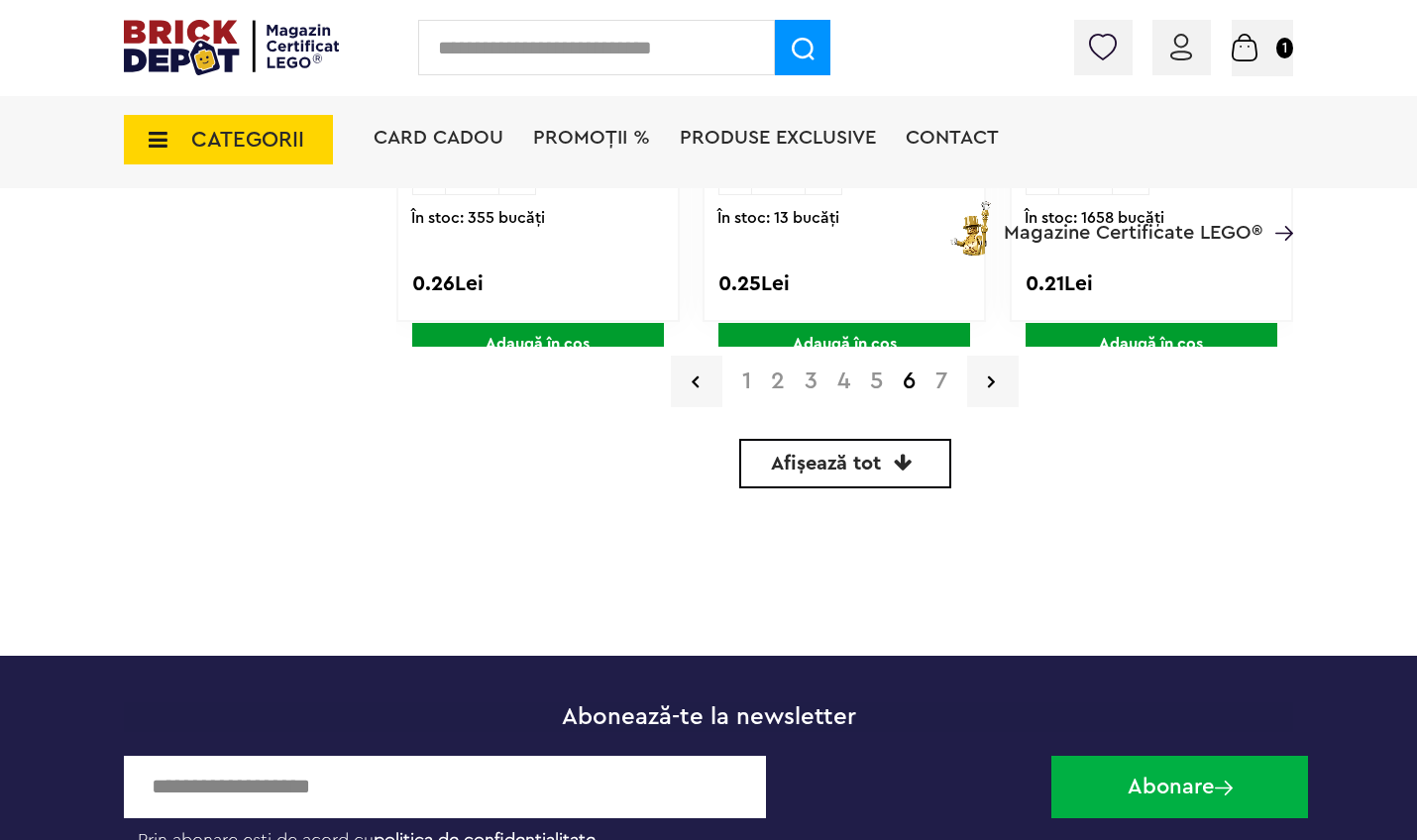 click on "7" at bounding box center [941, 381] 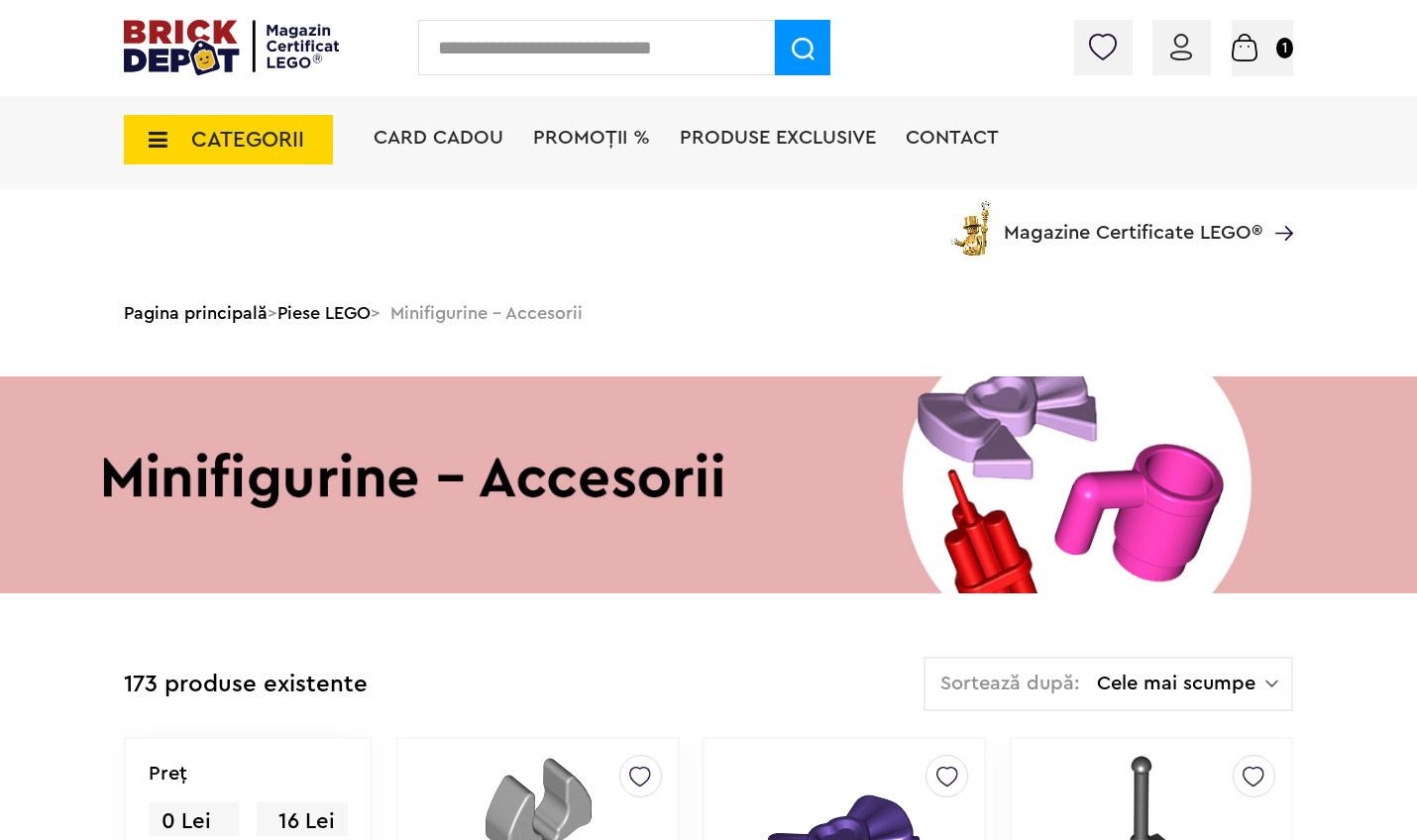 scroll, scrollTop: 520, scrollLeft: 0, axis: vertical 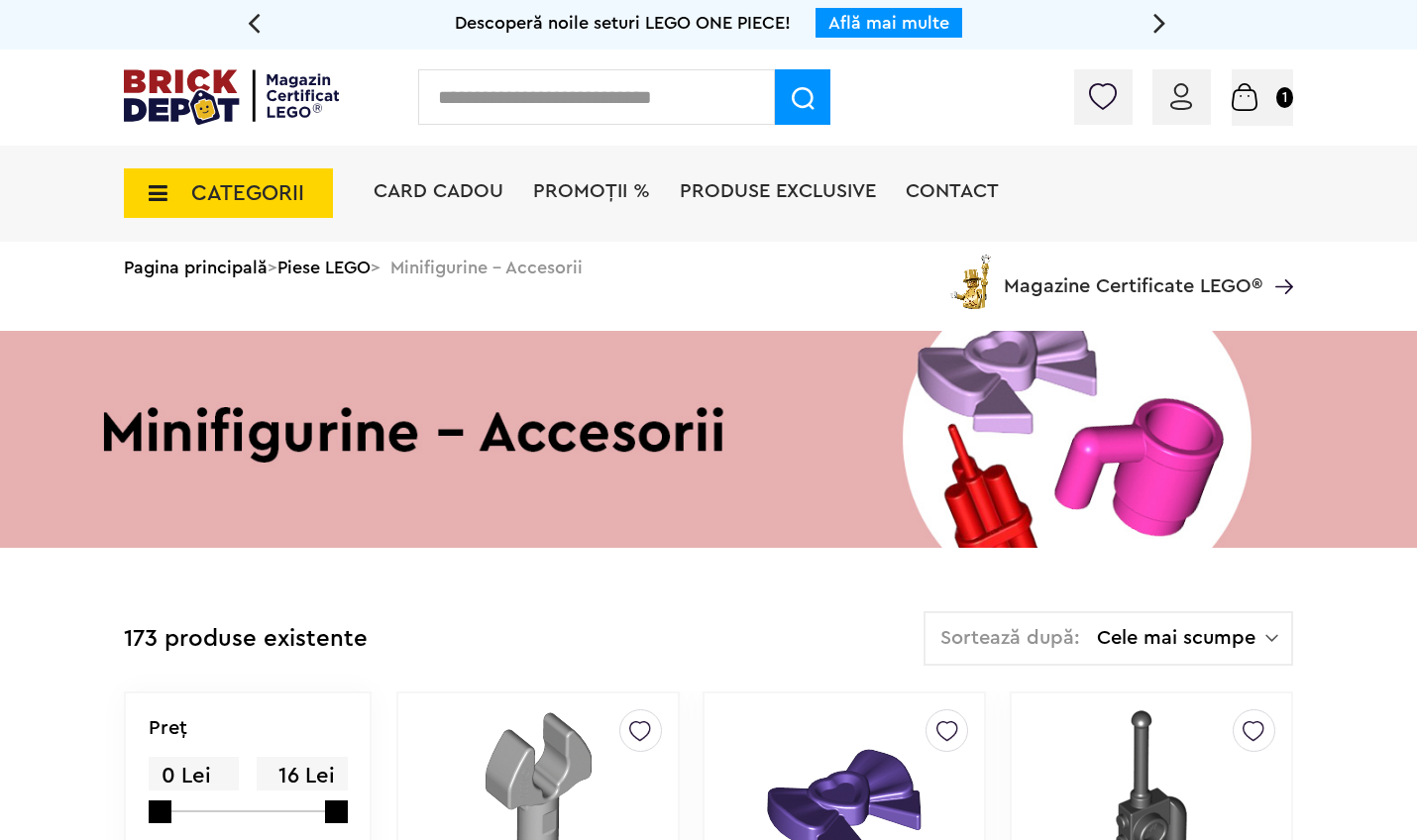 click on "CATEGORII" at bounding box center [228, 193] 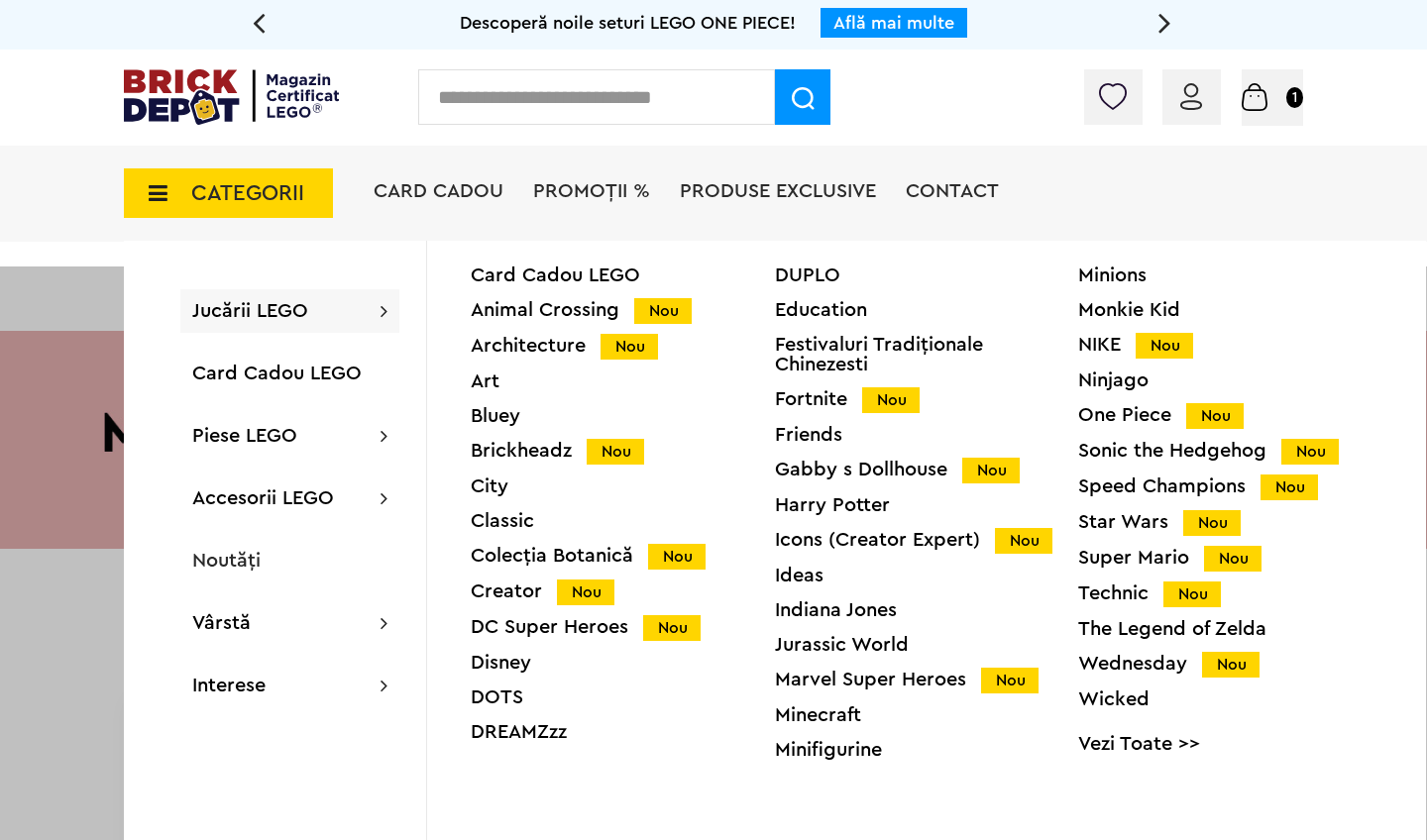 click on "Star Wars Nou" at bounding box center (1230, 522) 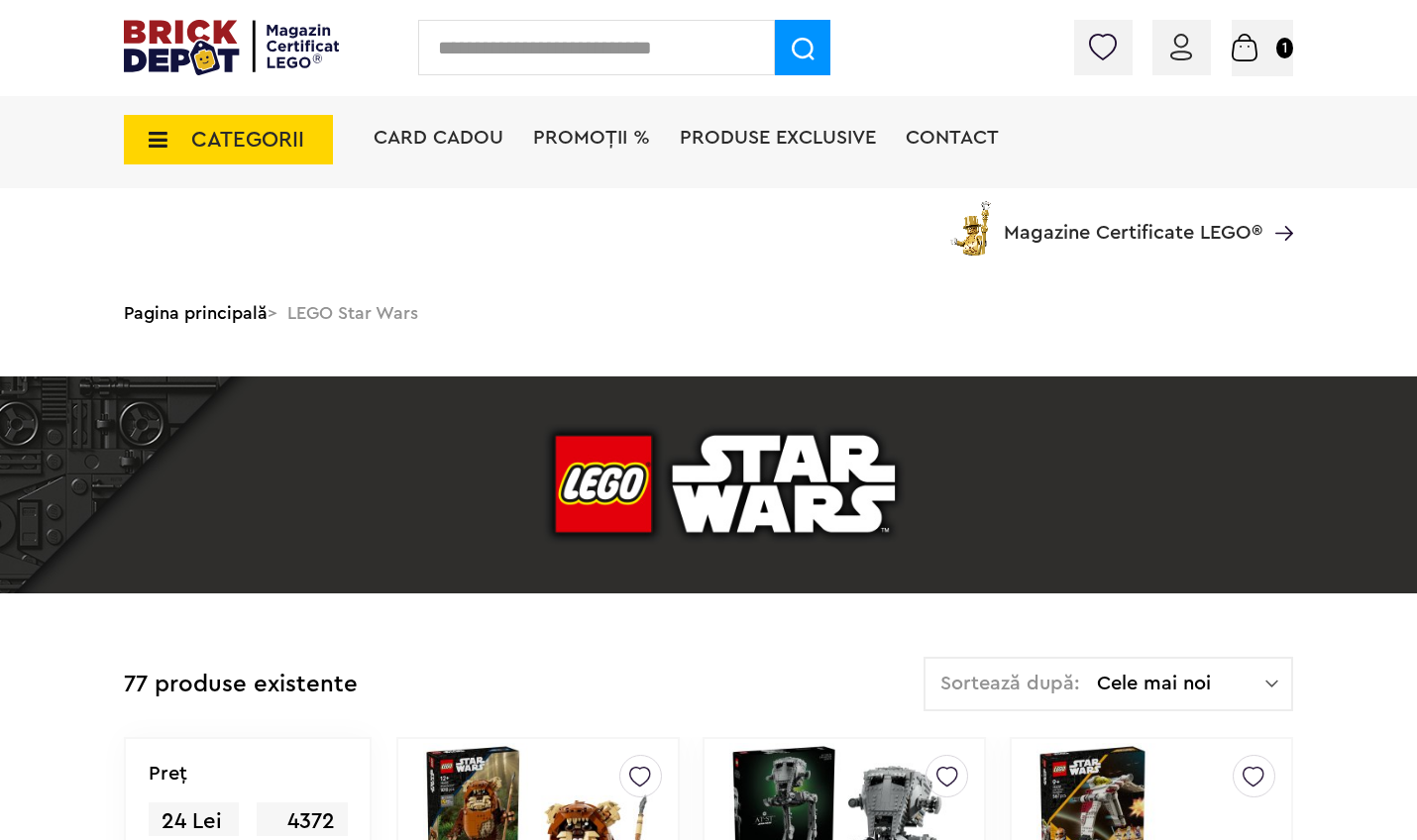 scroll, scrollTop: 365, scrollLeft: 1, axis: both 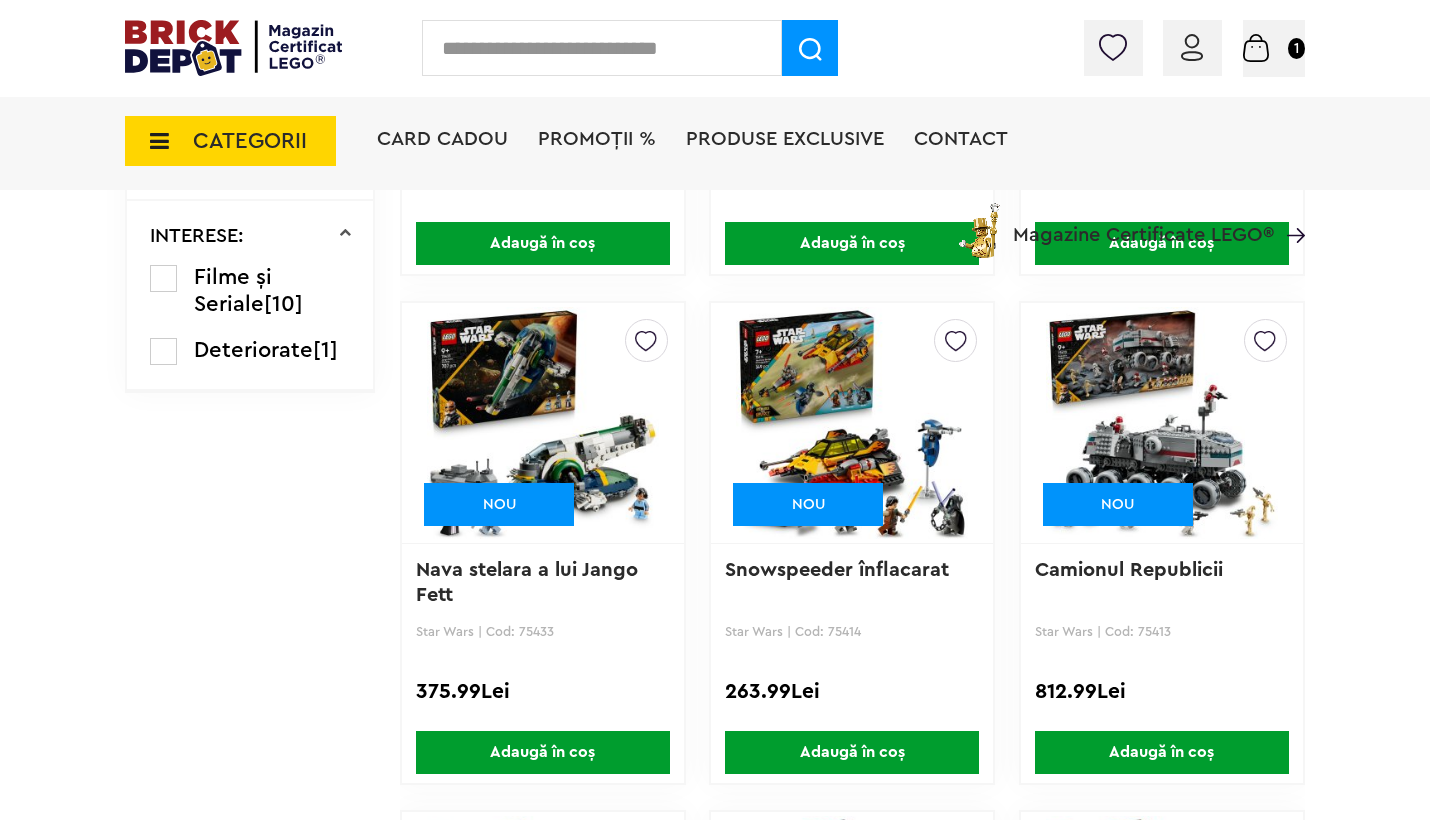 click at bounding box center (1256, 48) 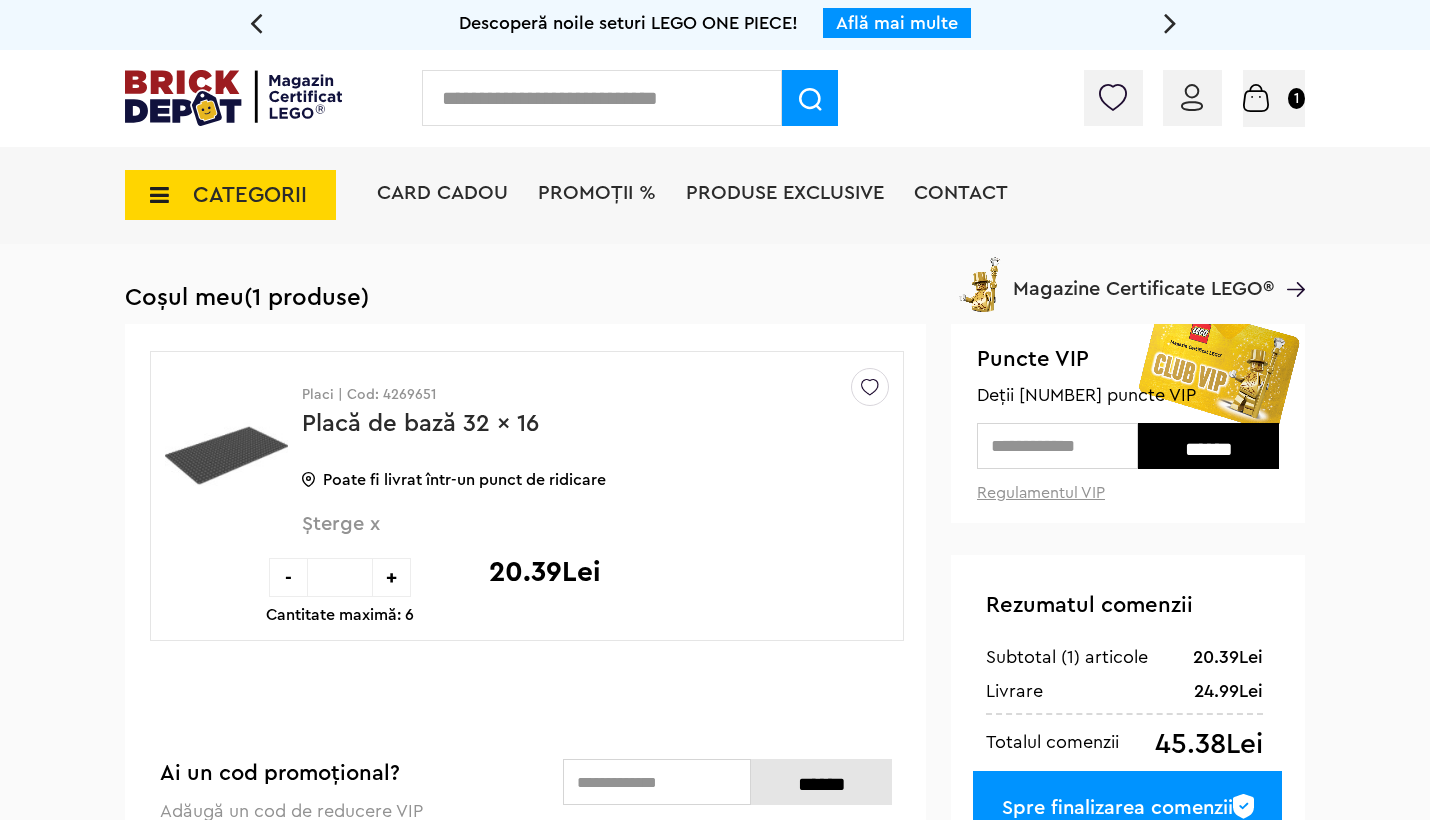 scroll, scrollTop: 0, scrollLeft: 0, axis: both 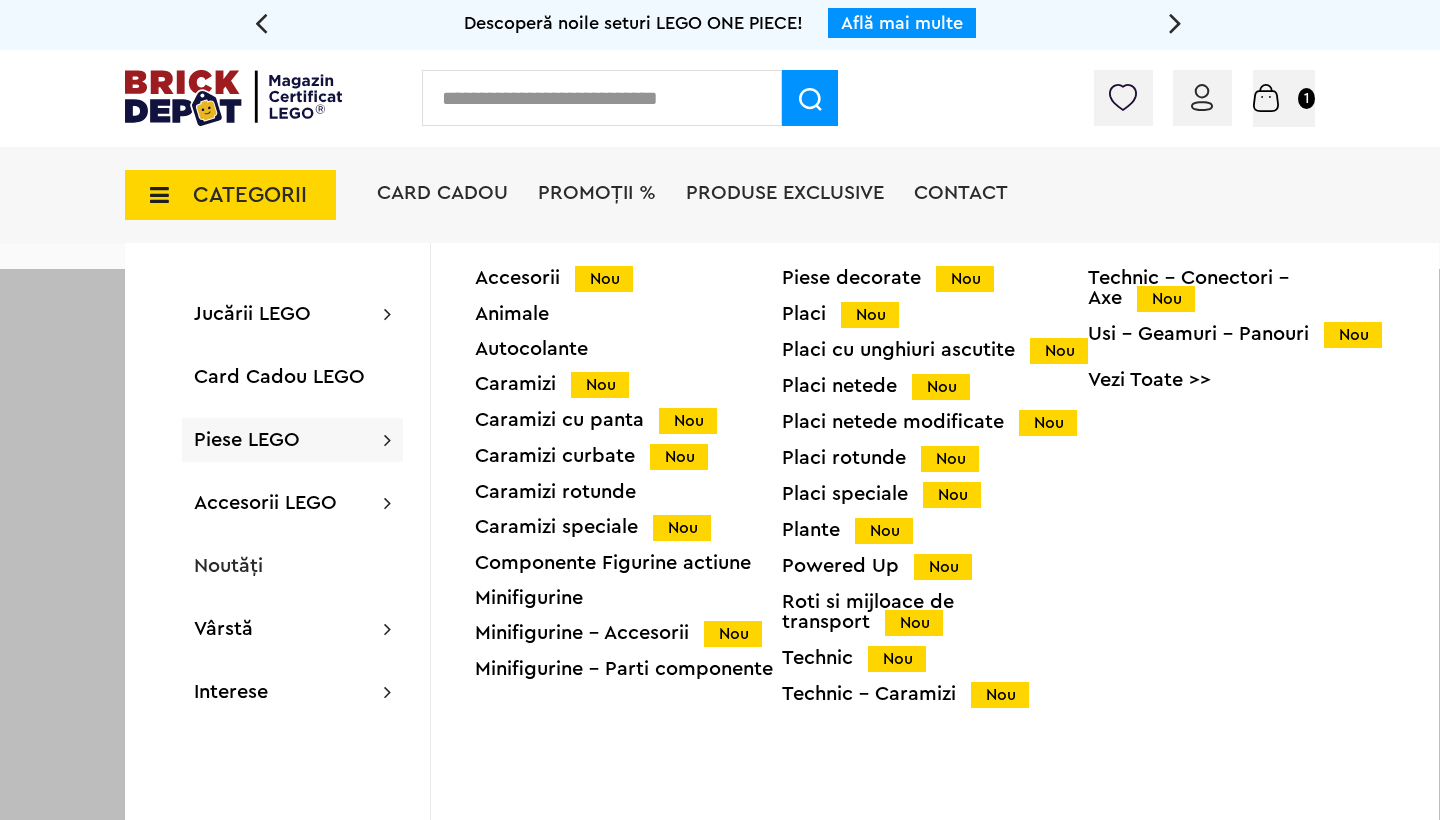 click on "Minifigurine - Parti componente" at bounding box center (628, 669) 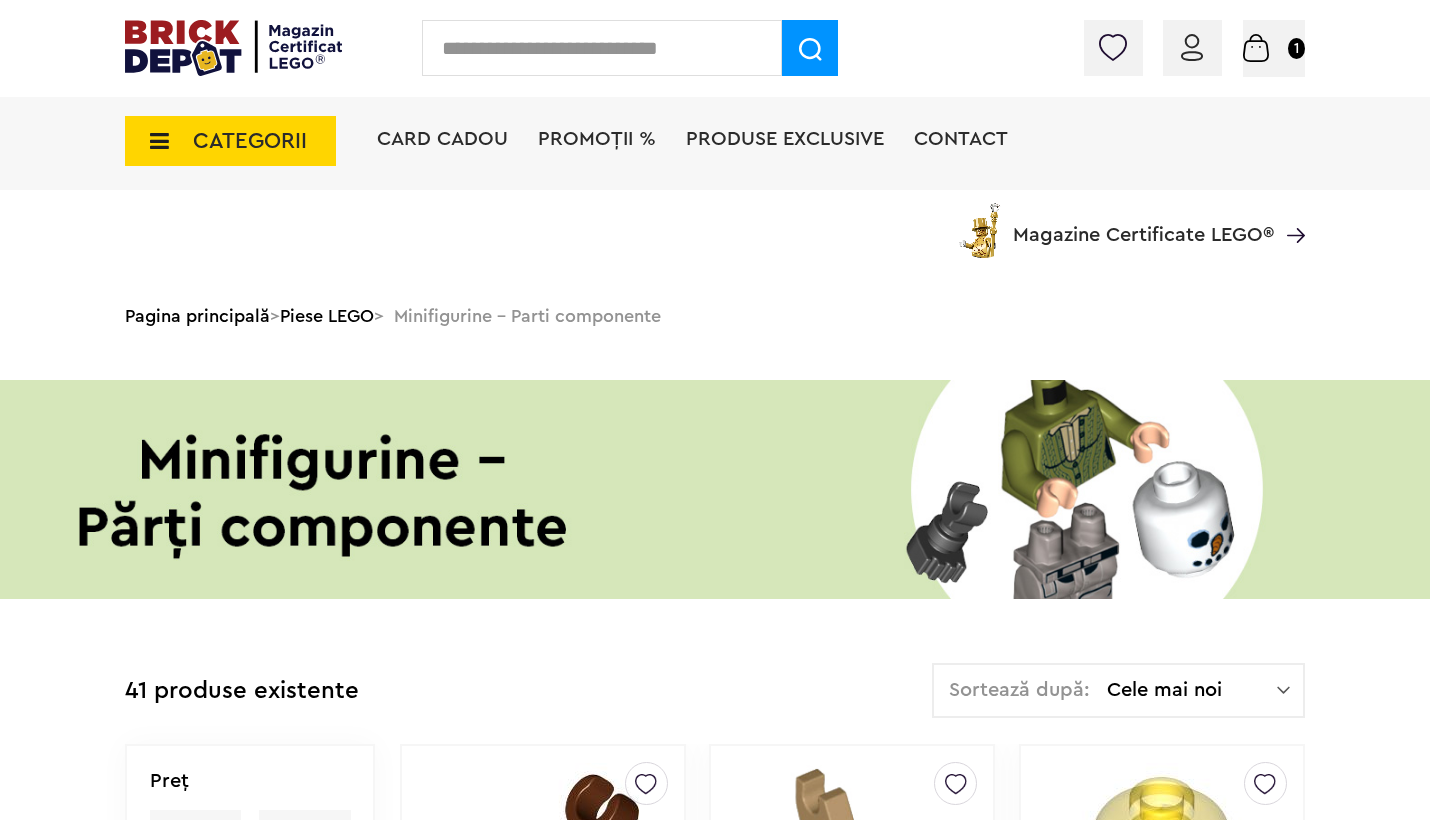 scroll, scrollTop: 257, scrollLeft: 0, axis: vertical 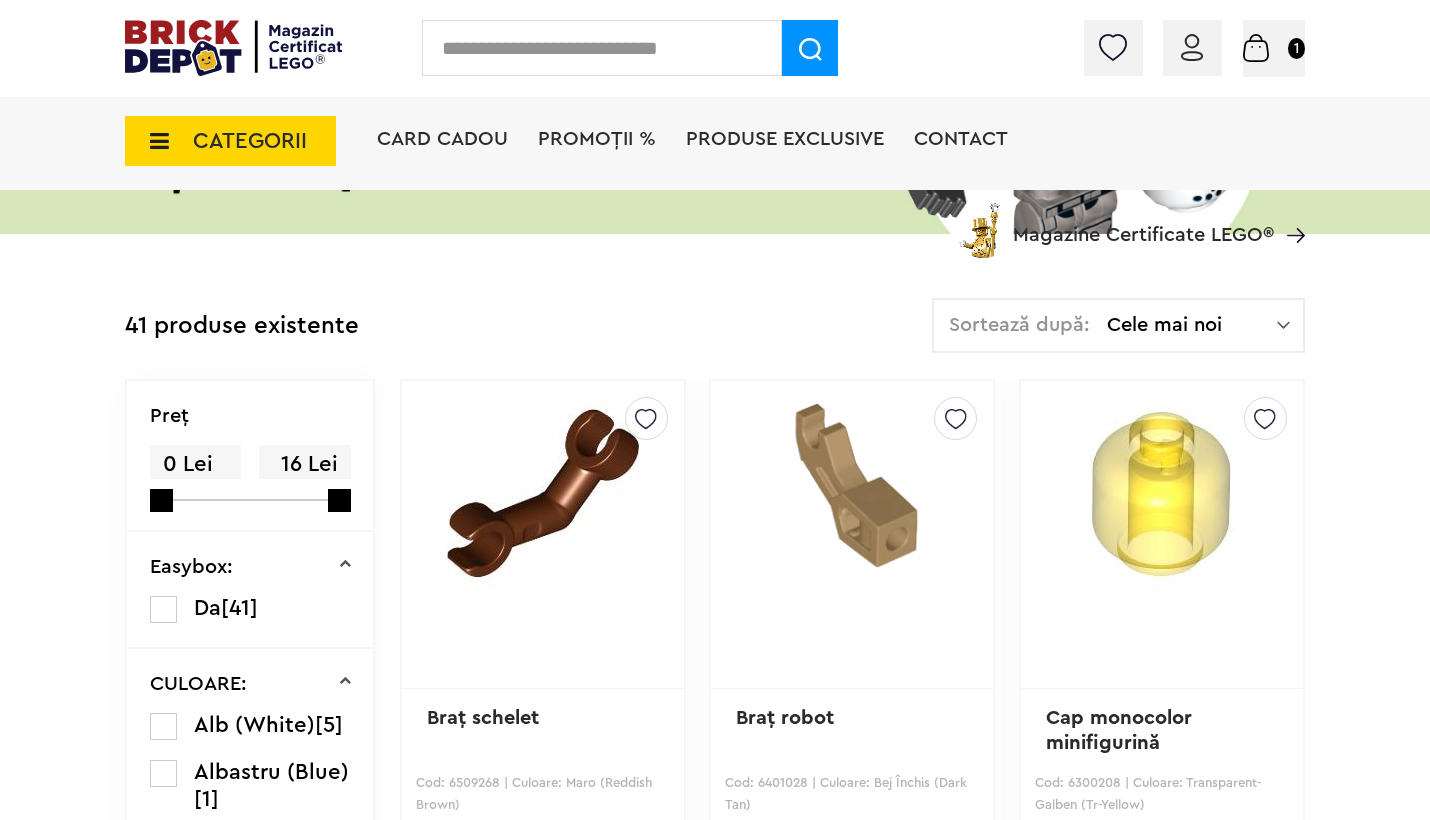 click on "Sortează după:
Cele mai noi
Cele mai noi
Cele mai vechi
Cele mai ieftine
Cele mai scumpe" at bounding box center [1118, 325] 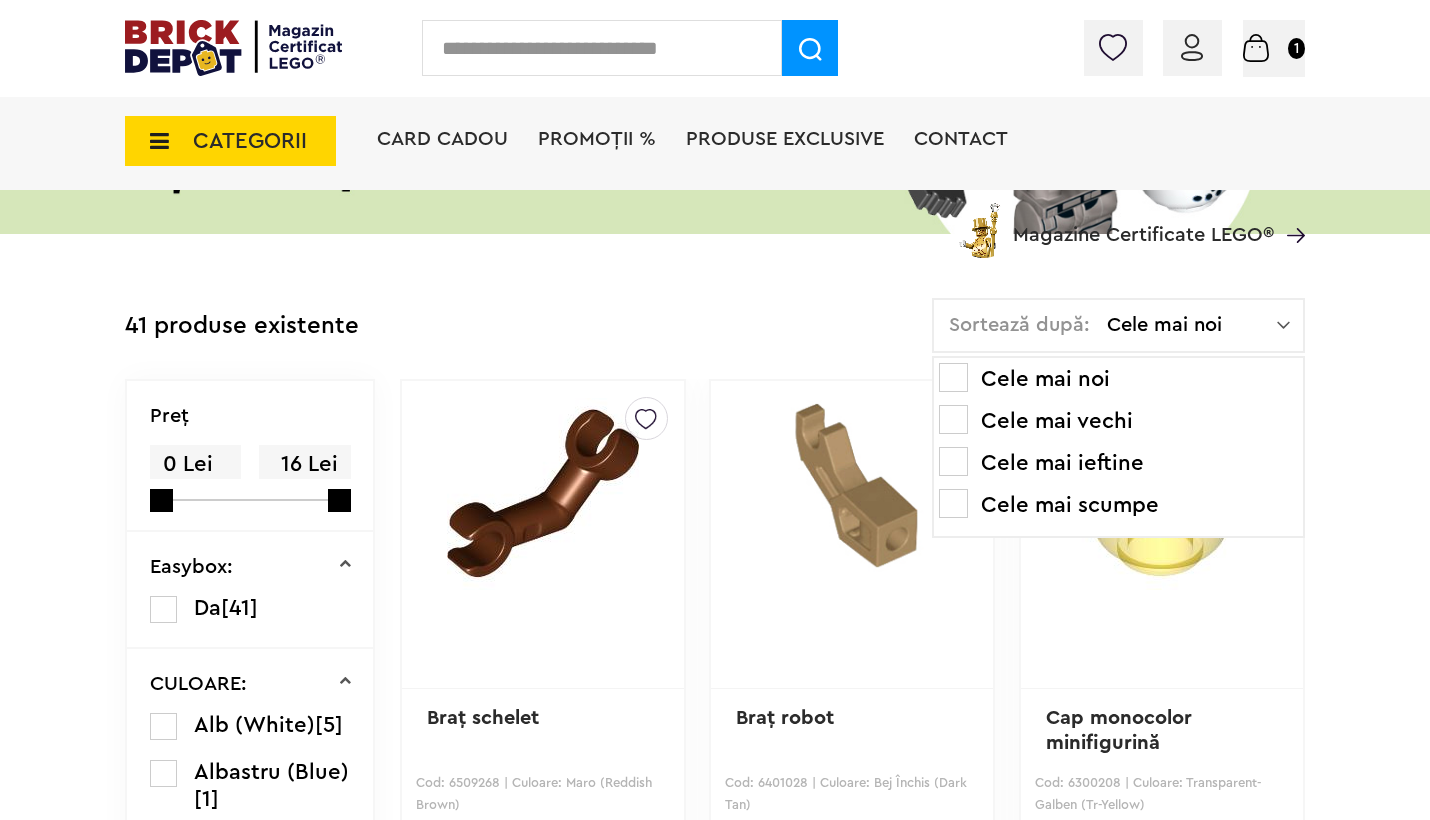 click on "Cele mai scumpe" at bounding box center [1118, 505] 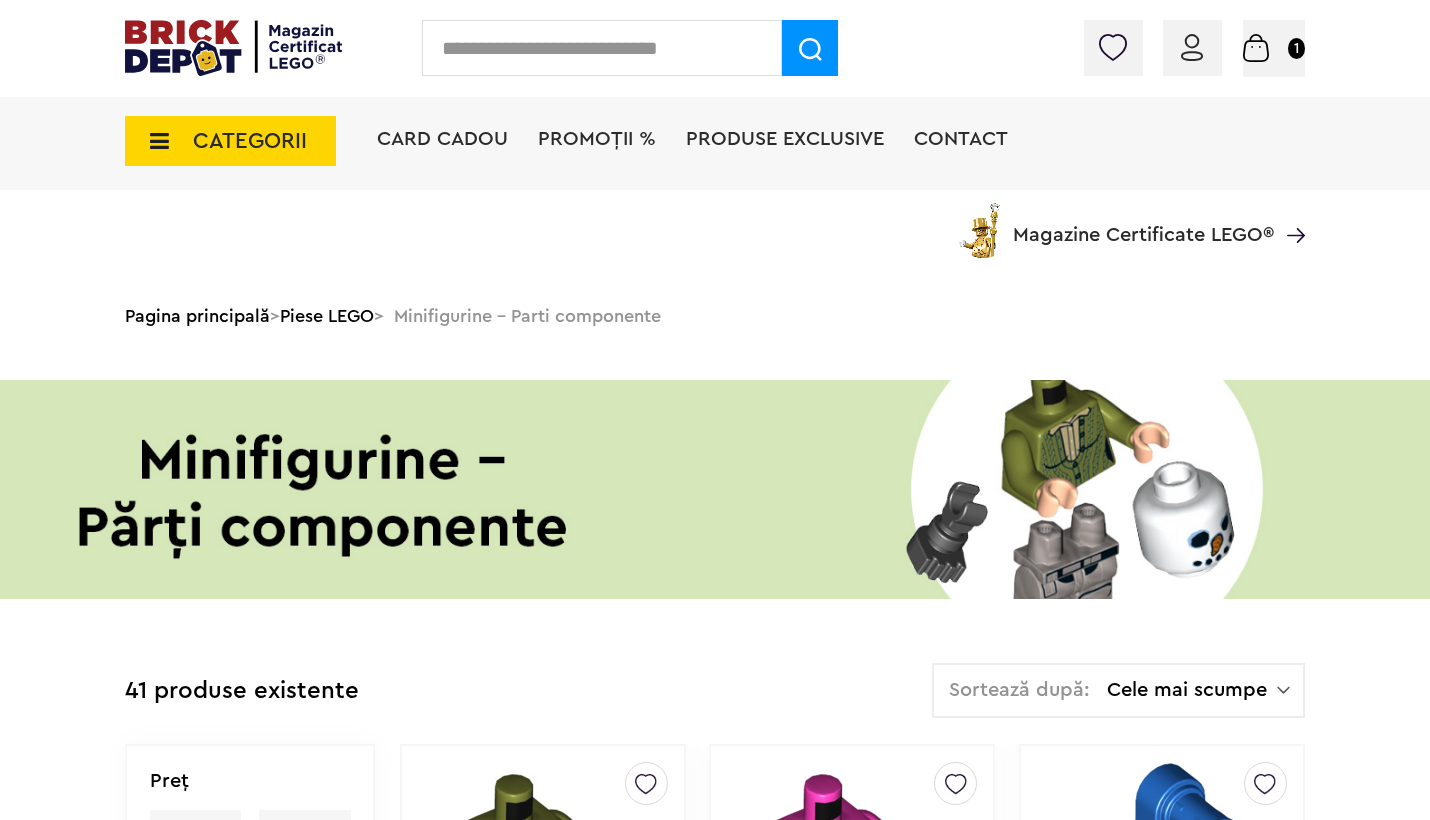 scroll, scrollTop: 336, scrollLeft: 0, axis: vertical 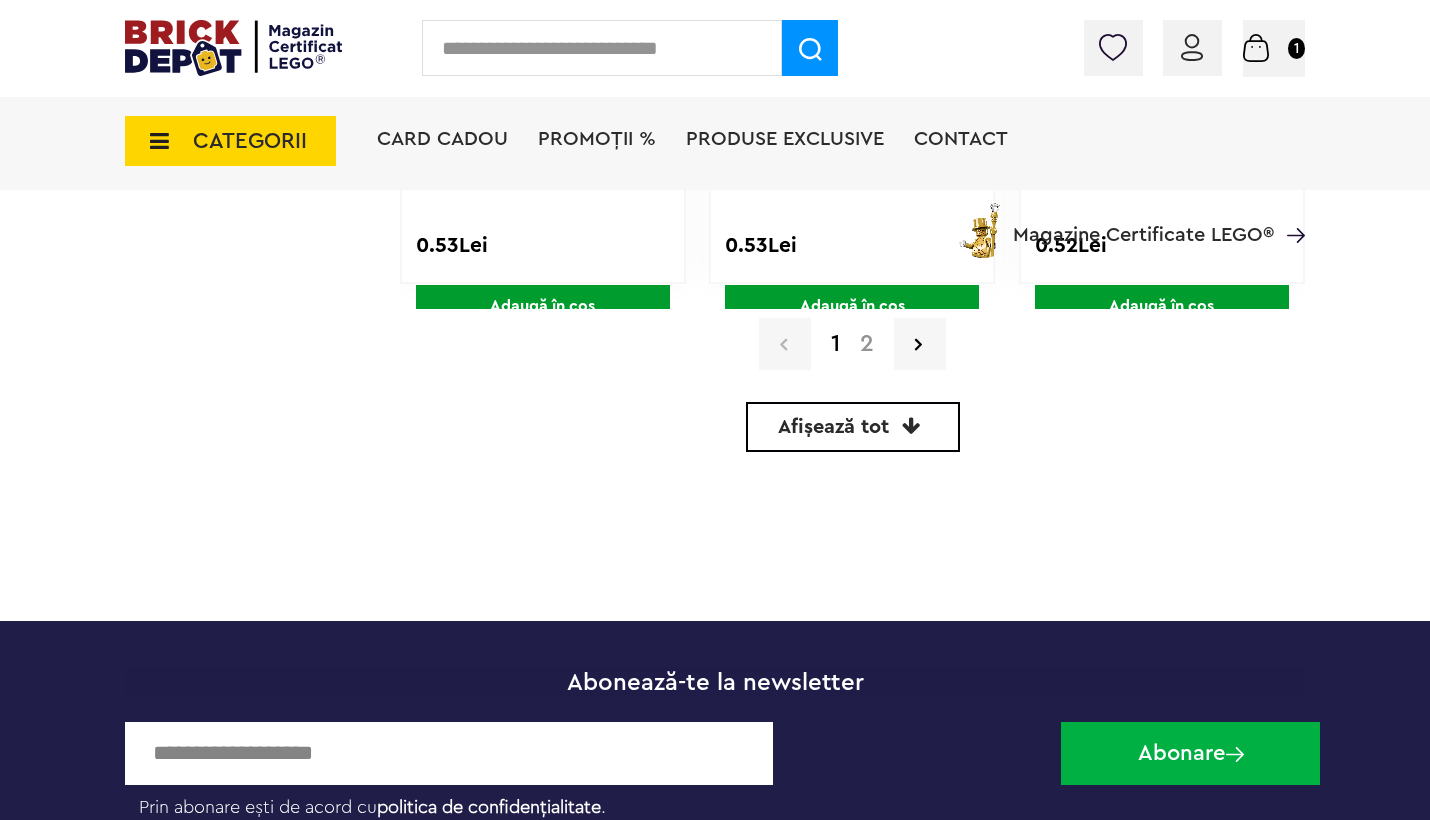 click on "2" at bounding box center [867, 344] 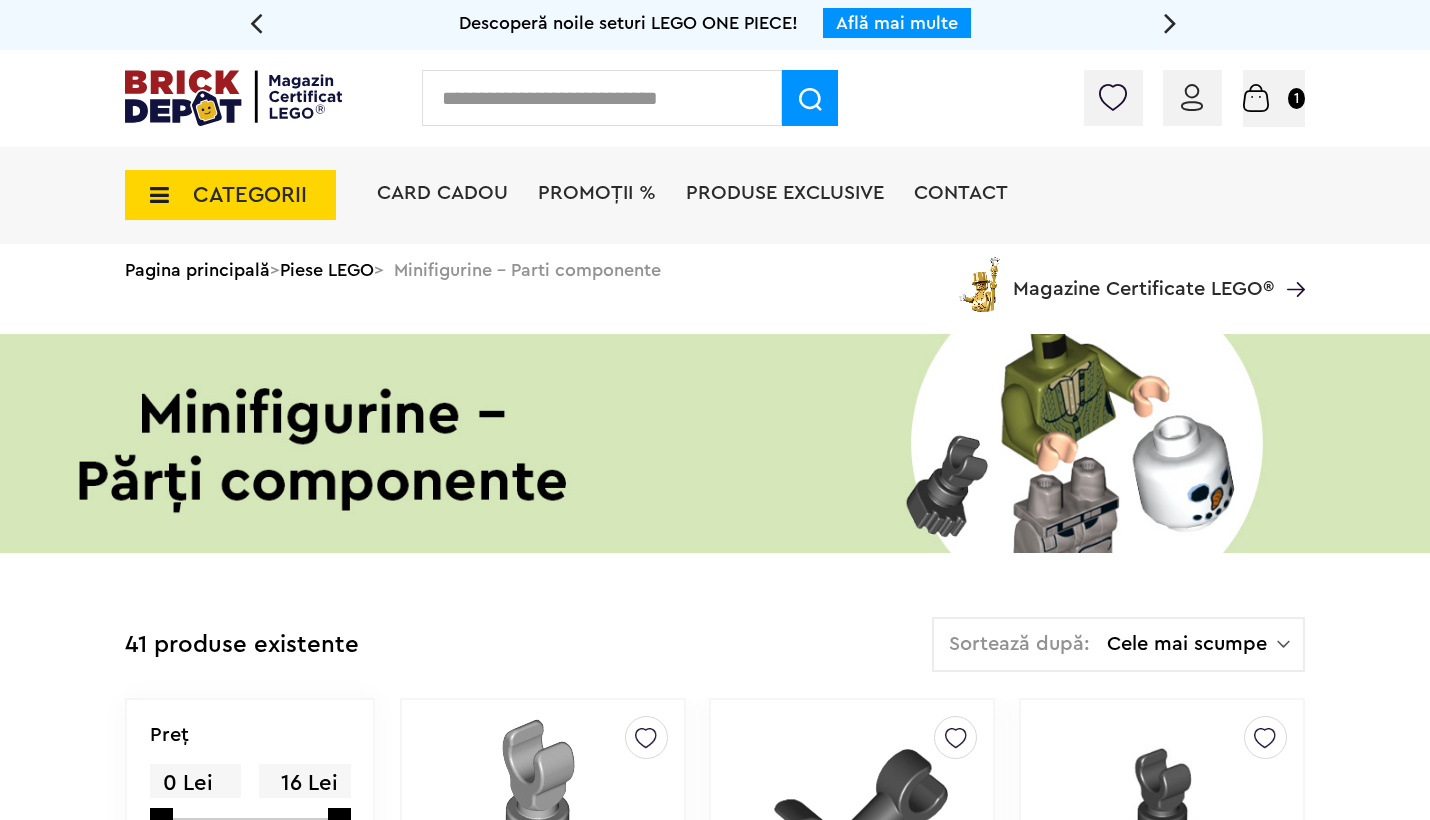 scroll, scrollTop: 578, scrollLeft: 0, axis: vertical 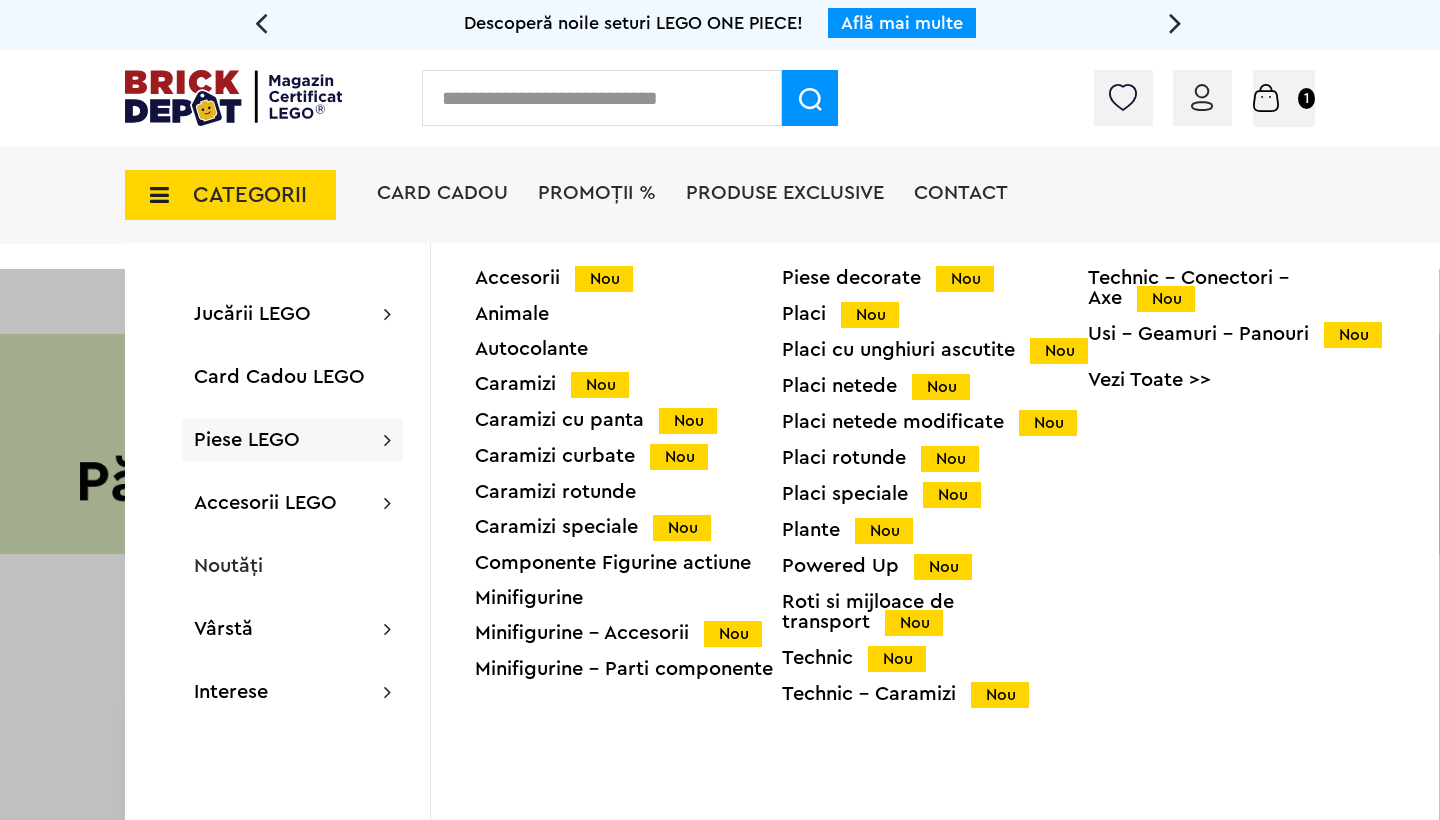 click on "Minifigurine" at bounding box center (628, 598) 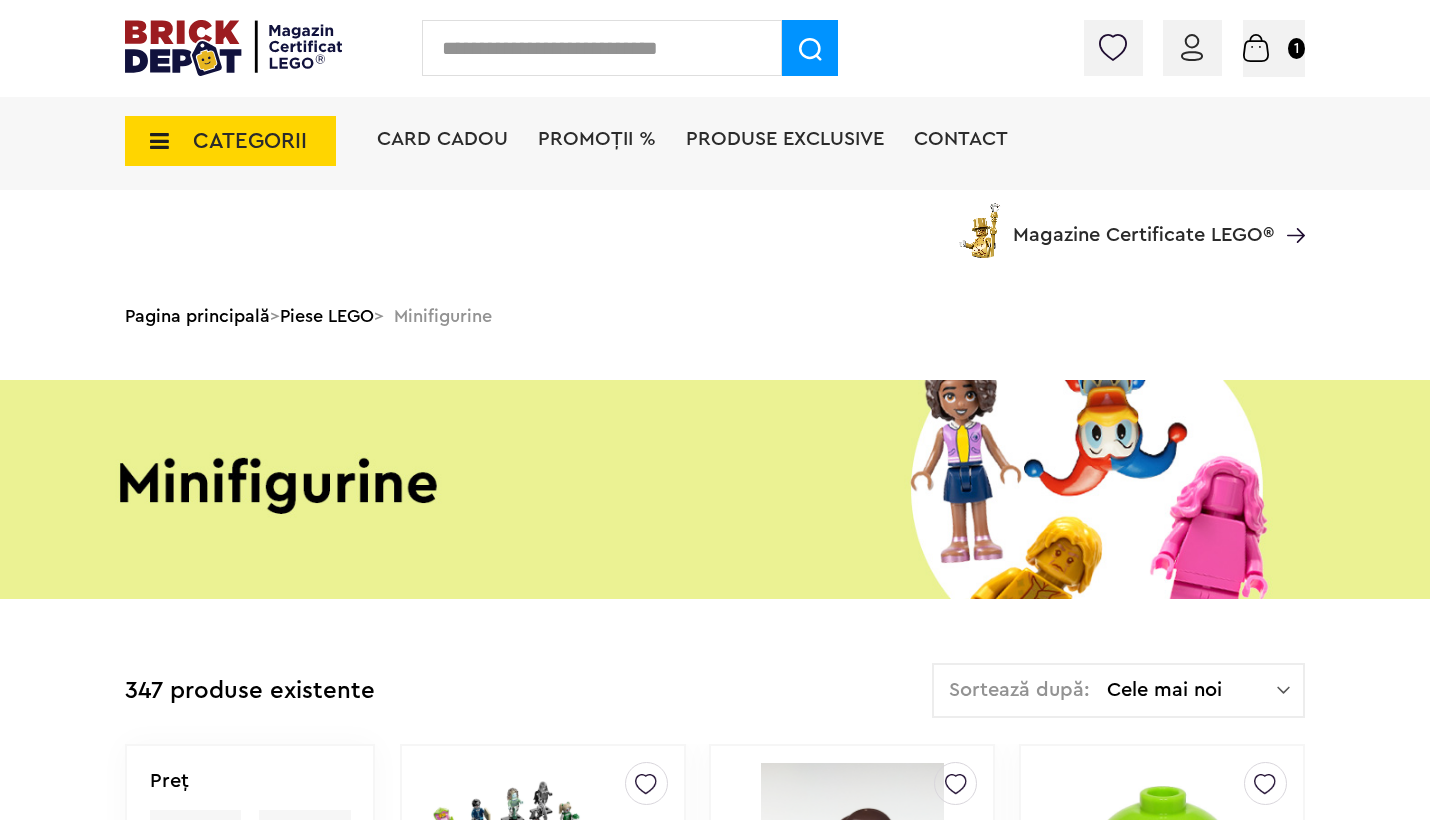 scroll, scrollTop: 298, scrollLeft: 0, axis: vertical 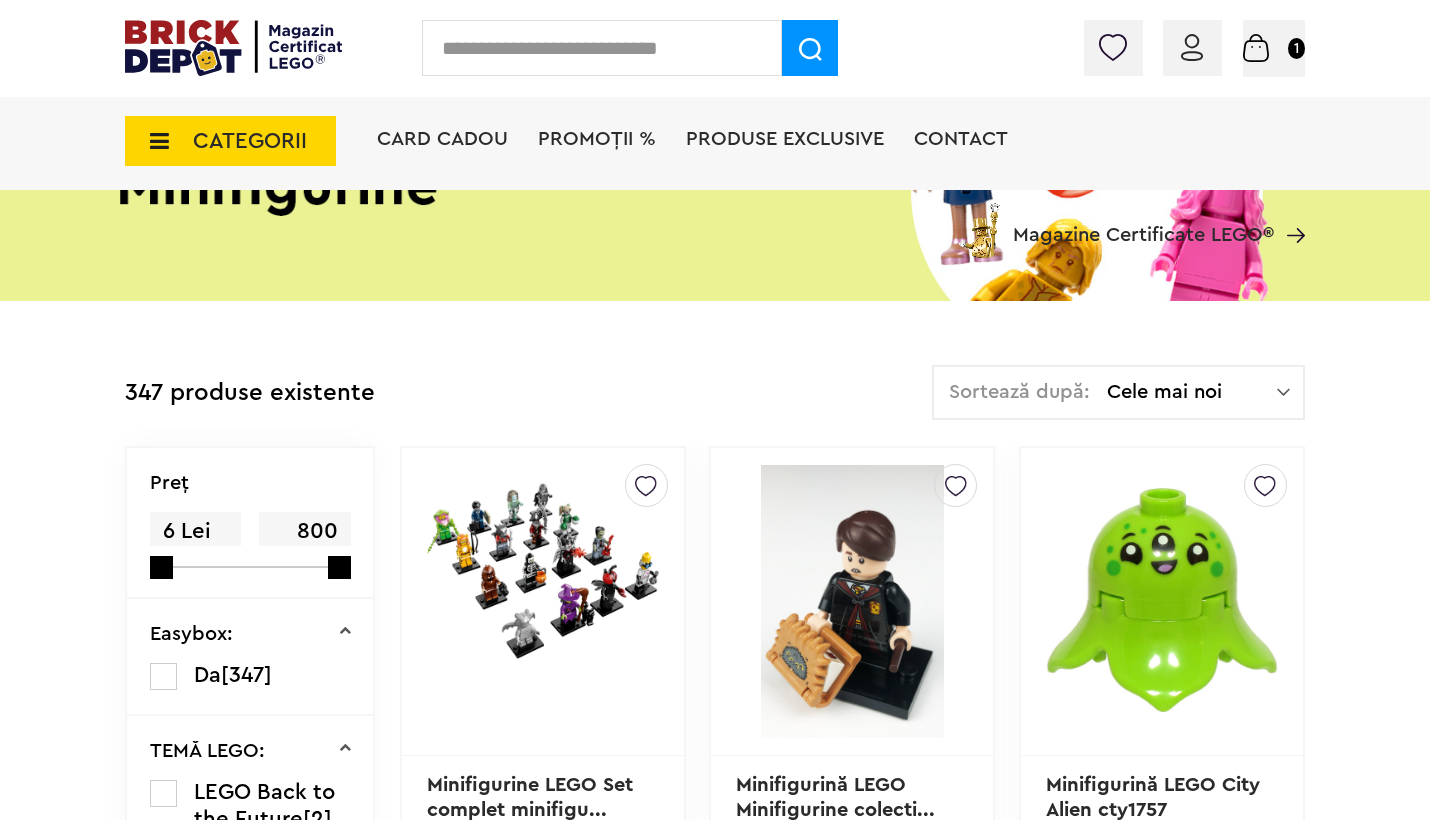 click on "Cele mai noi" at bounding box center [1192, 392] 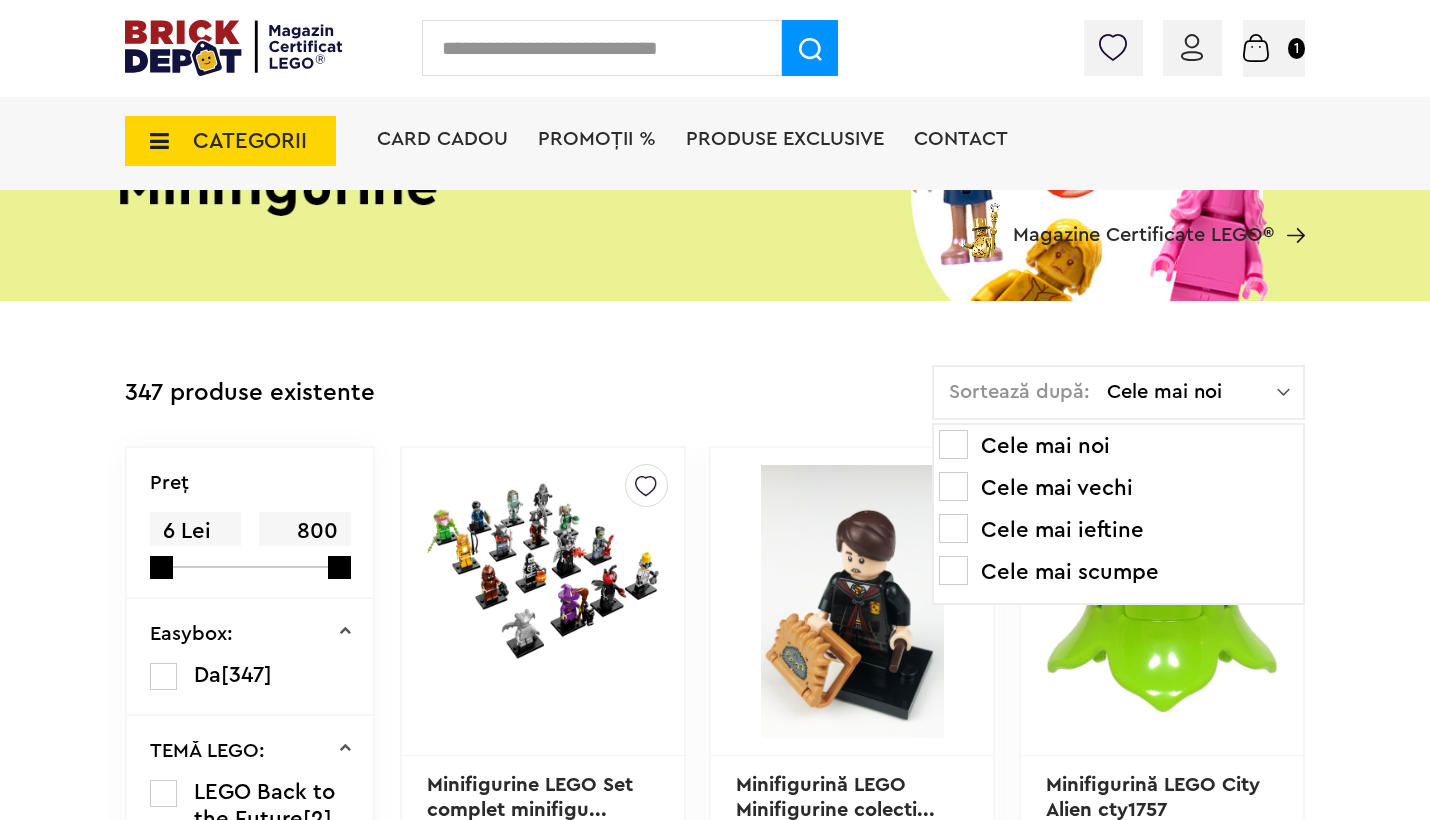 click on "Cele mai scumpe" at bounding box center (1118, 572) 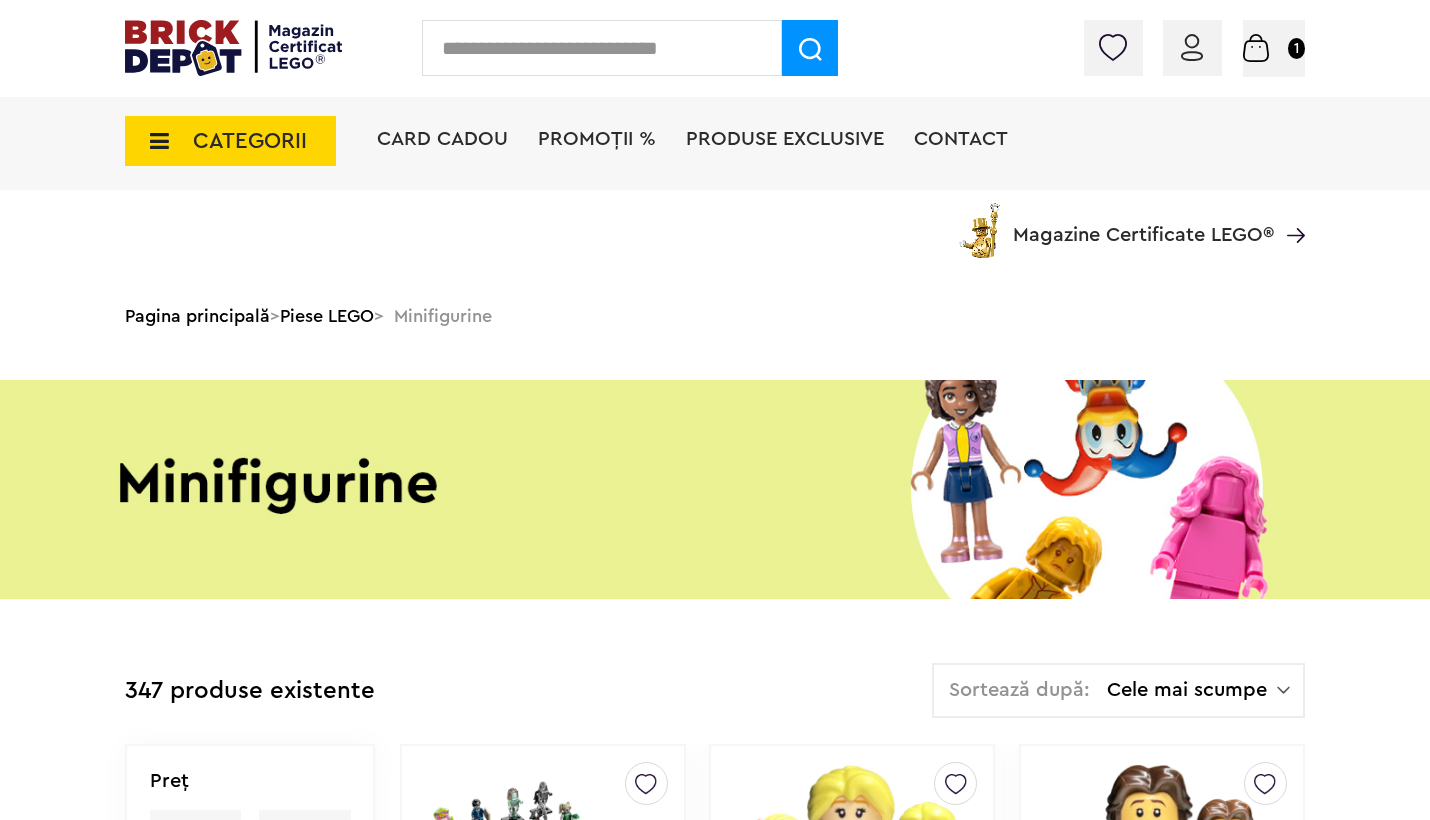 scroll, scrollTop: 661, scrollLeft: 0, axis: vertical 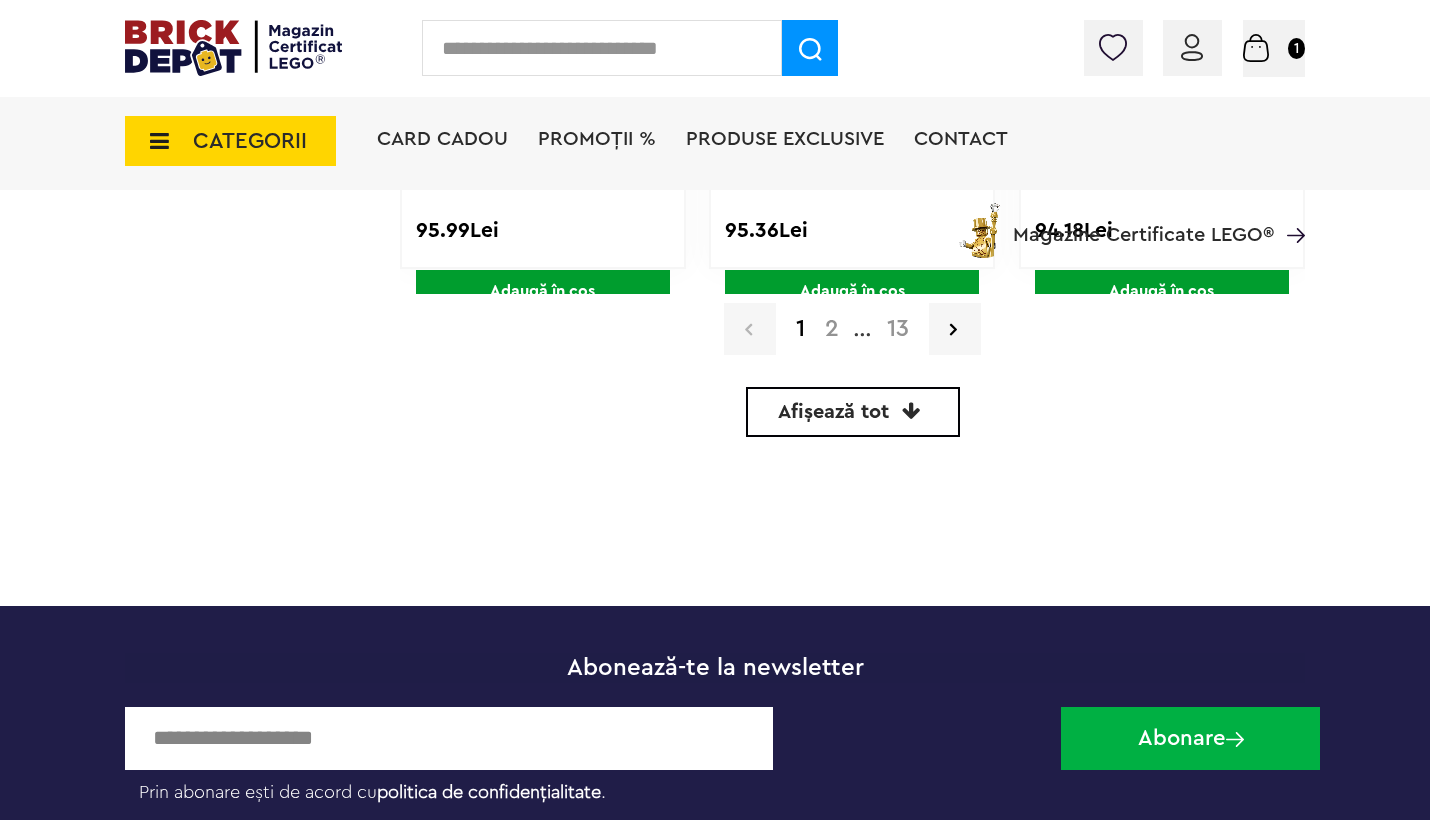 click on "2" at bounding box center [832, 329] 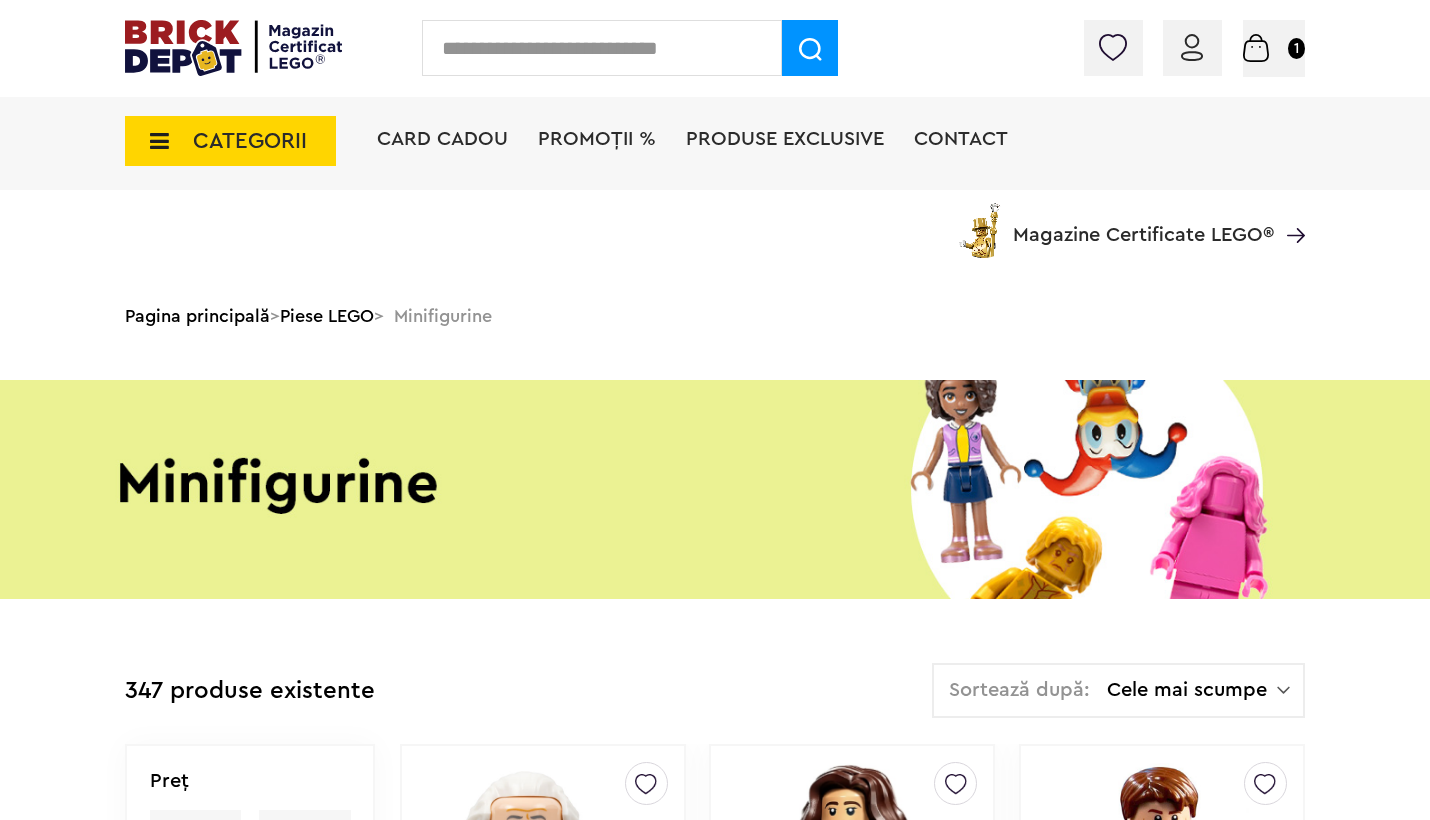 scroll, scrollTop: 338, scrollLeft: 0, axis: vertical 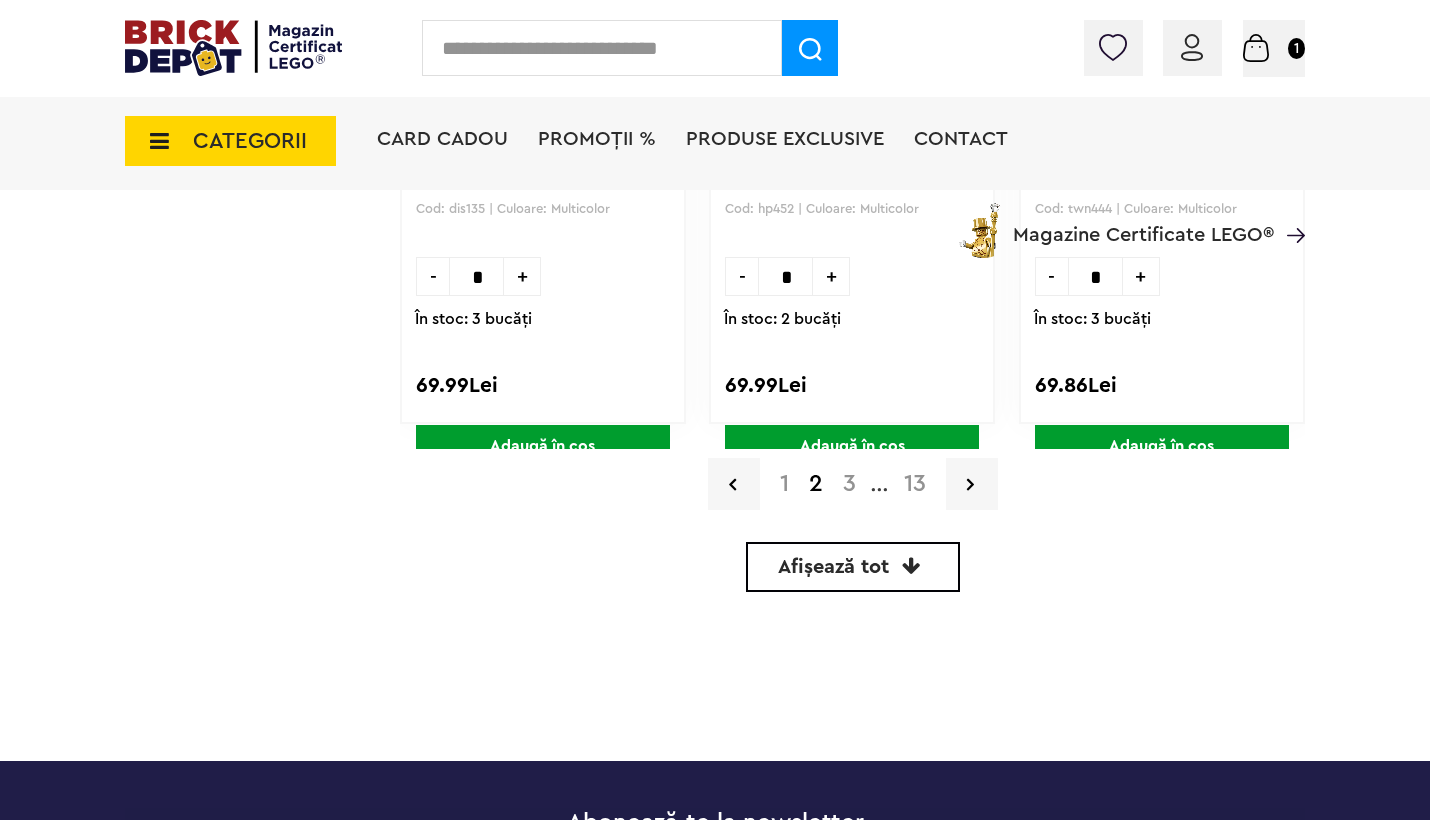 click on "3" at bounding box center [849, 484] 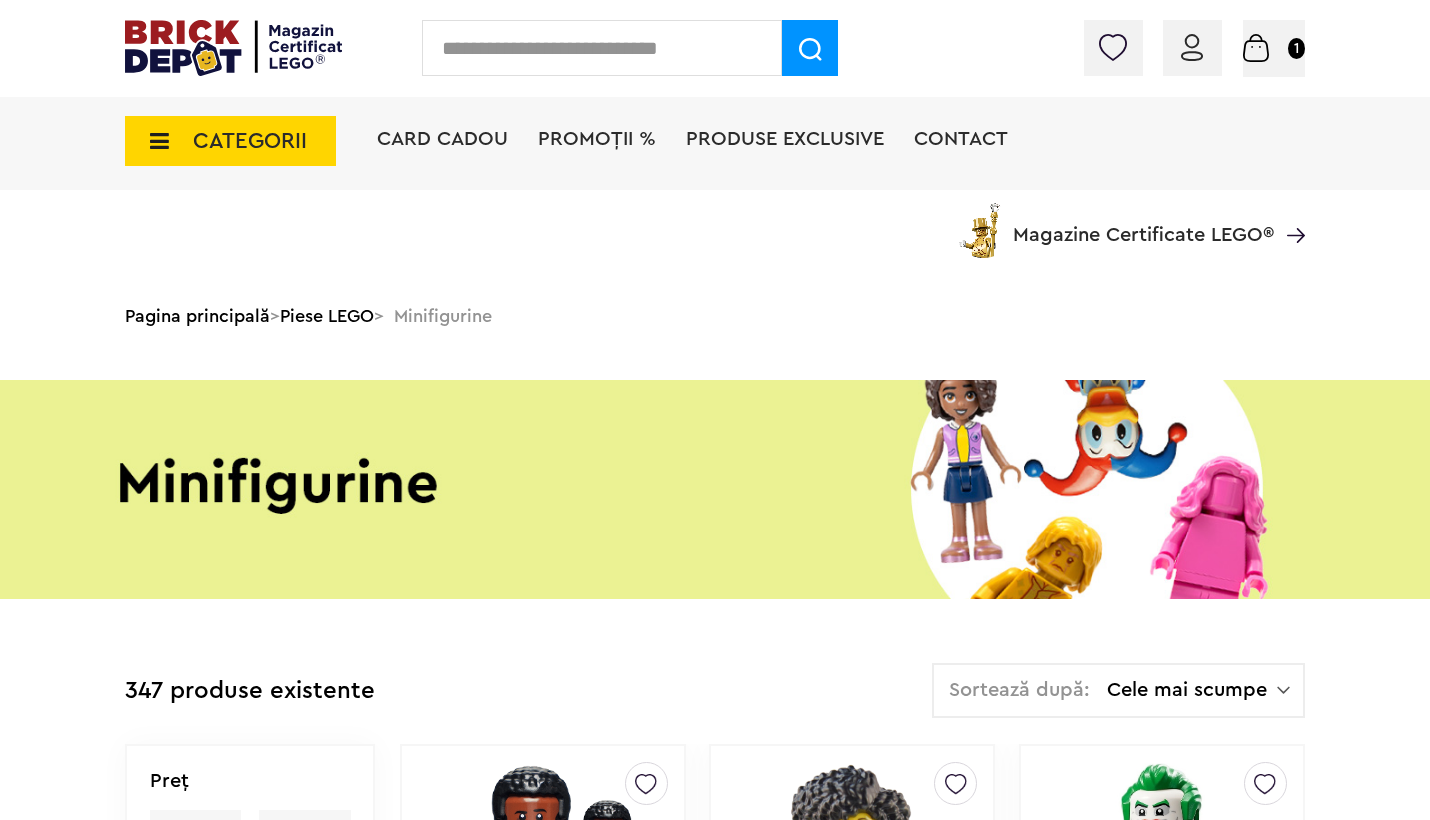 scroll, scrollTop: 594, scrollLeft: 0, axis: vertical 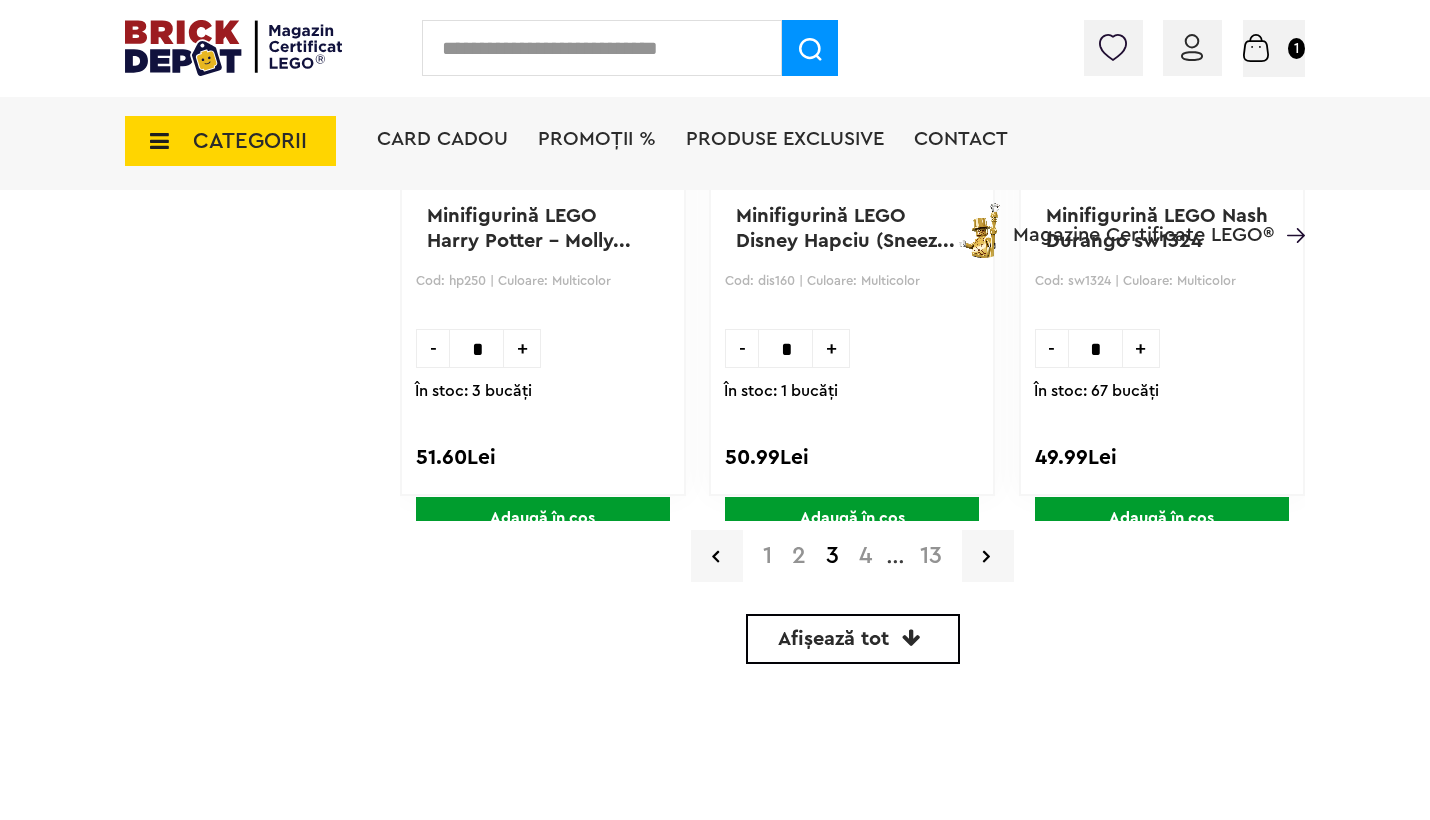 click on "4" at bounding box center [865, 556] 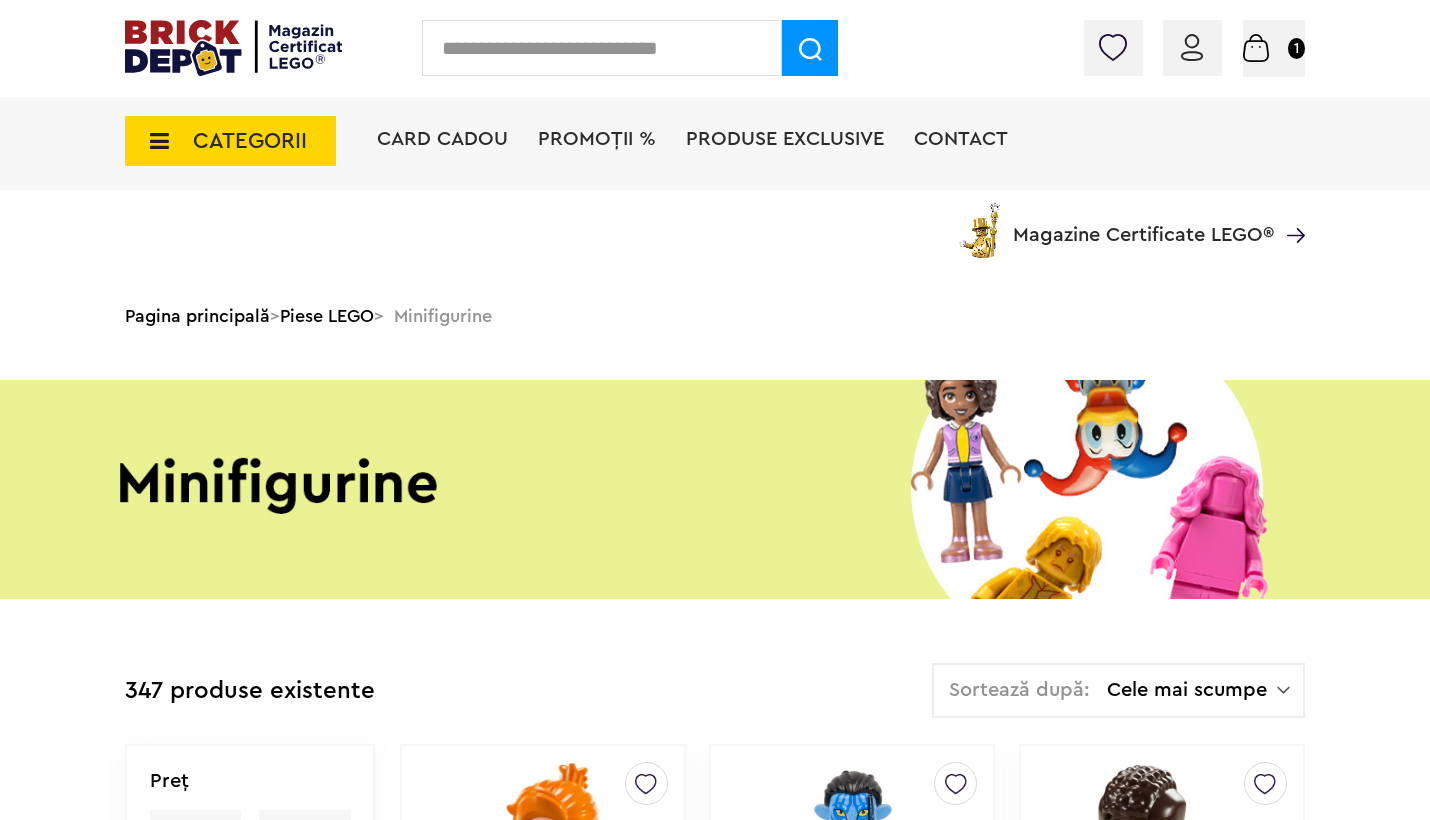 scroll, scrollTop: 374, scrollLeft: 0, axis: vertical 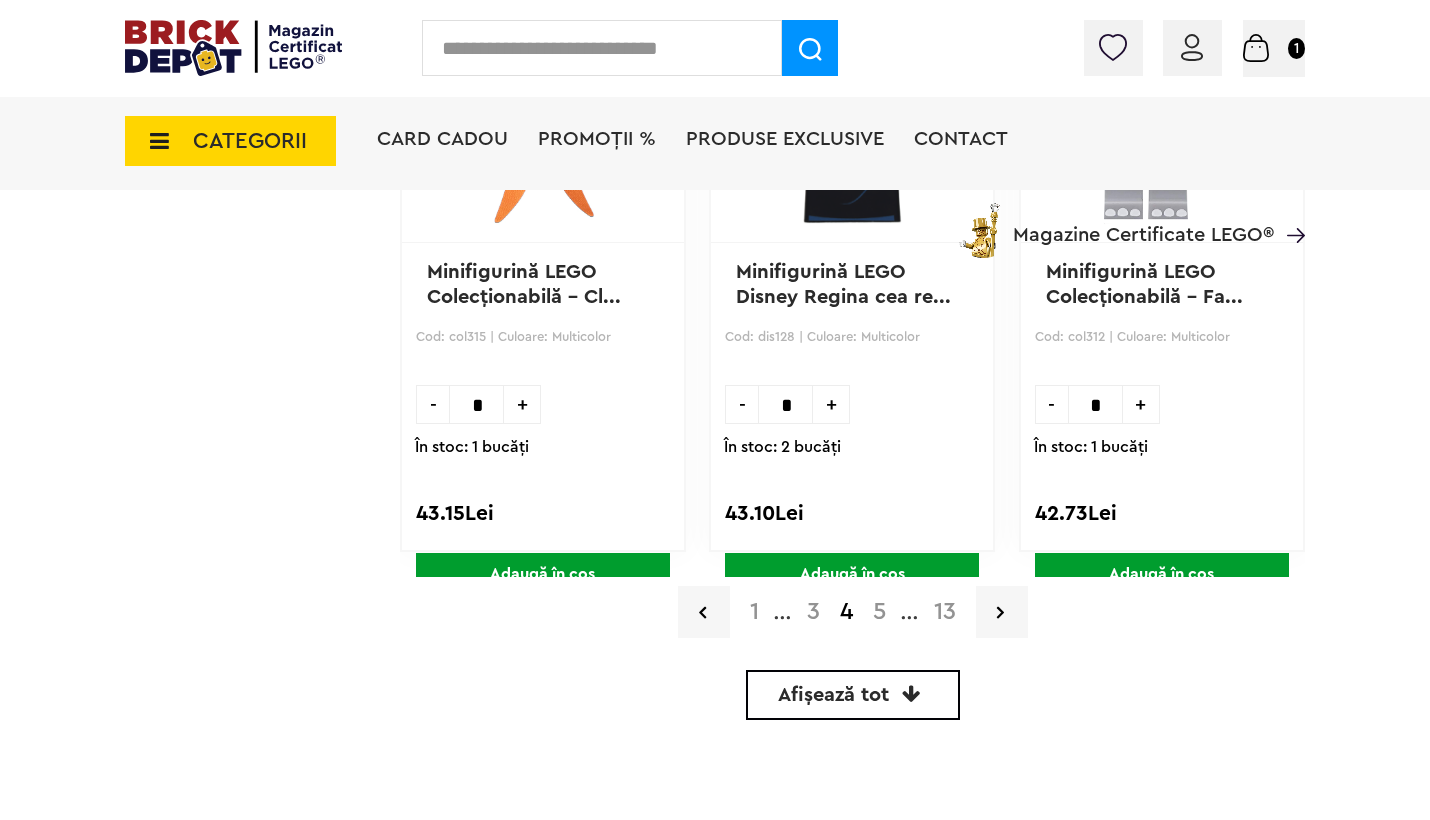 click on "5" at bounding box center [879, 612] 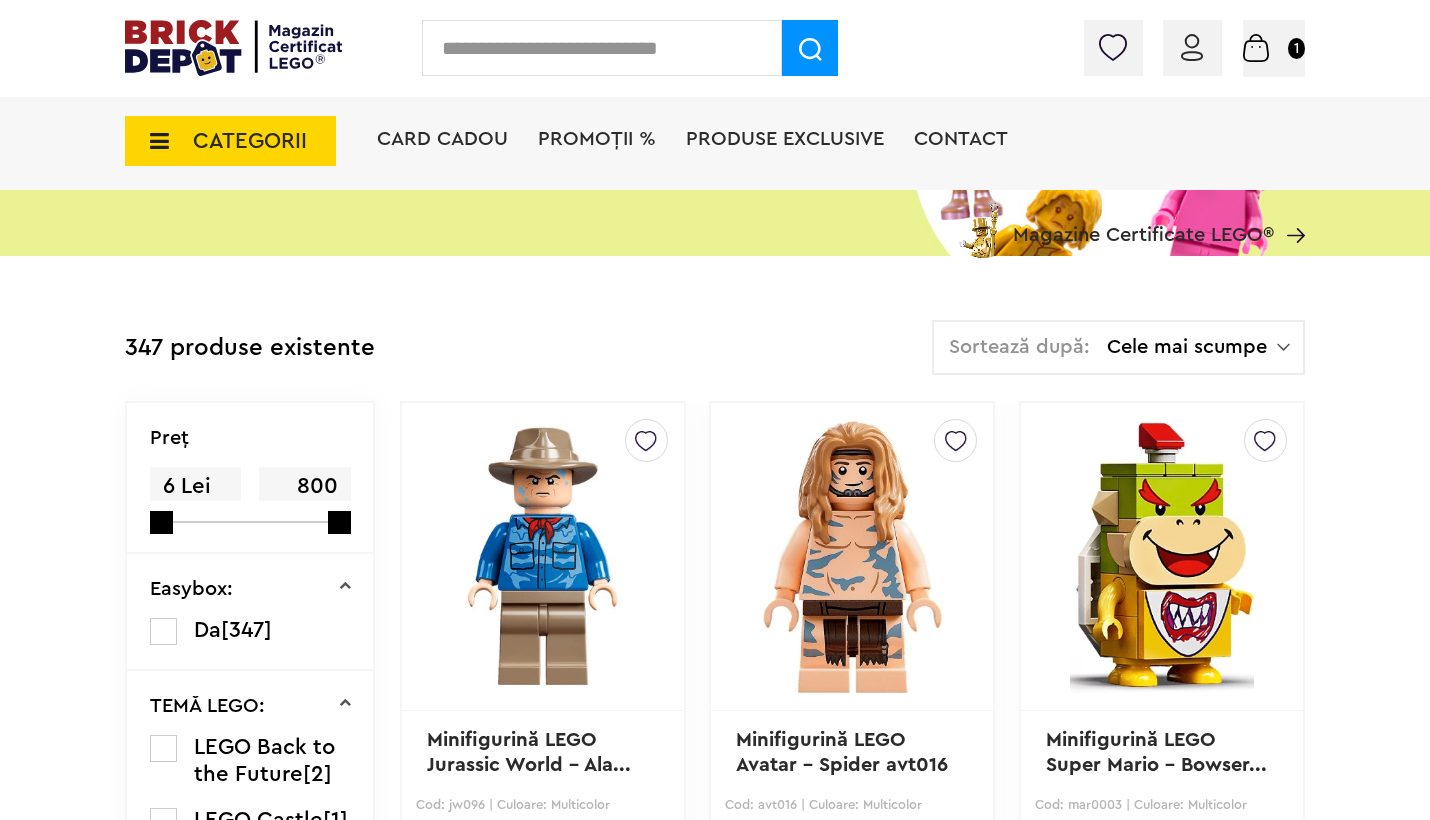 scroll, scrollTop: 0, scrollLeft: 0, axis: both 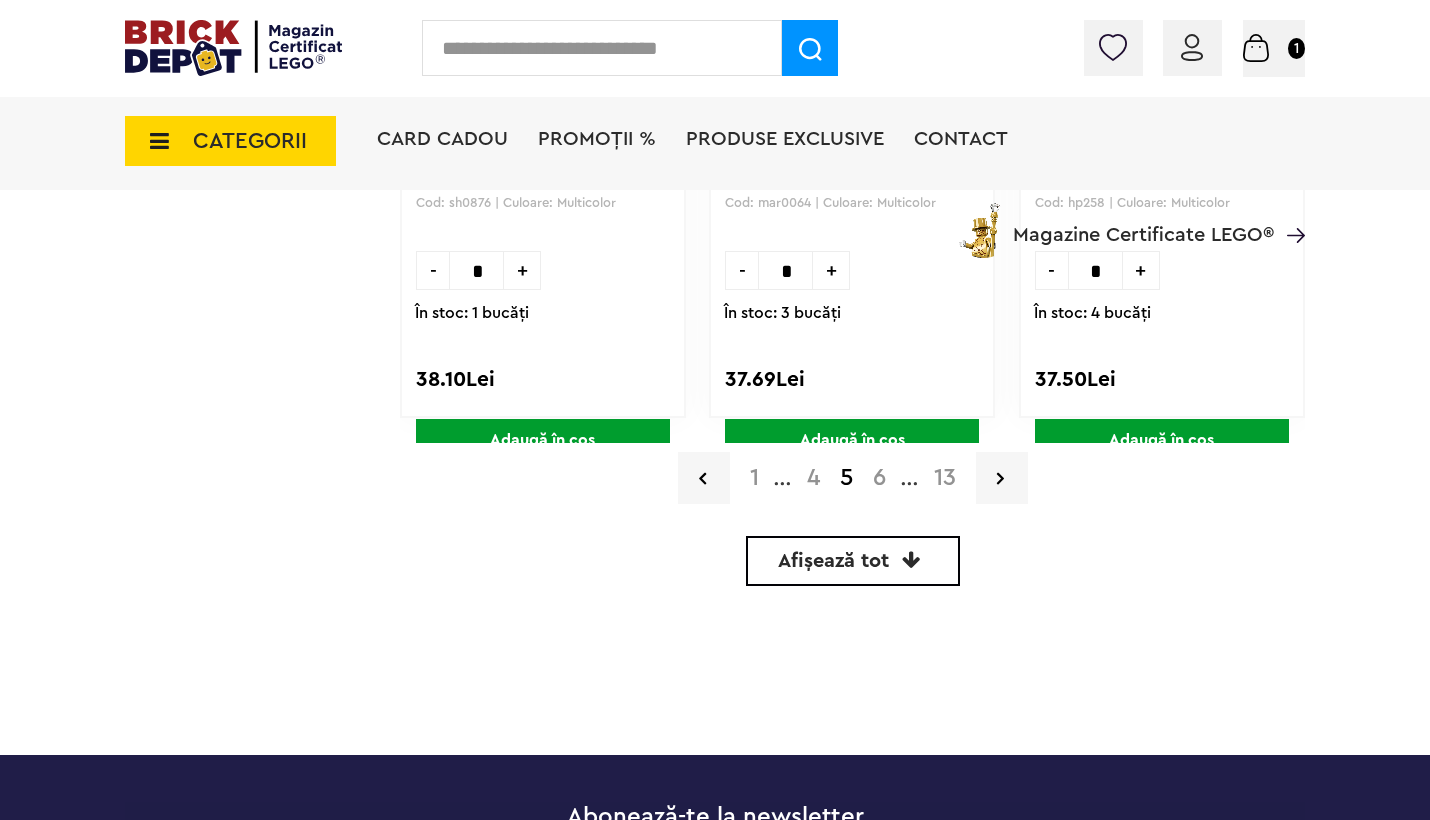 click on "6" at bounding box center (879, 478) 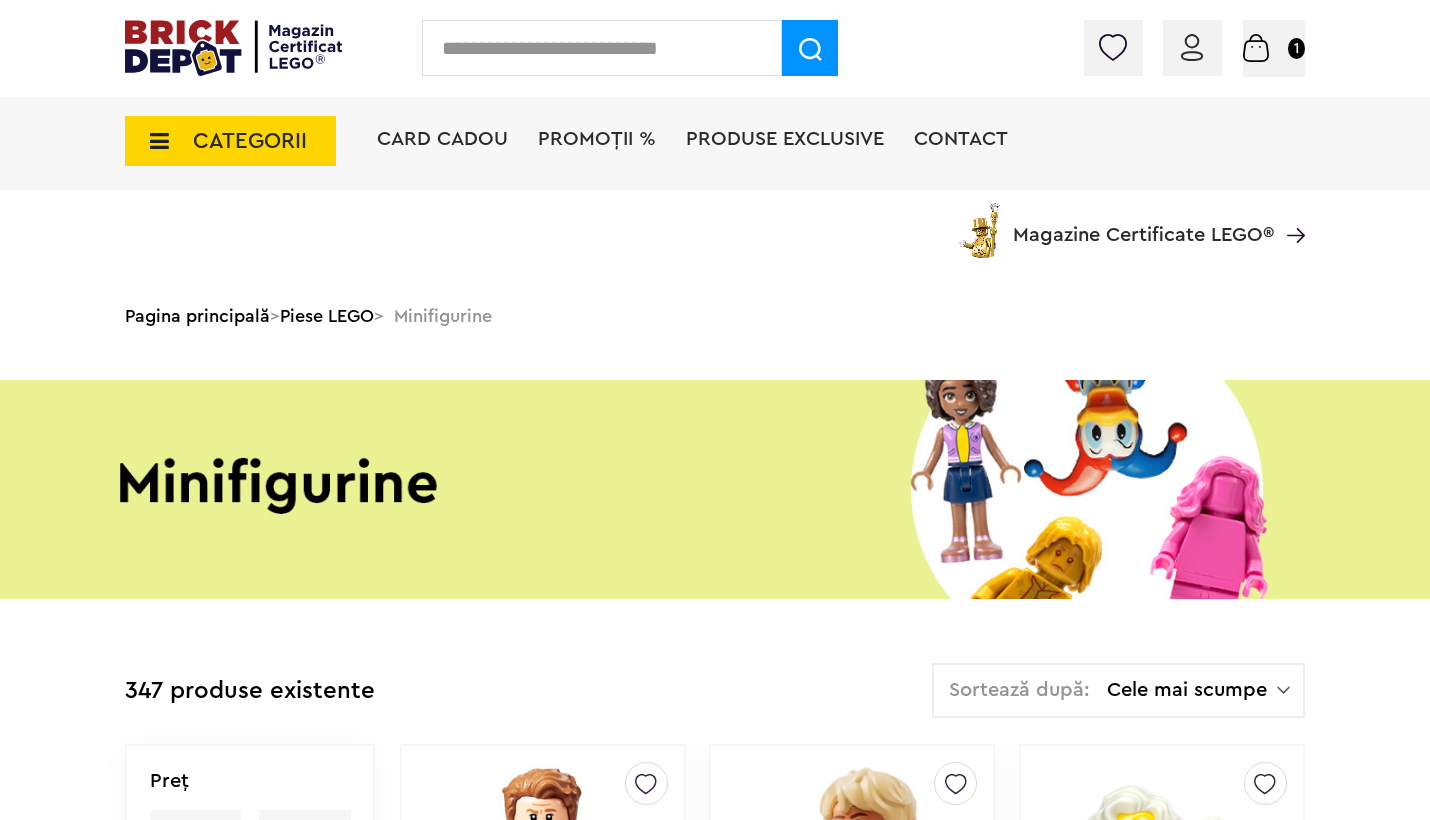 scroll, scrollTop: 618, scrollLeft: 0, axis: vertical 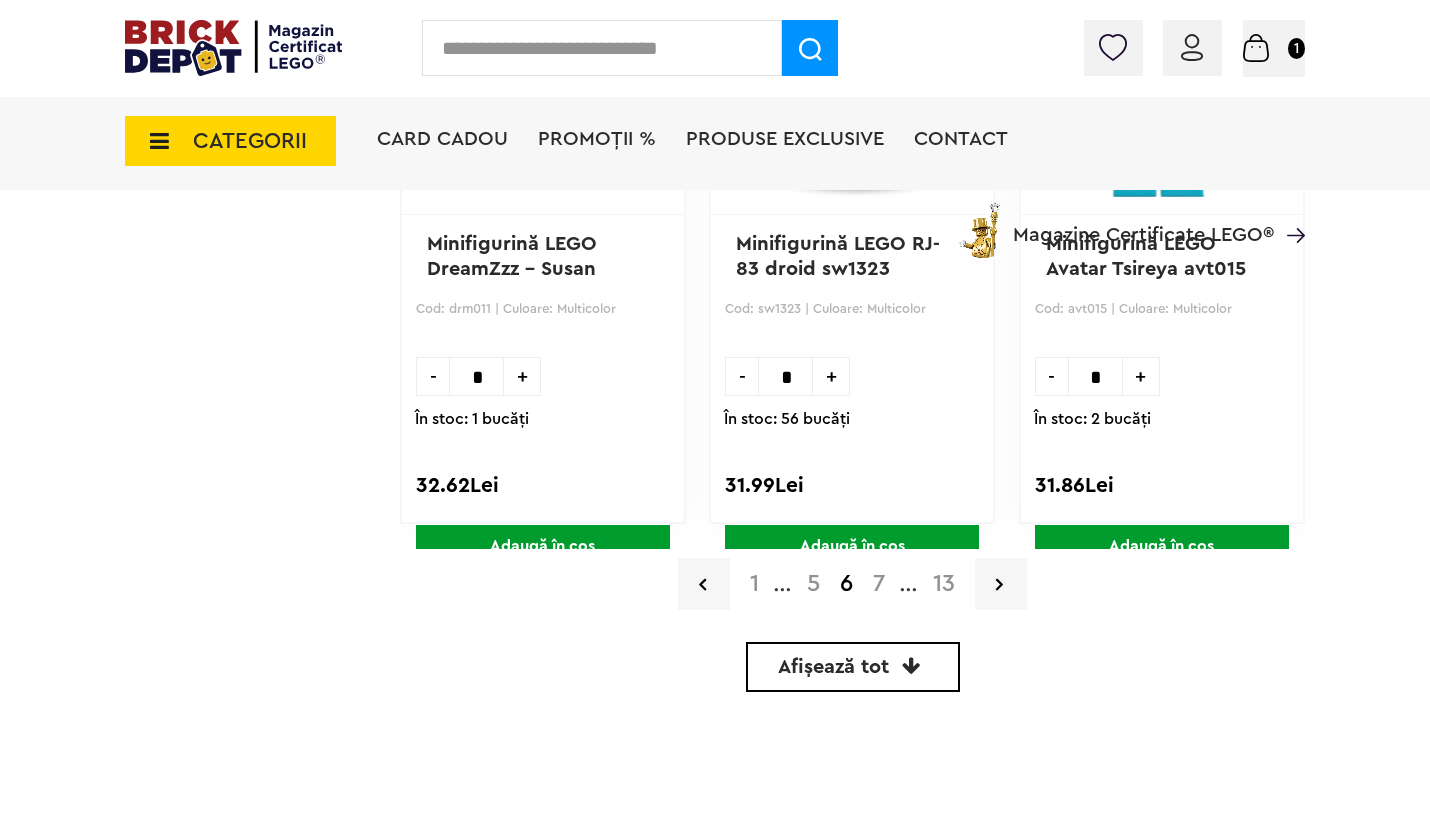 click on "7" at bounding box center (879, 584) 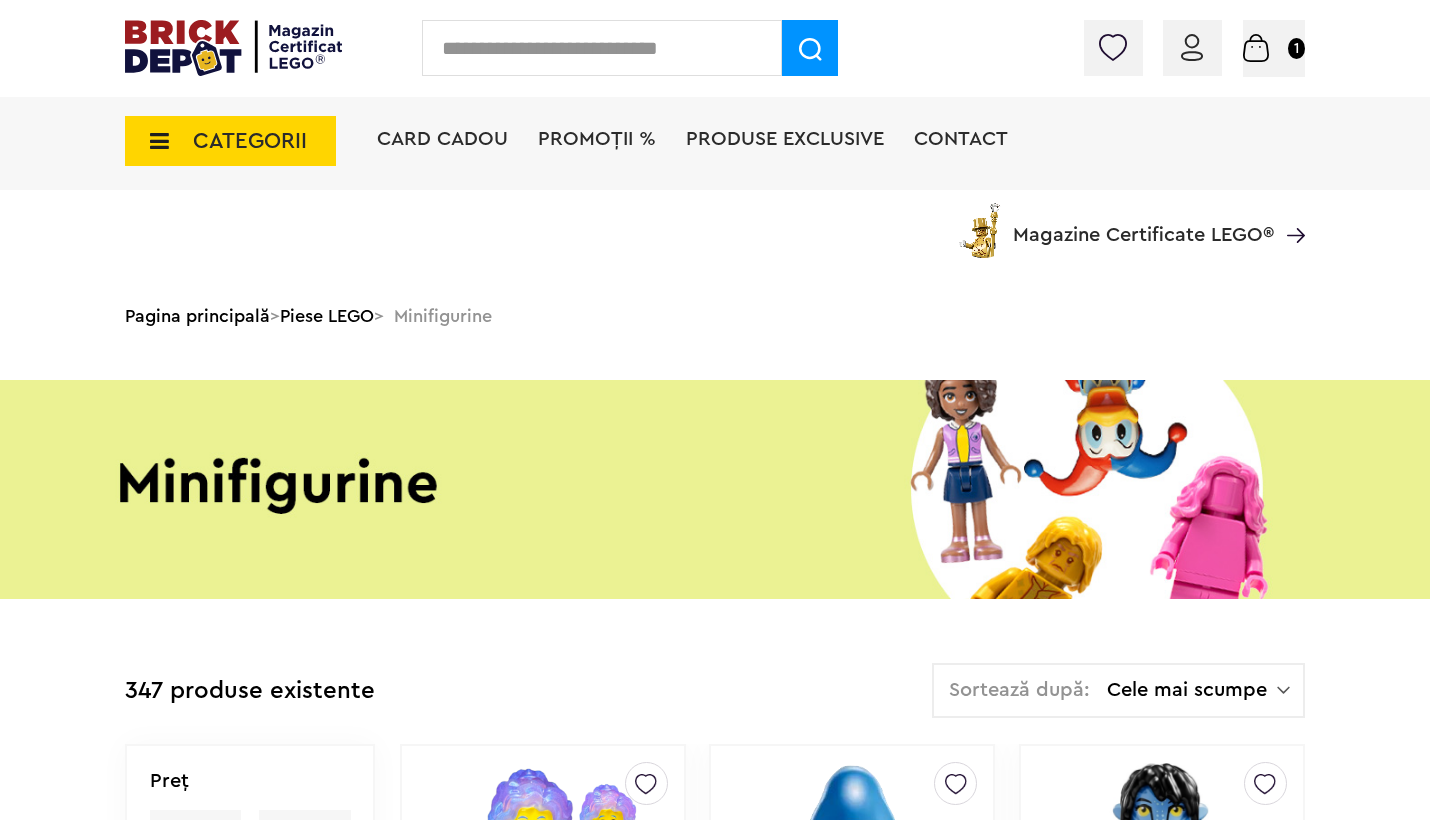 scroll, scrollTop: 381, scrollLeft: 0, axis: vertical 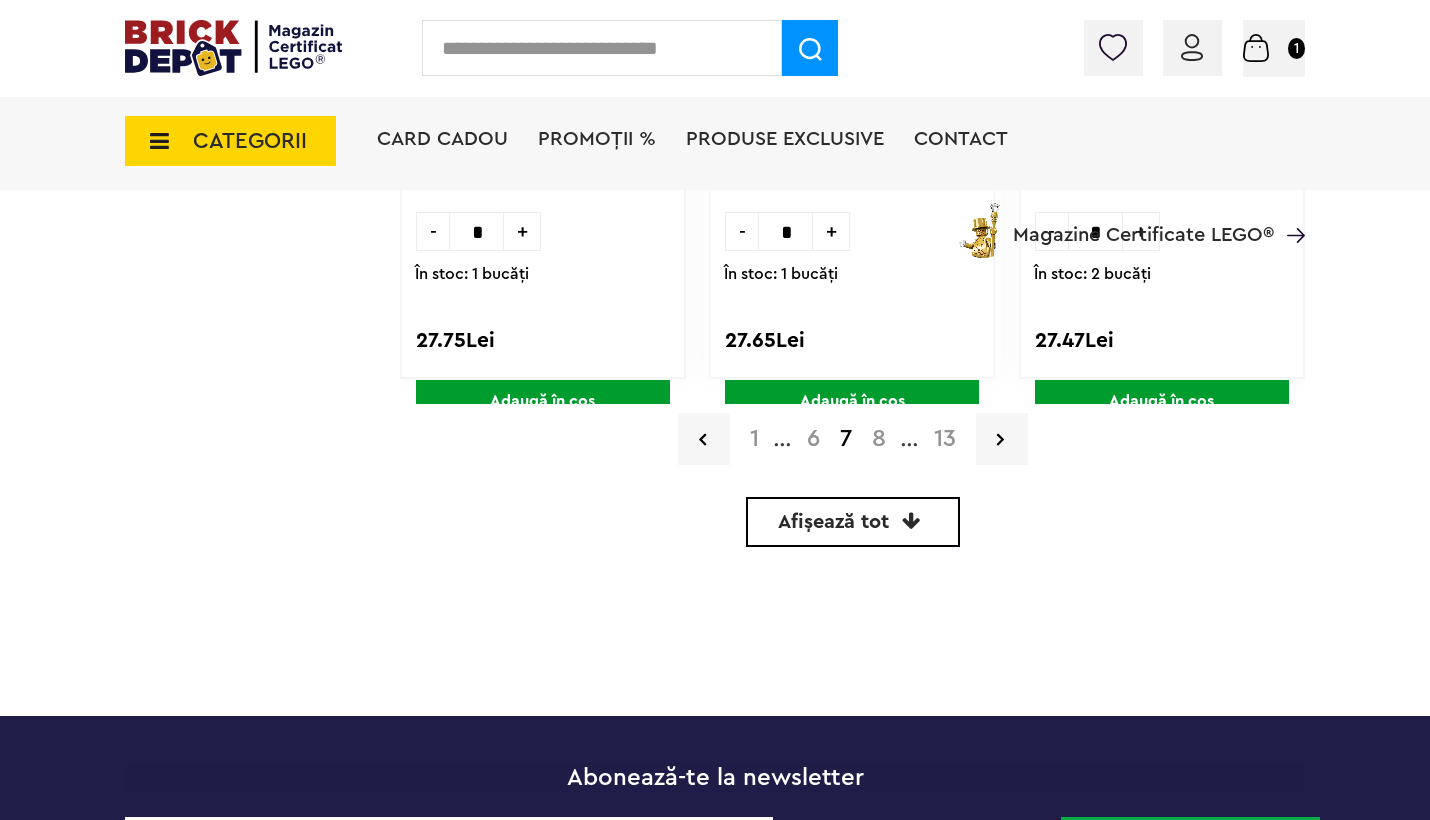 click on "8" at bounding box center [879, 439] 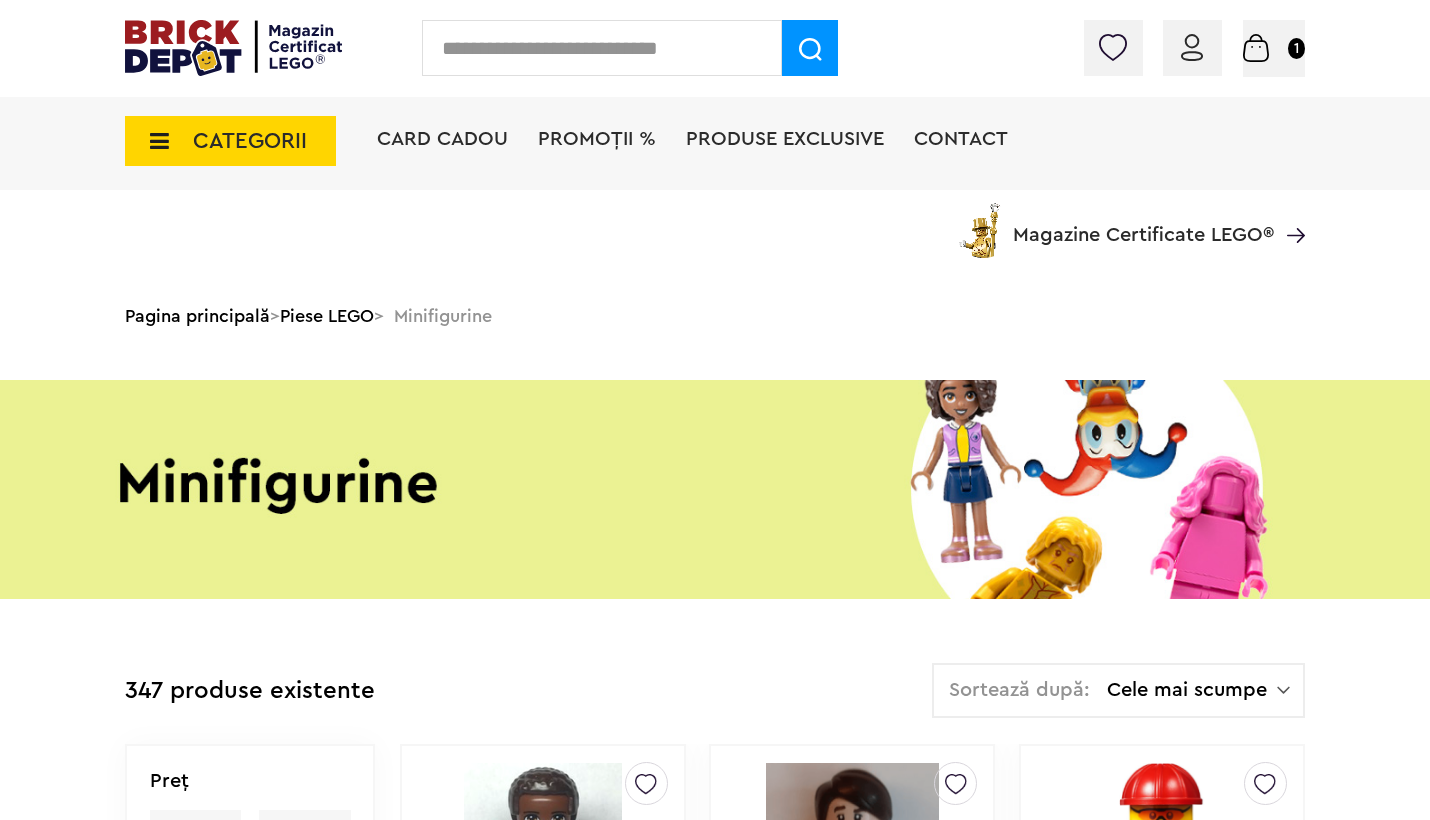 scroll, scrollTop: 1653, scrollLeft: 0, axis: vertical 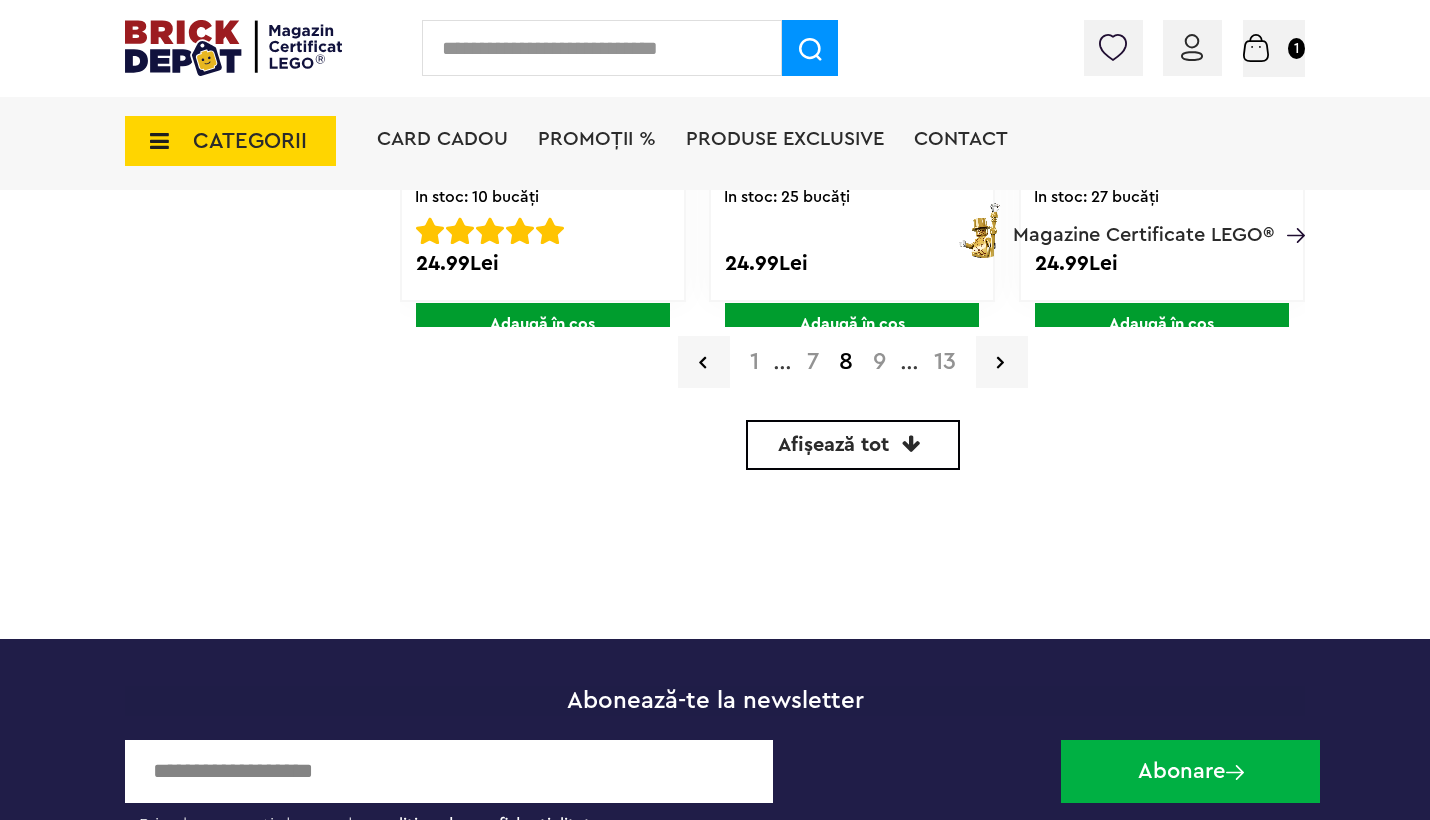 click on "9" at bounding box center [879, 362] 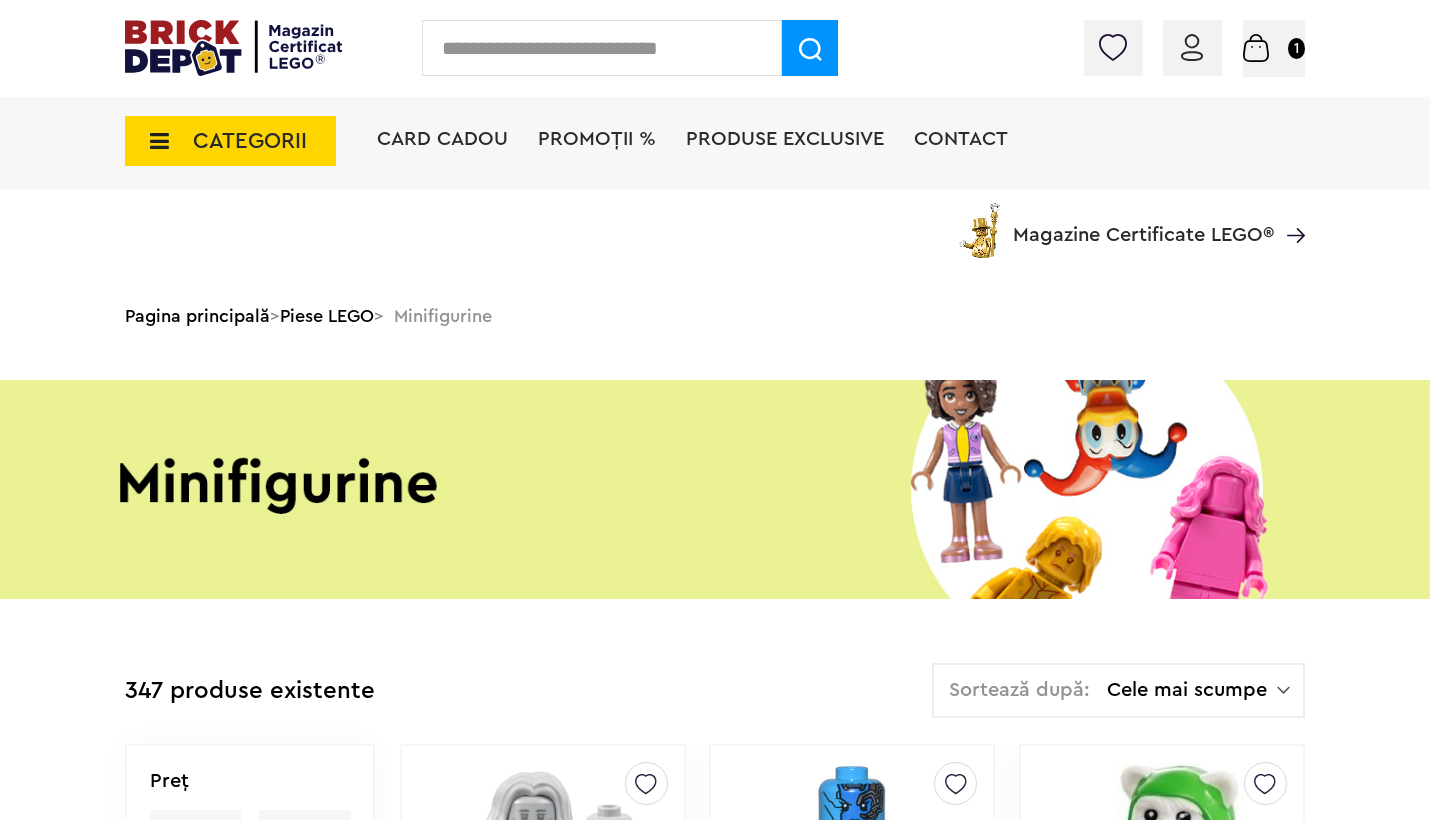 scroll, scrollTop: 728, scrollLeft: 0, axis: vertical 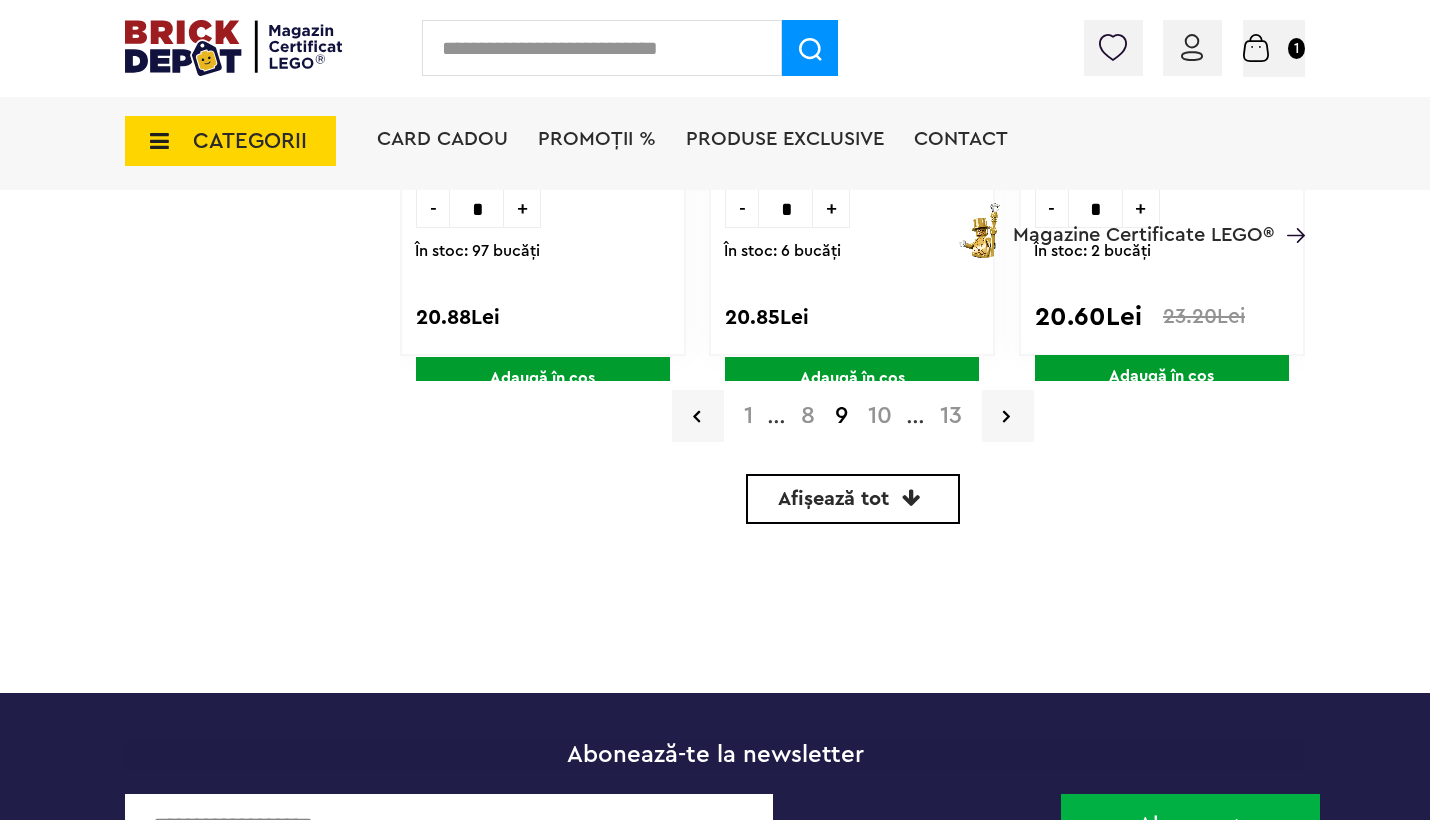 click on "10" at bounding box center (880, 416) 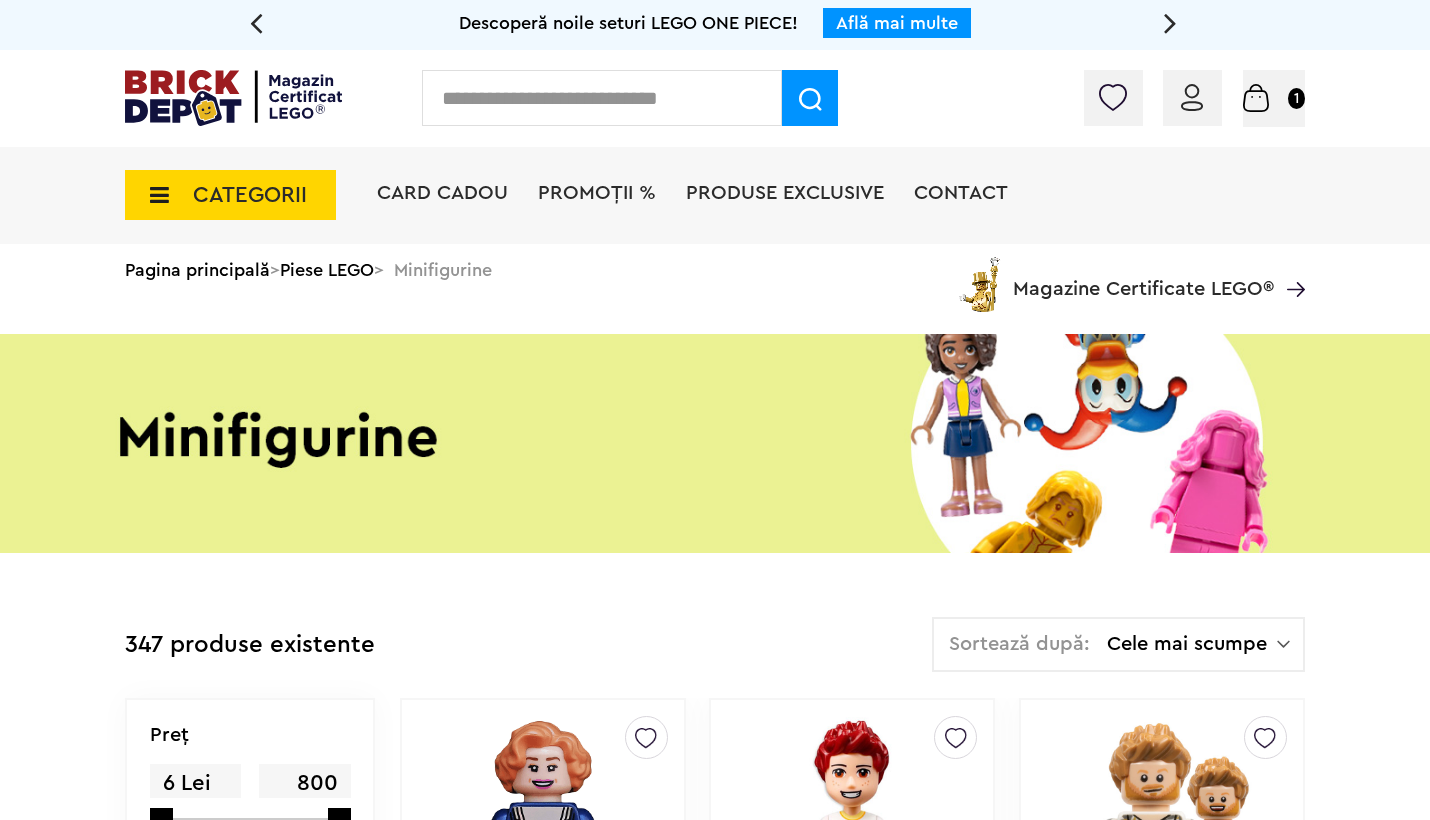 scroll, scrollTop: 816, scrollLeft: 0, axis: vertical 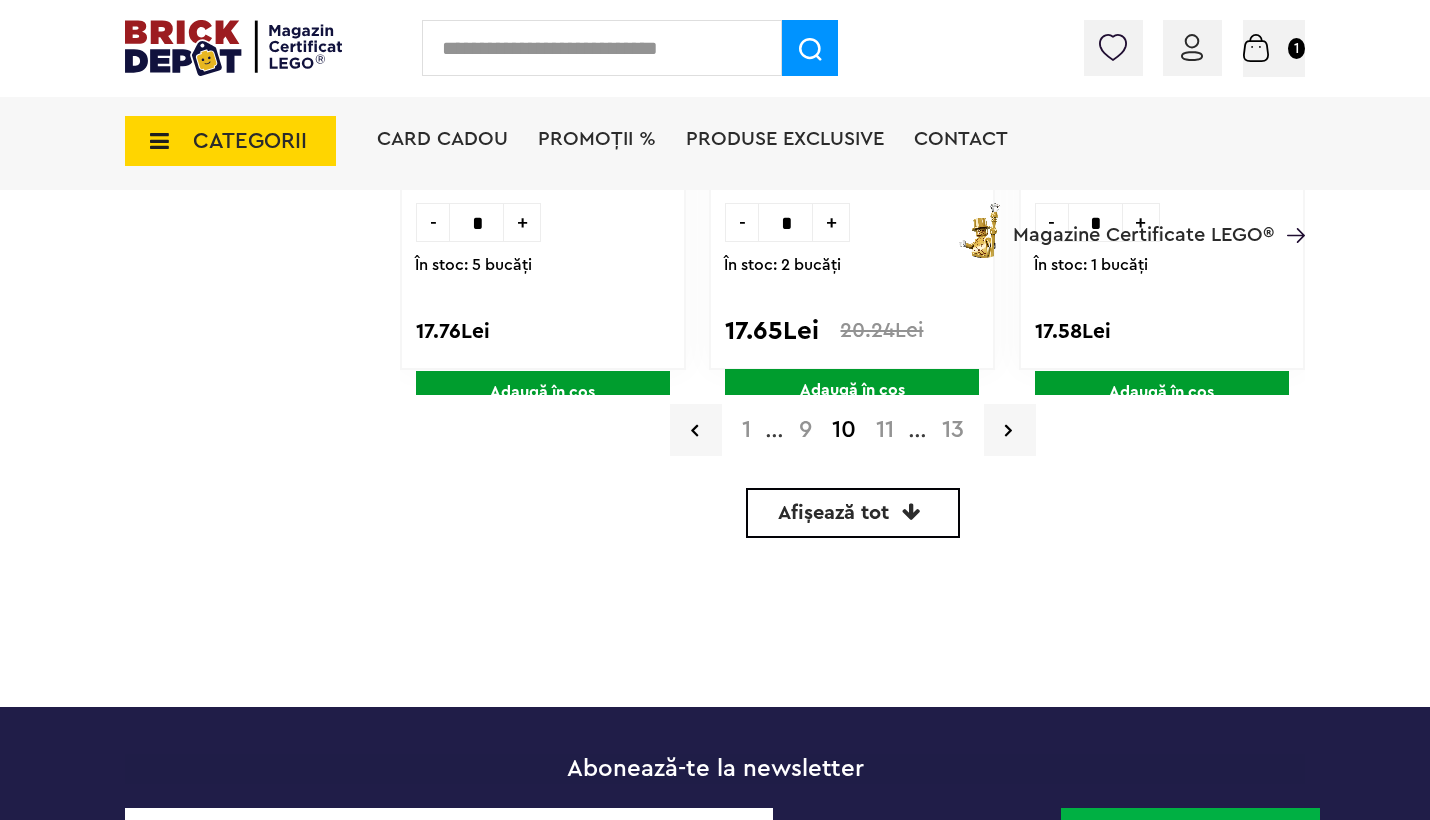 click on "11" at bounding box center [885, 430] 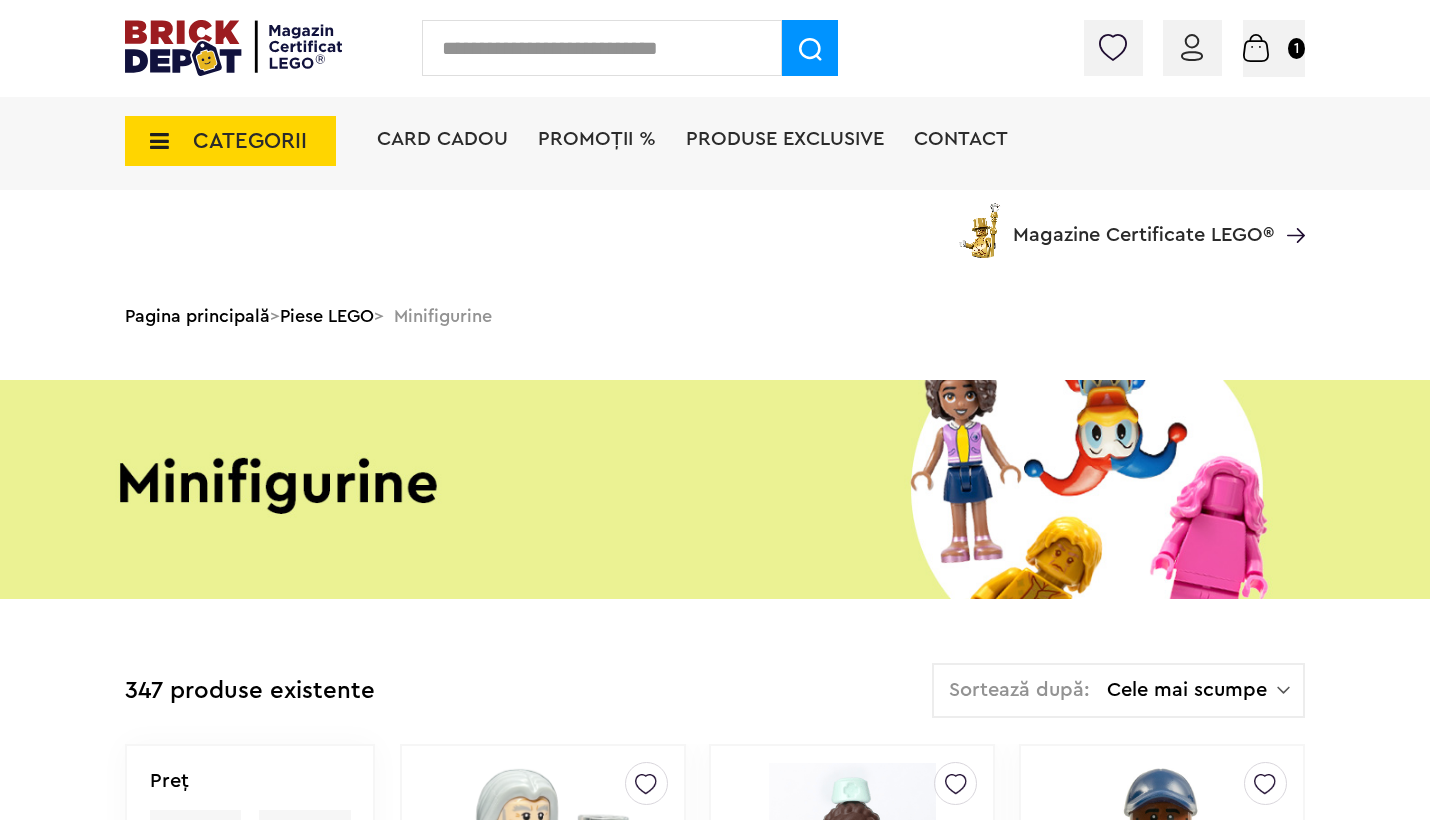 scroll, scrollTop: 1263, scrollLeft: 0, axis: vertical 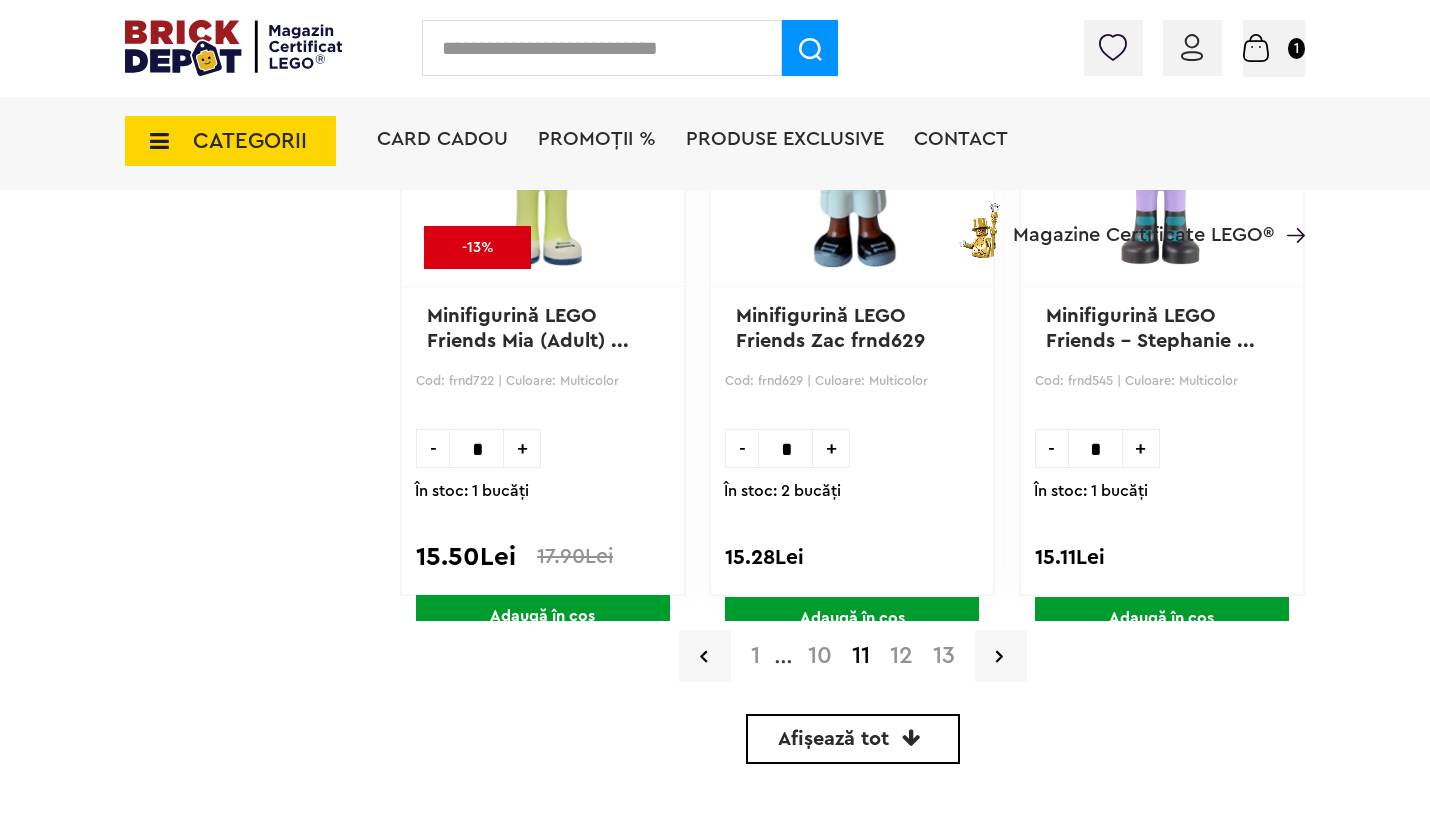 click on "12" at bounding box center (901, 656) 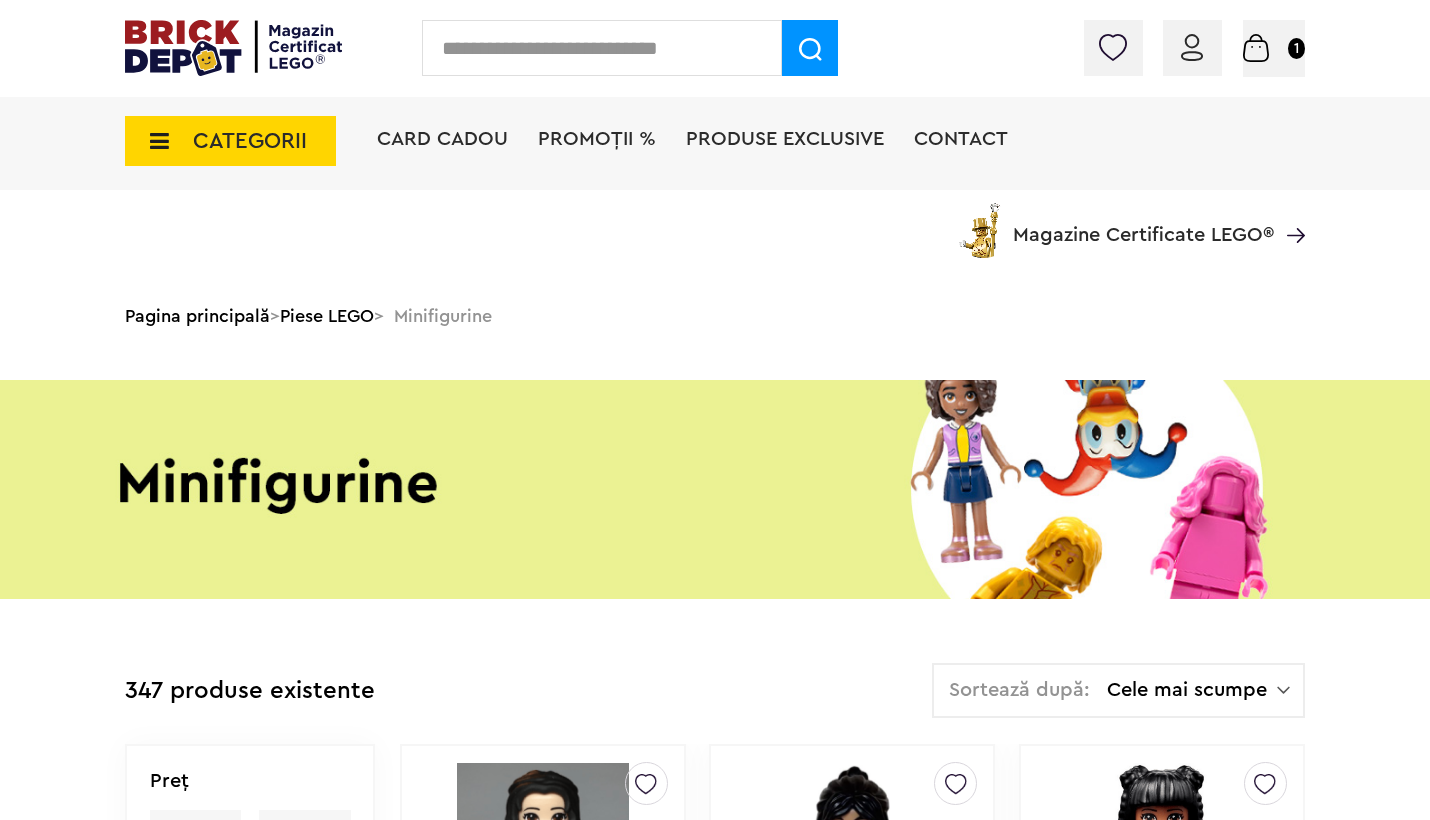 scroll, scrollTop: 2744, scrollLeft: 0, axis: vertical 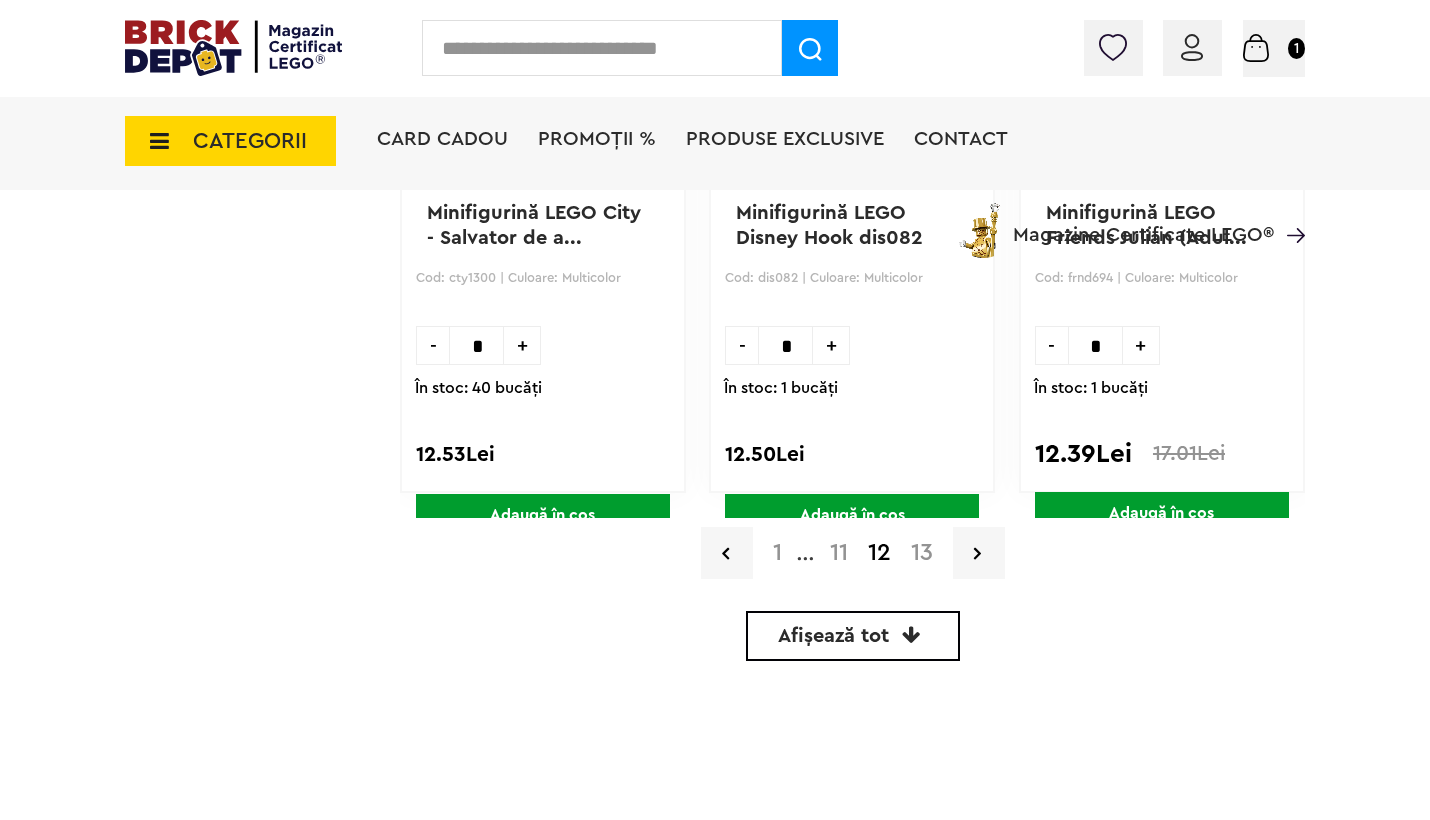 click on "13" at bounding box center [922, 553] 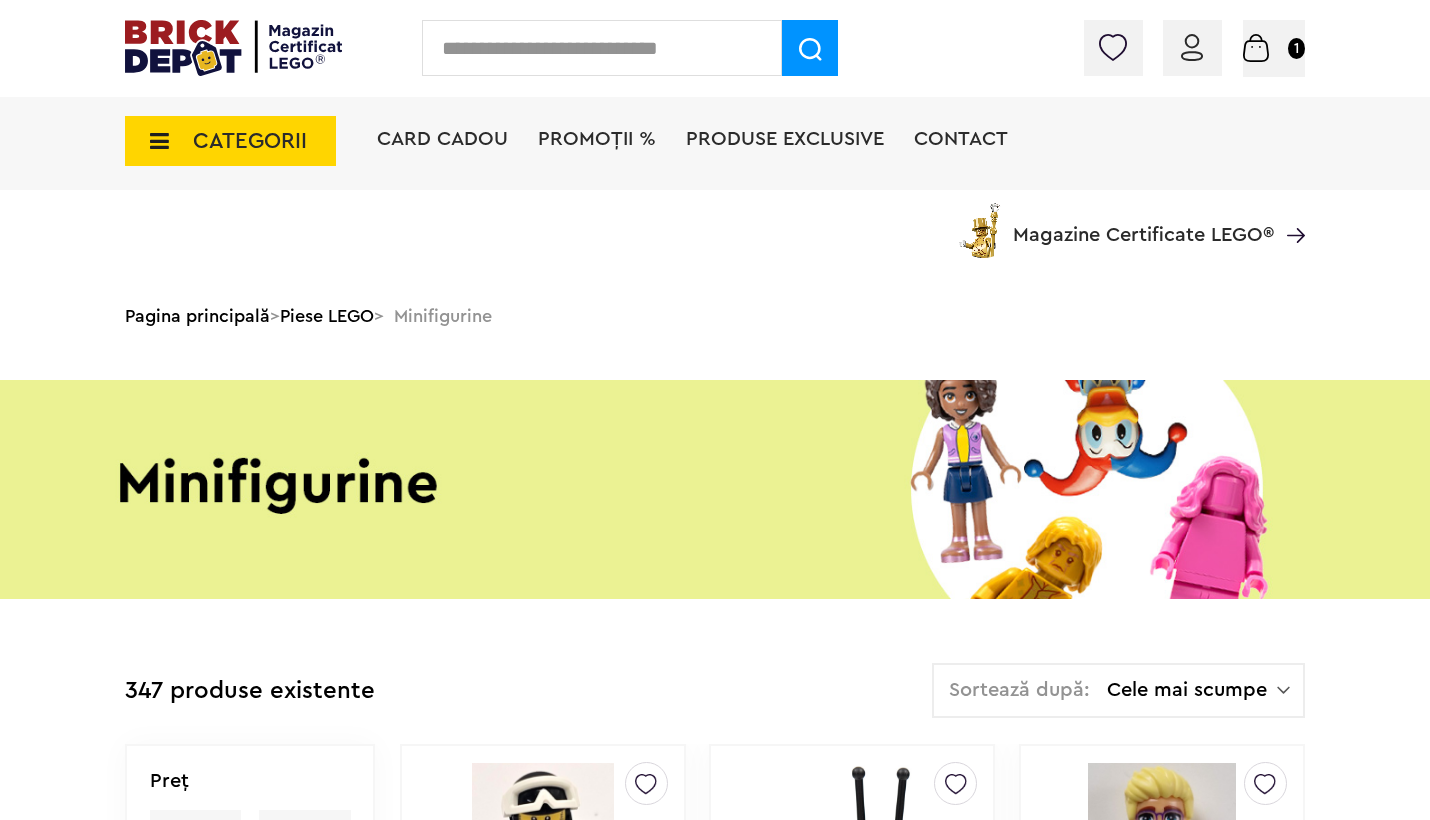 scroll, scrollTop: 803, scrollLeft: 0, axis: vertical 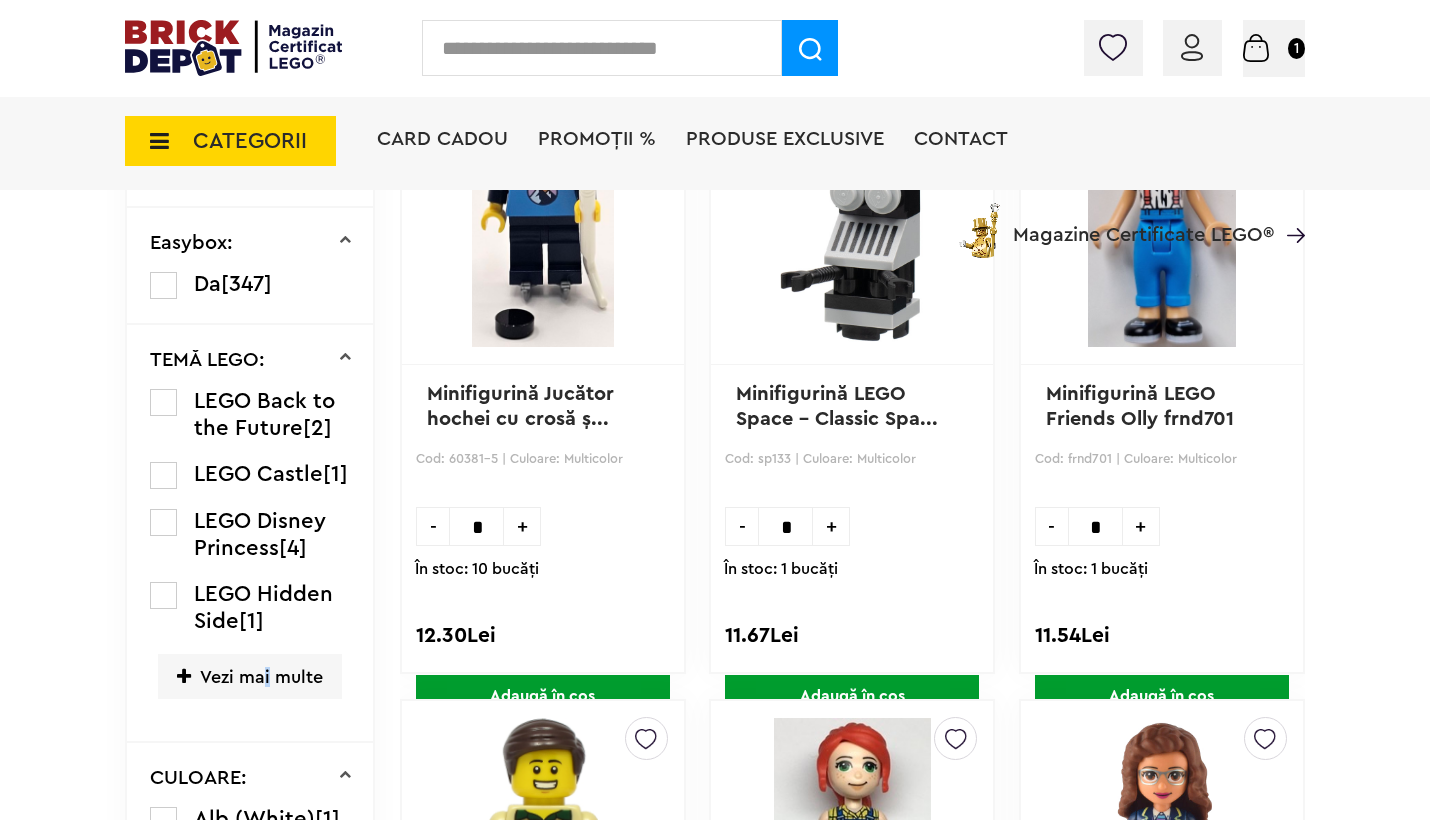 click on "Vezi mai multe" at bounding box center [250, 676] 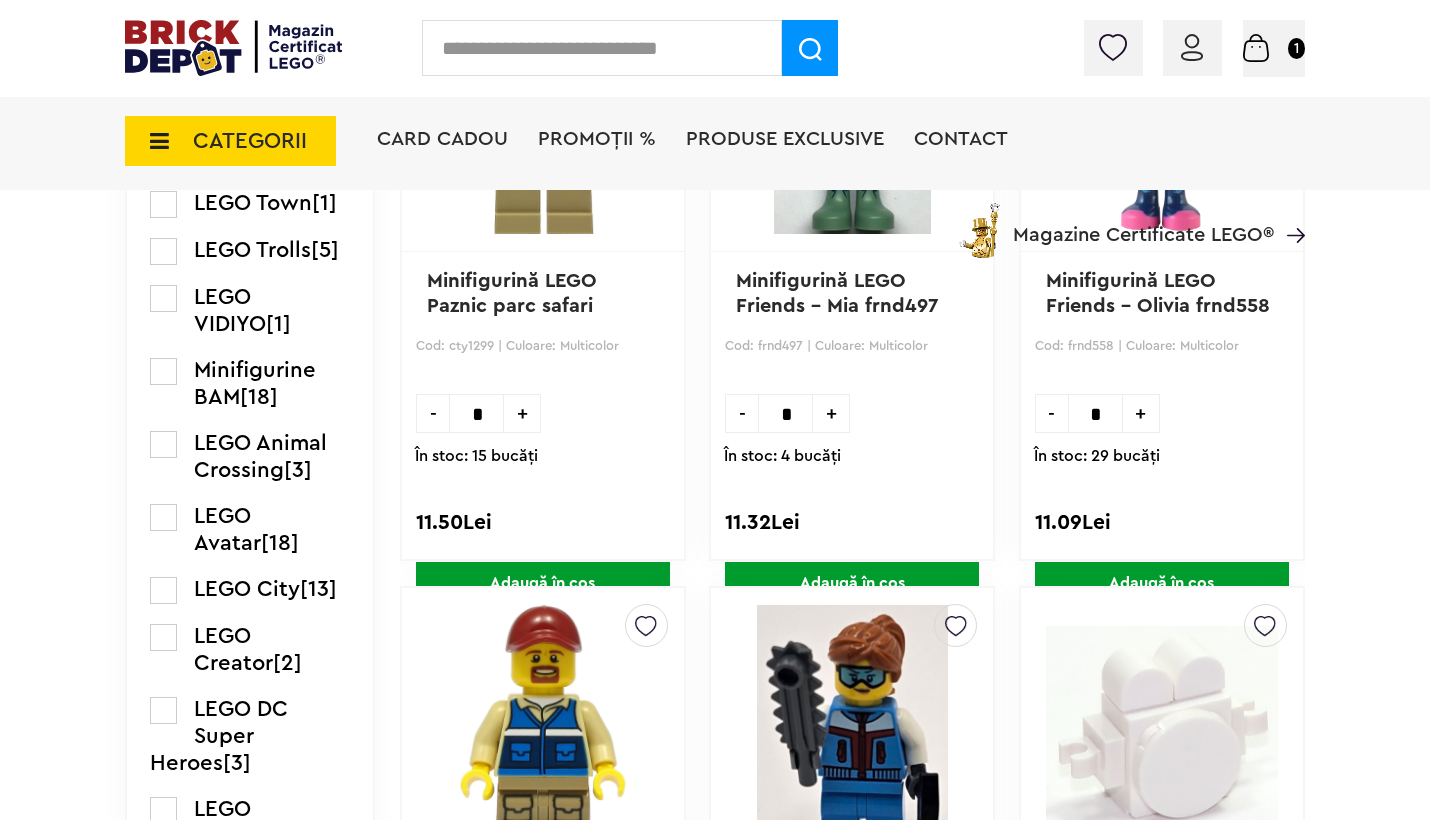 scroll, scrollTop: 1447, scrollLeft: 0, axis: vertical 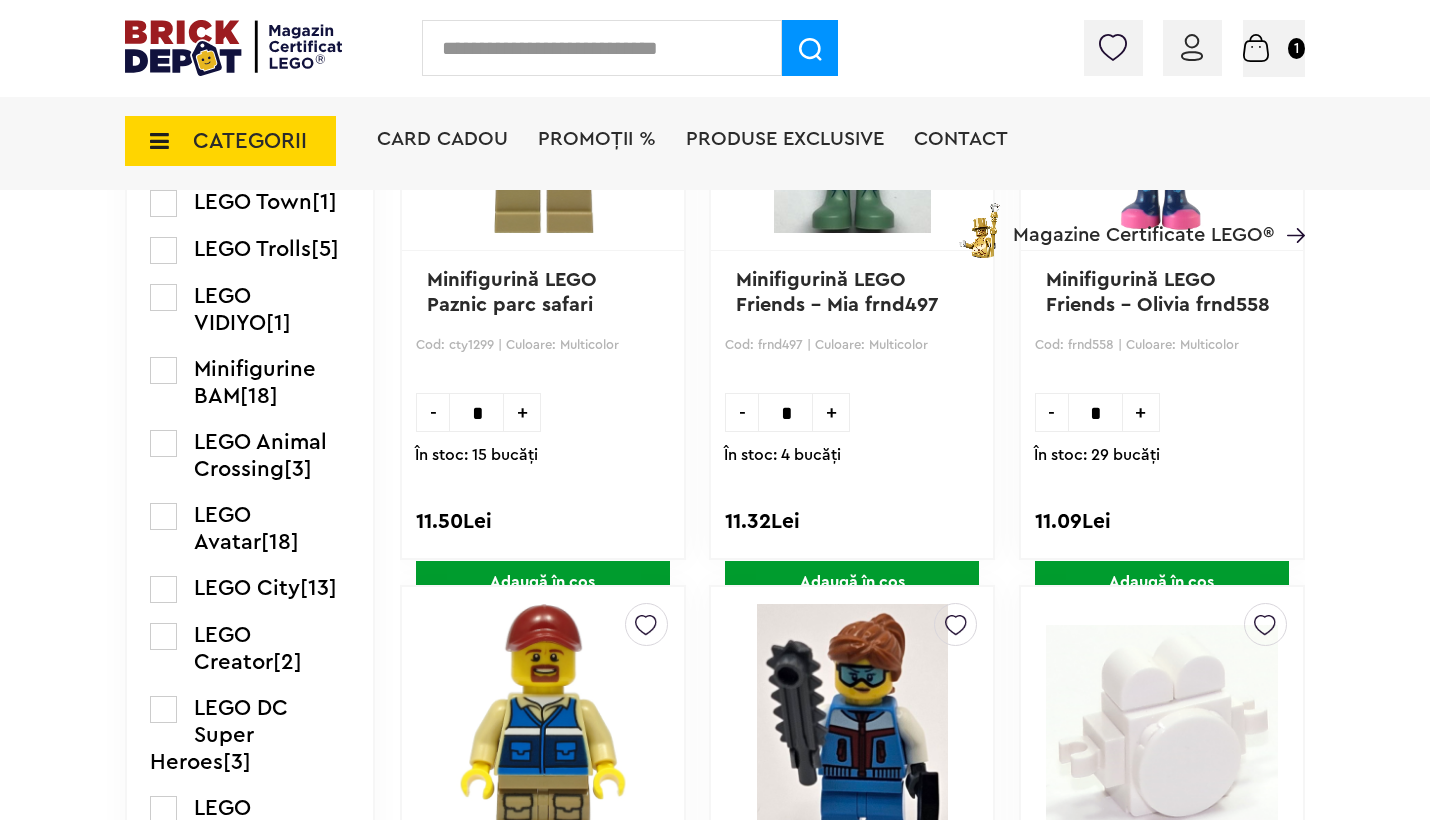 click on "LEGO City" at bounding box center [247, 588] 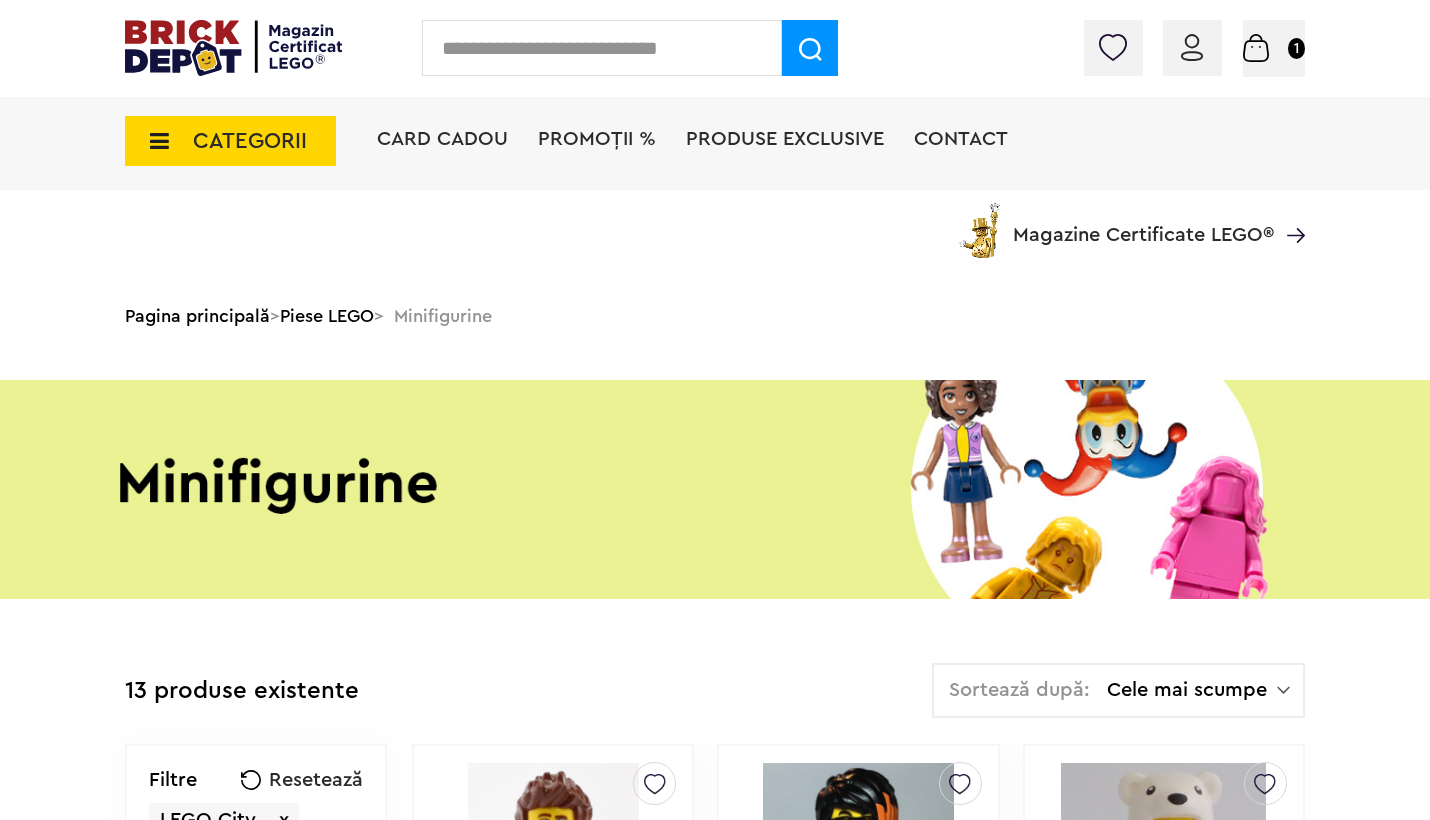 scroll, scrollTop: 272, scrollLeft: 1, axis: both 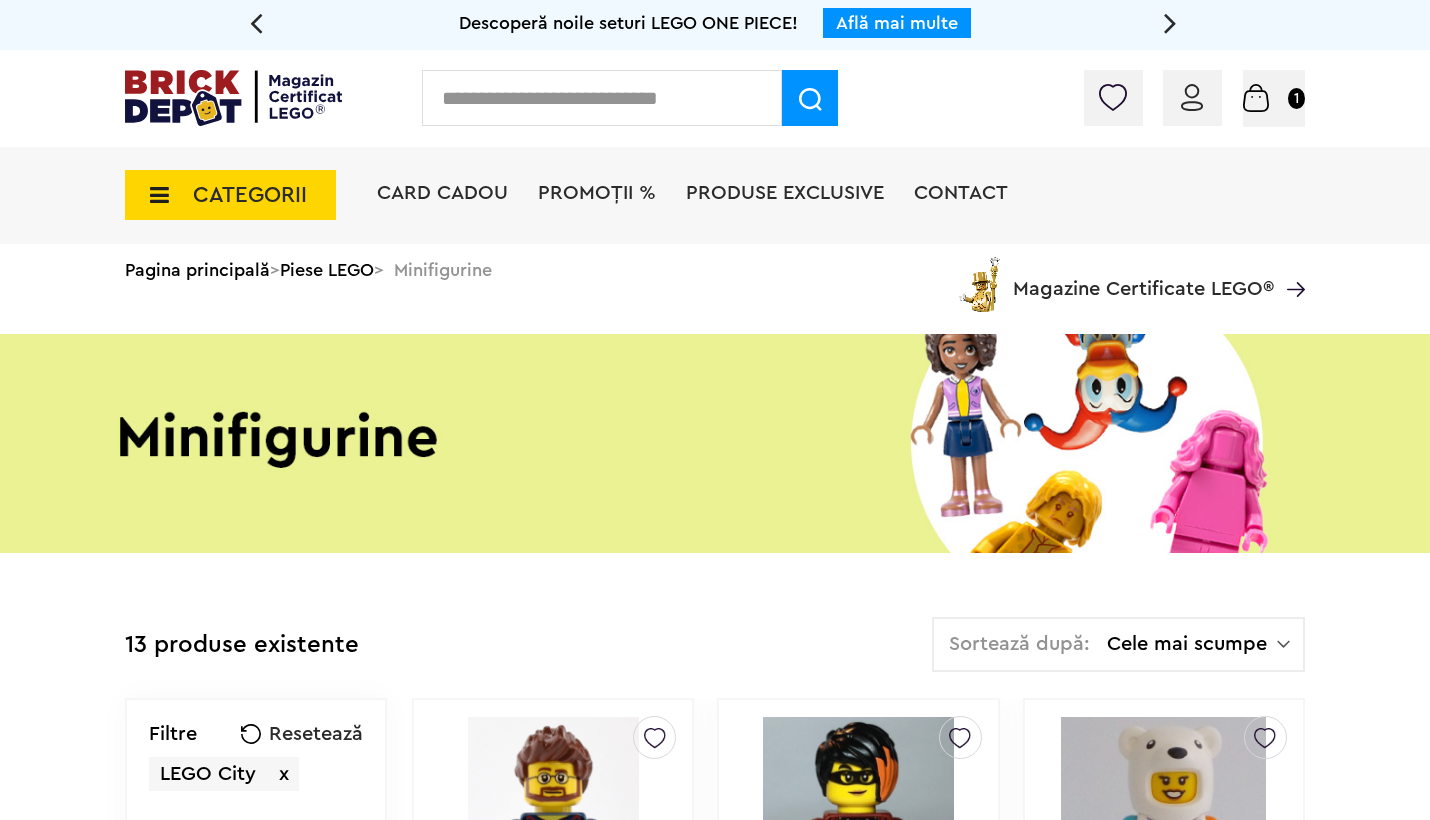 click on "CATEGORII" at bounding box center (250, 195) 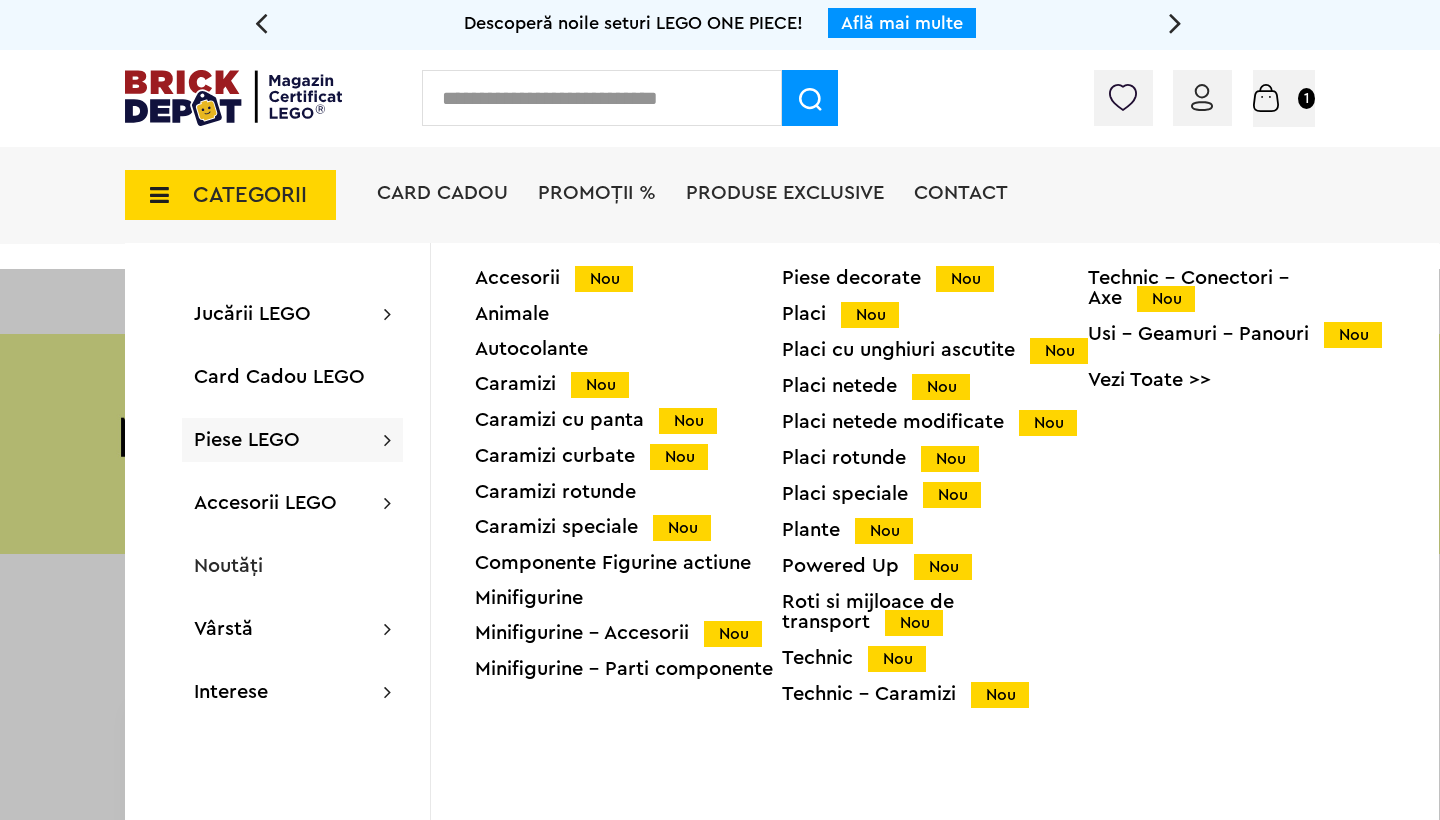 click on "Placi speciale Nou" at bounding box center [935, 494] 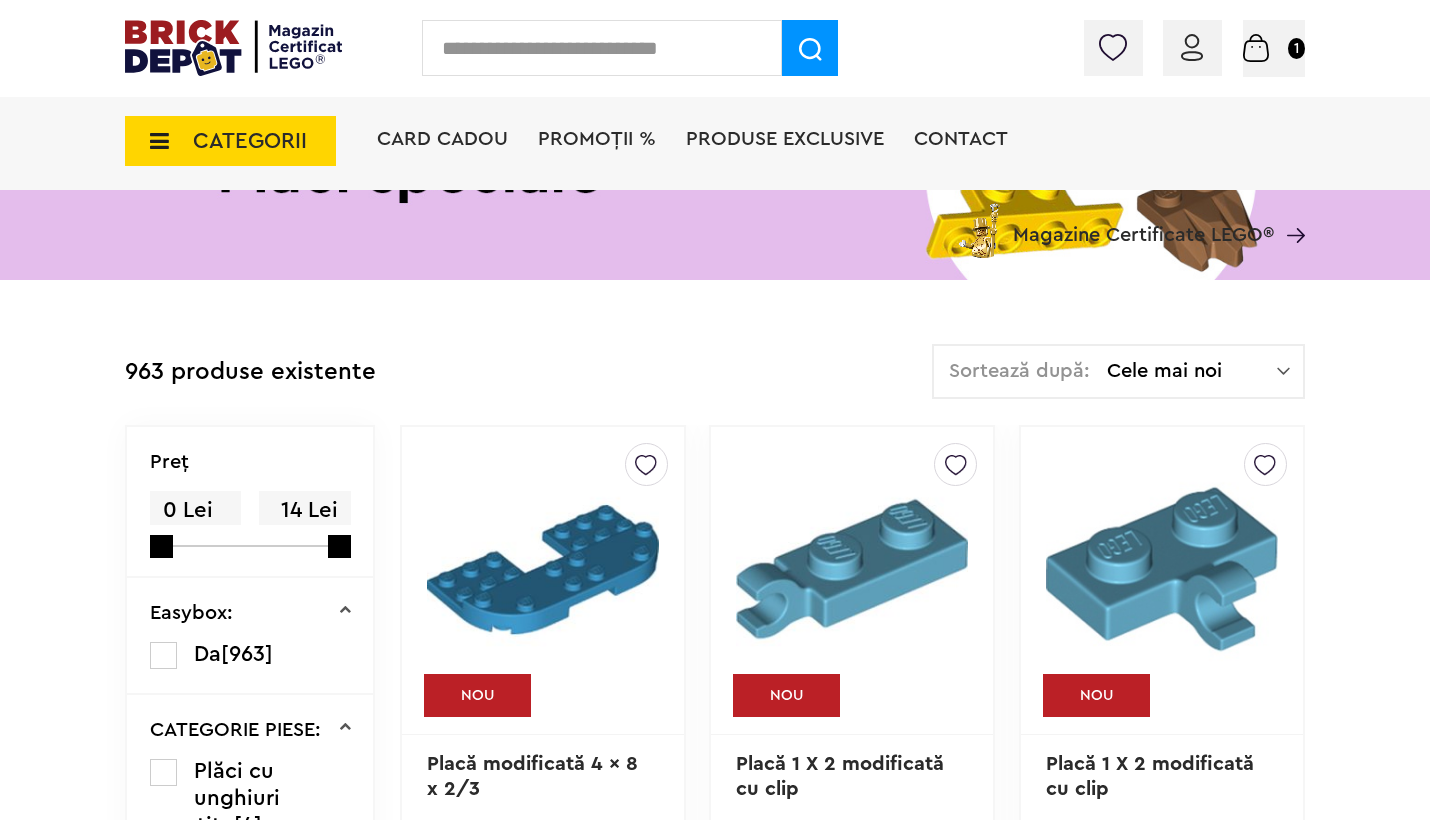 scroll, scrollTop: 0, scrollLeft: 0, axis: both 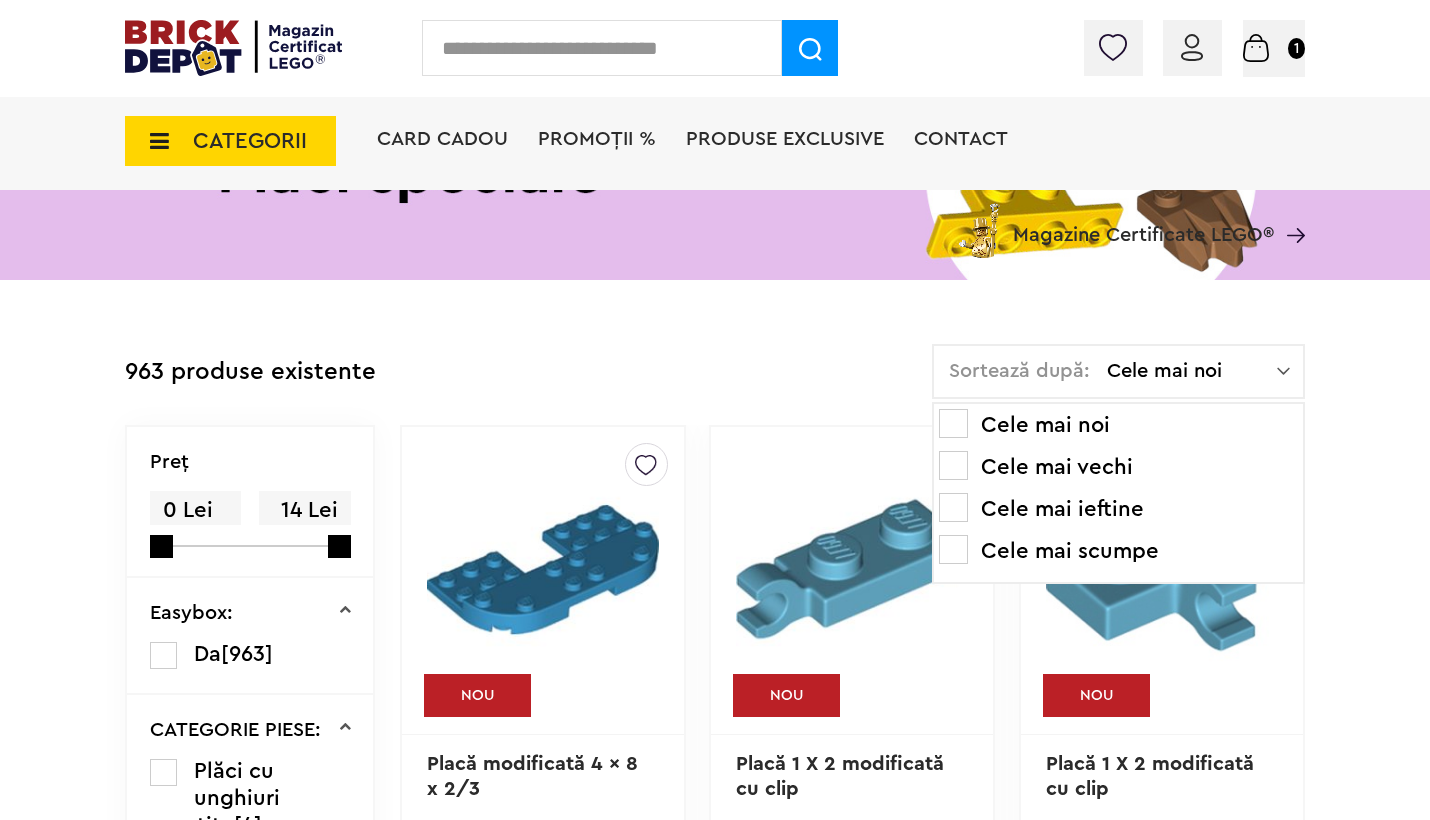 click on "Cele mai scumpe" at bounding box center [1118, 551] 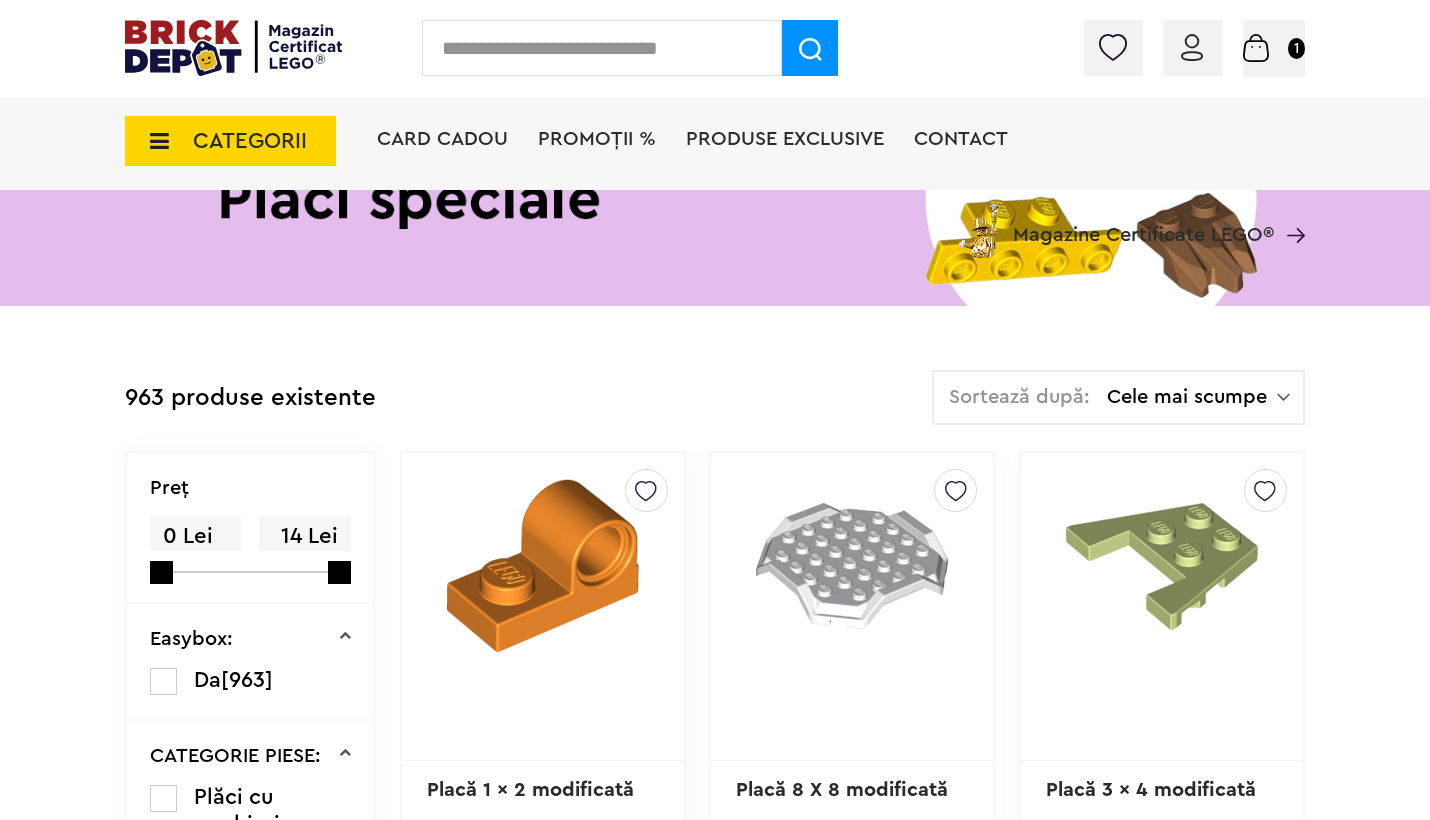 scroll, scrollTop: 0, scrollLeft: 0, axis: both 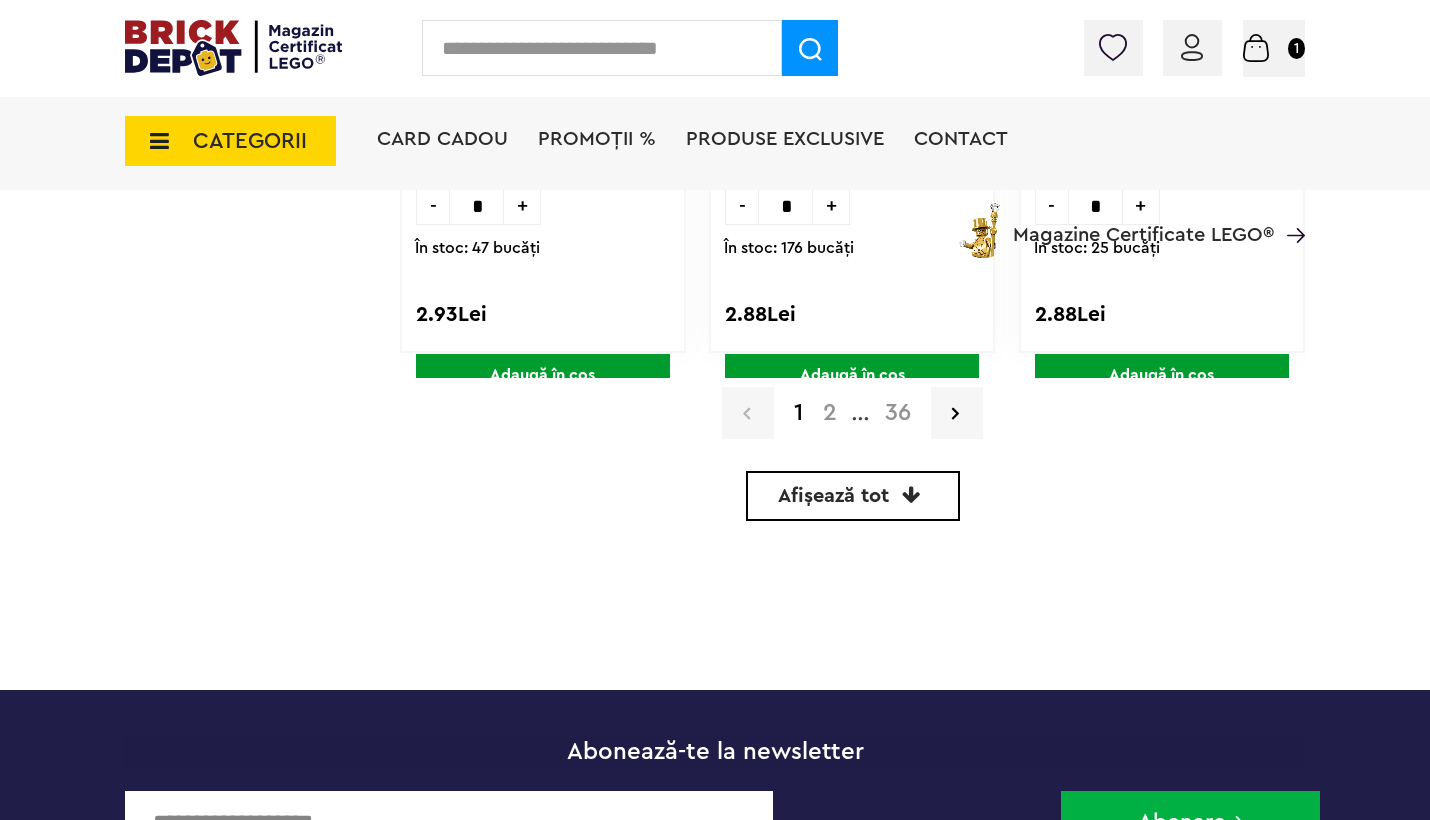 click on "2" at bounding box center [830, 413] 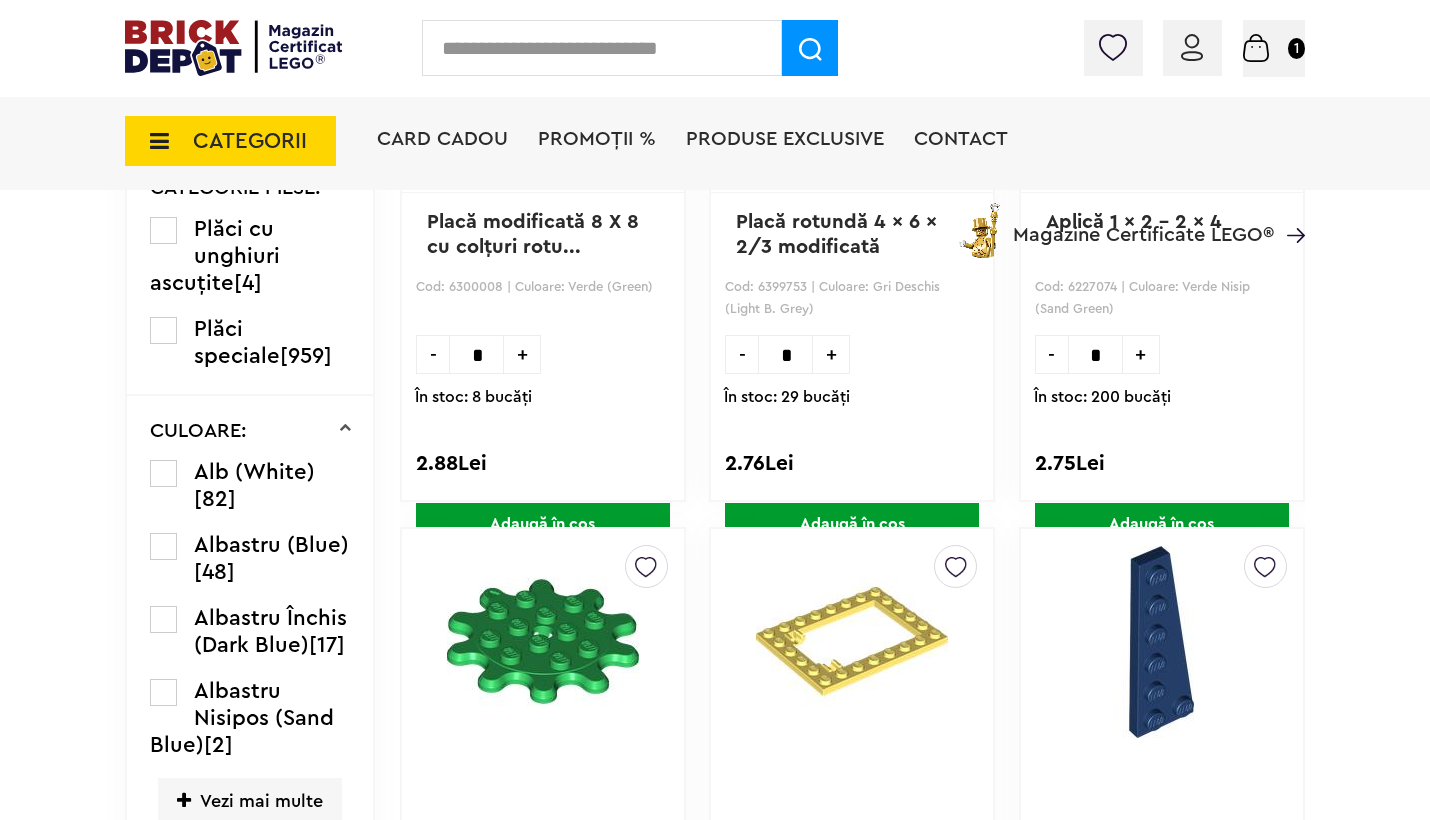 scroll, scrollTop: 0, scrollLeft: 0, axis: both 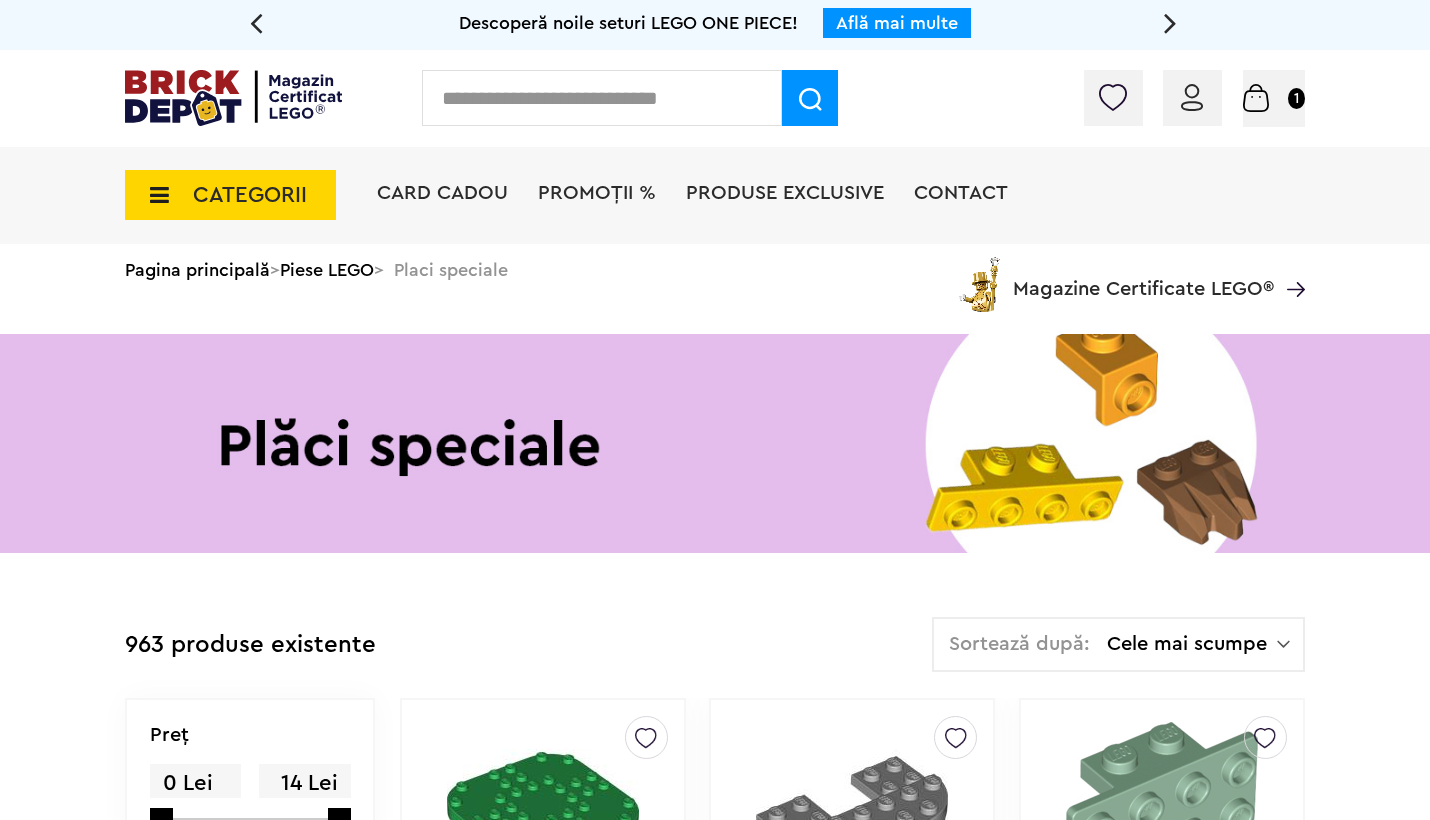 click on "PROMOȚII %" at bounding box center [597, 193] 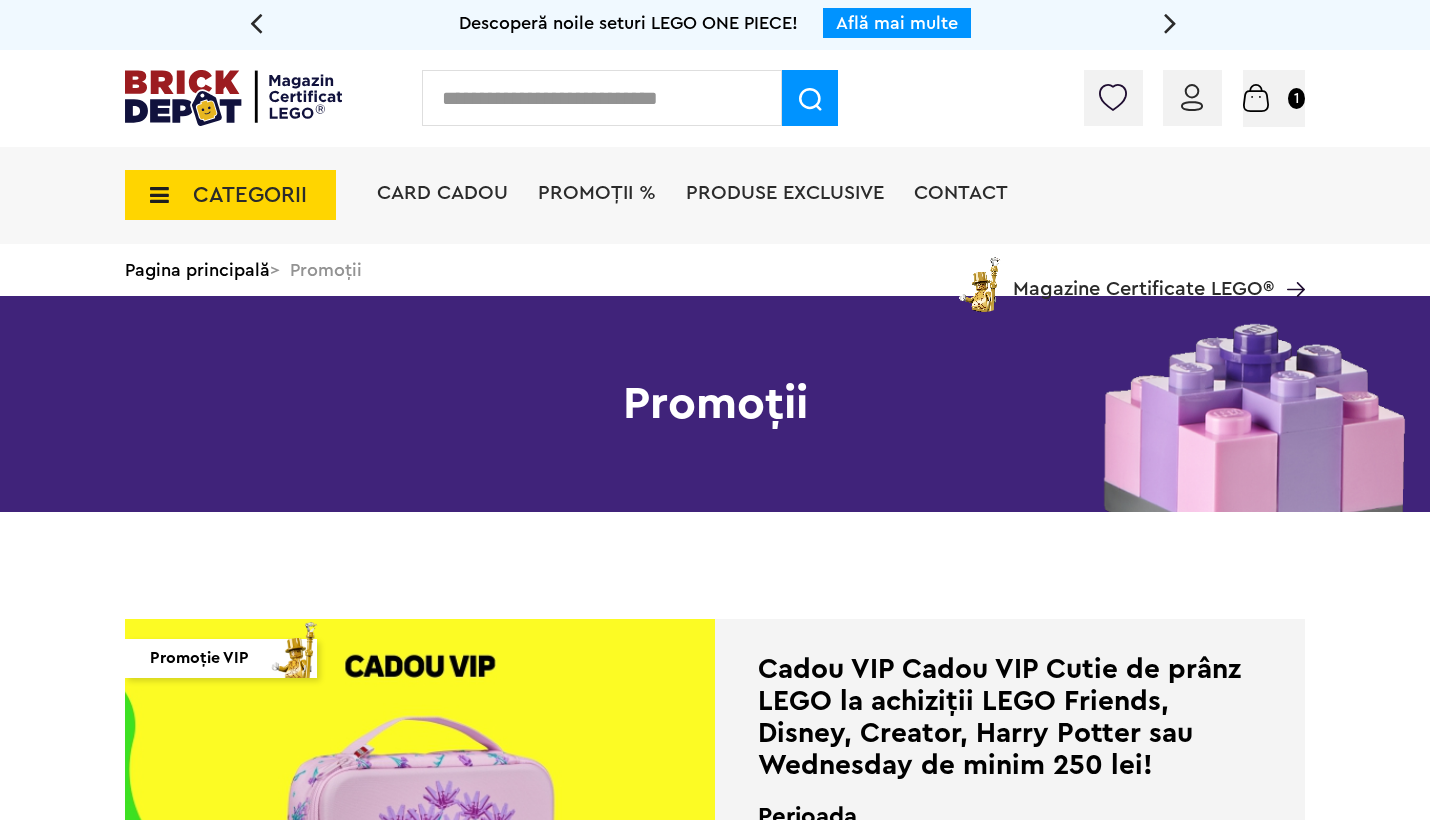 scroll, scrollTop: 0, scrollLeft: 0, axis: both 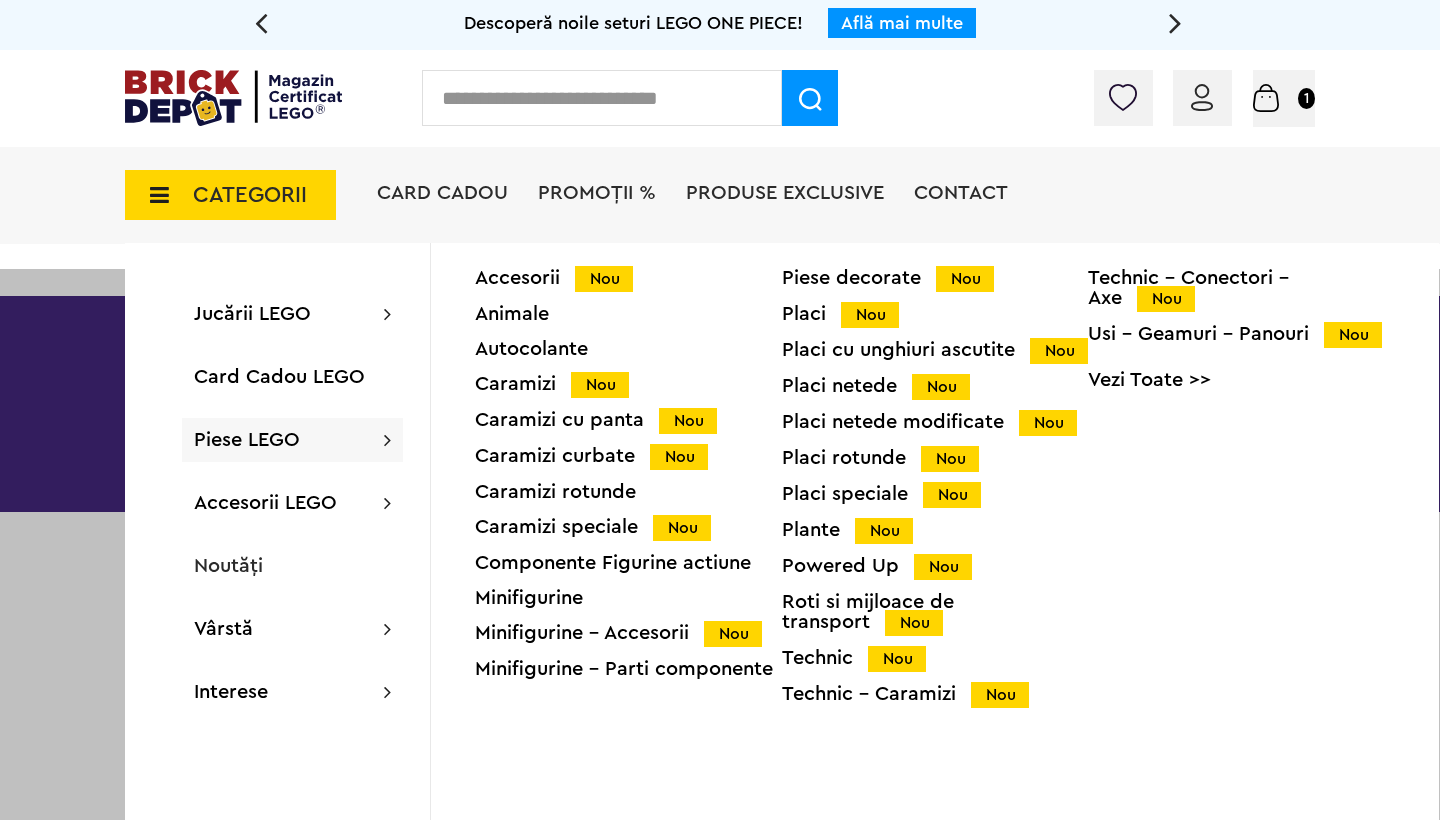 click on "Componente Figurine actiune" at bounding box center [628, 563] 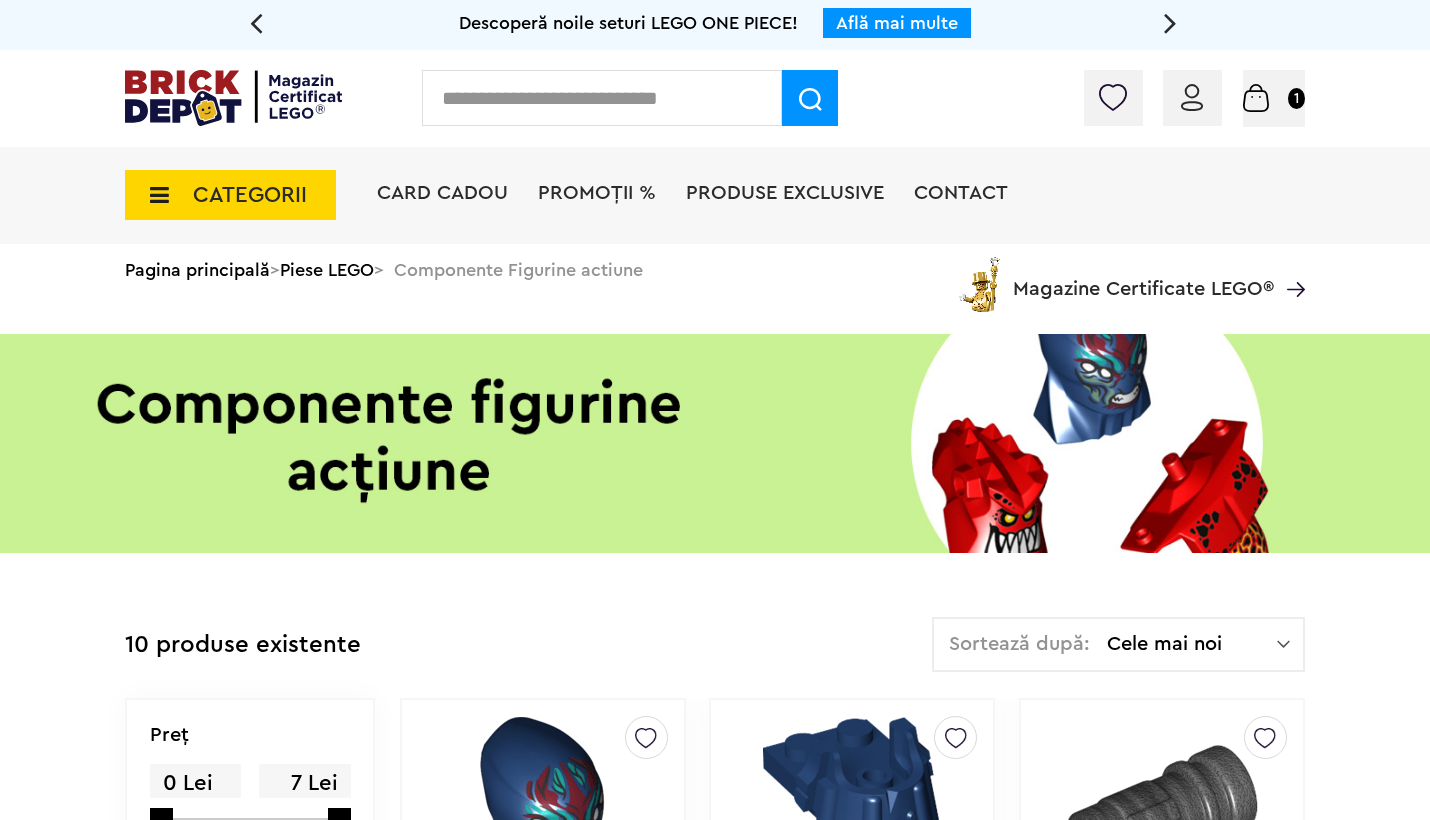 scroll, scrollTop: 280, scrollLeft: 0, axis: vertical 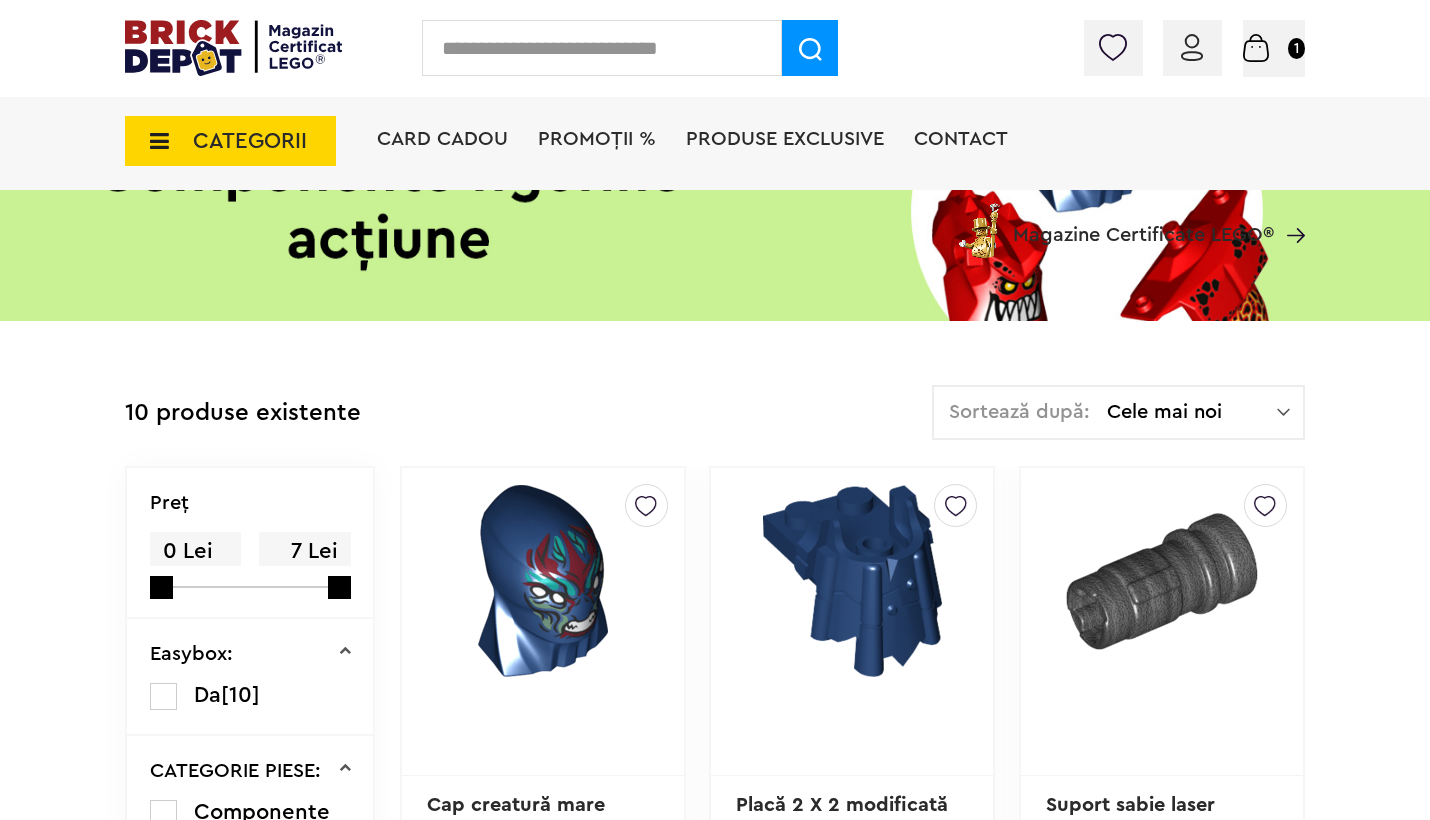 click on "Cele mai noi" at bounding box center (1192, 412) 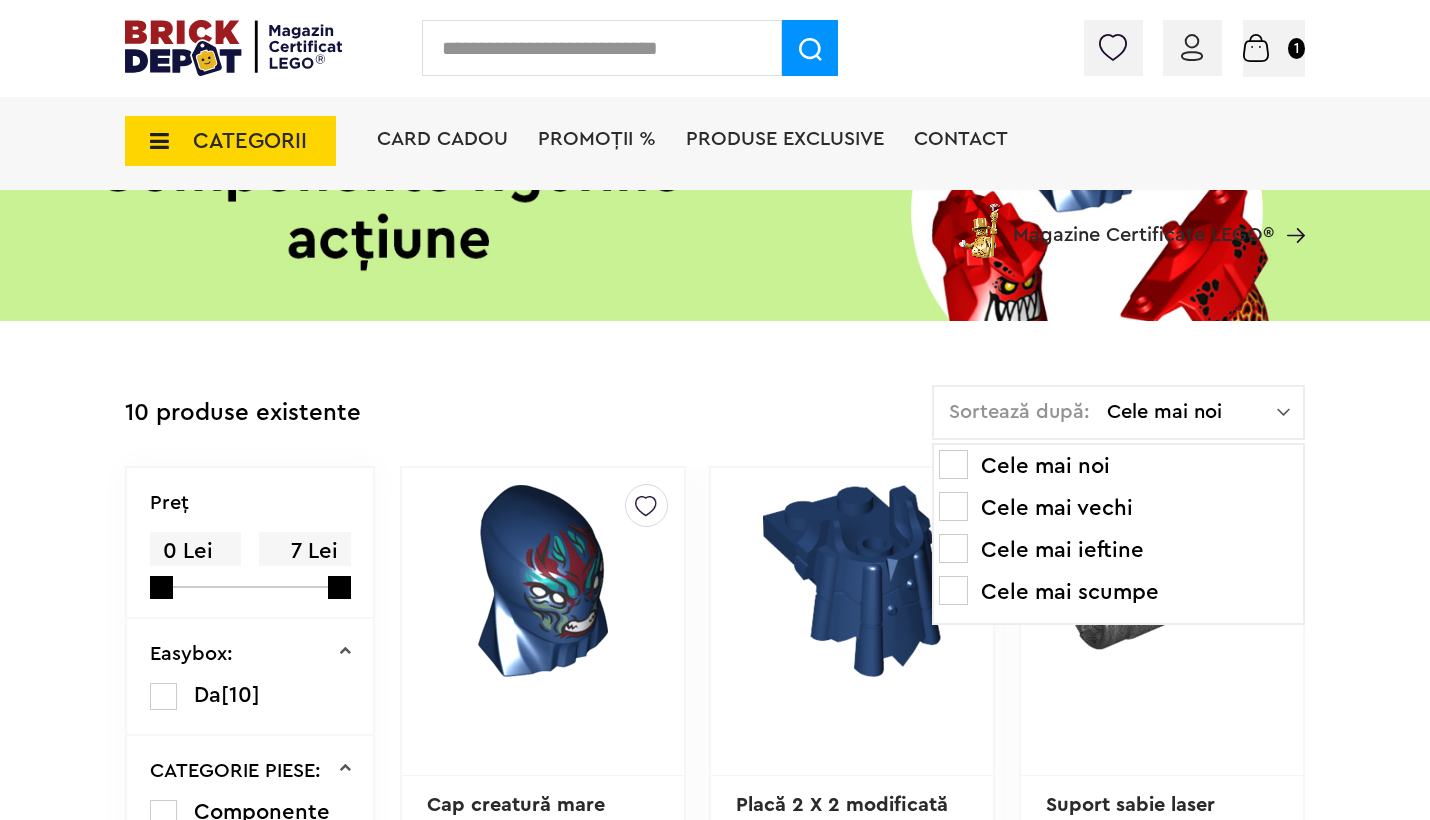click on "10 produse existente
Sortează după:
Cele mai noi
Cele mai noi
Cele mai vechi
Cele mai ieftine
Cele mai scumpe" at bounding box center [715, 425] 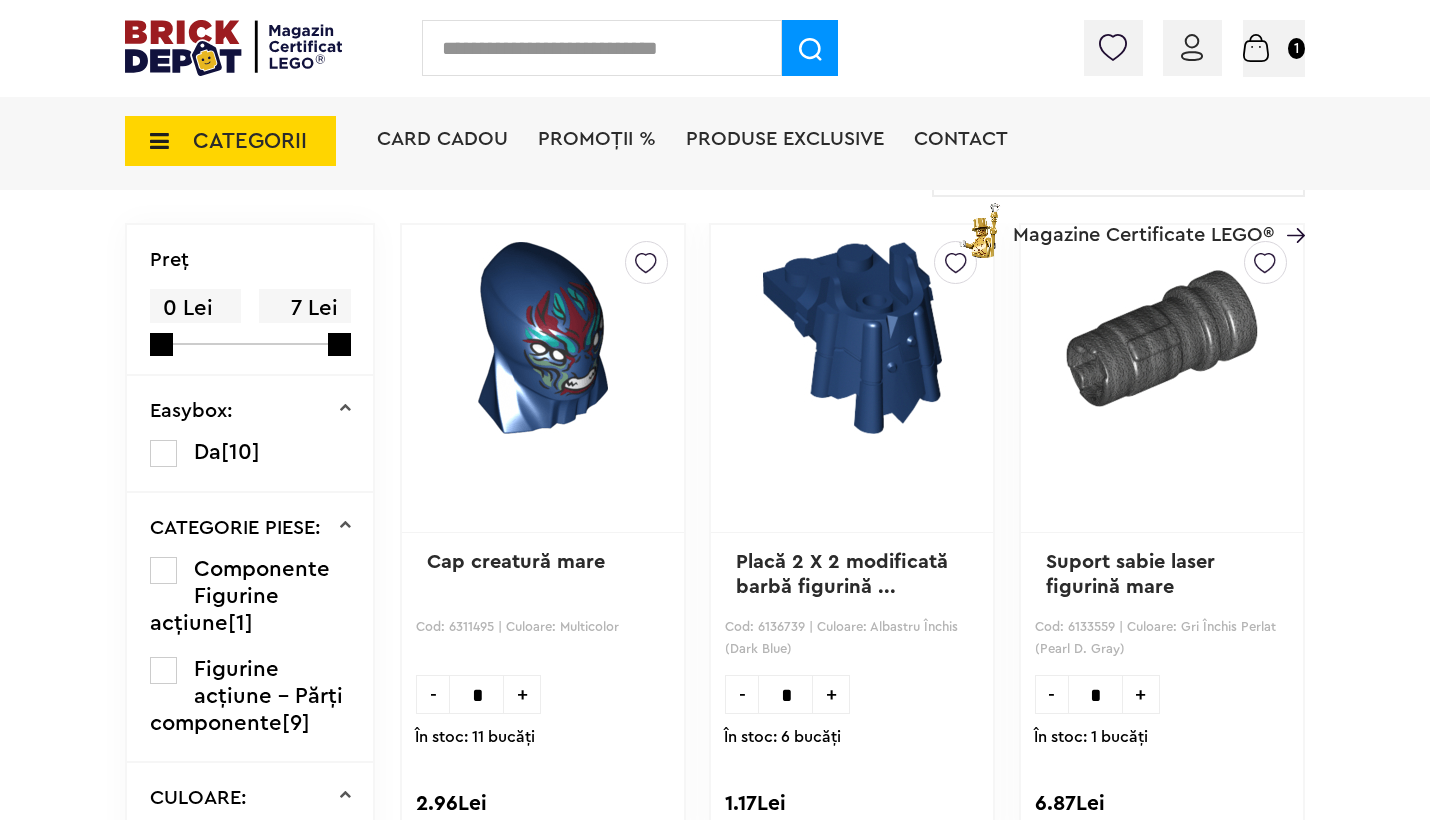 scroll, scrollTop: 486, scrollLeft: 0, axis: vertical 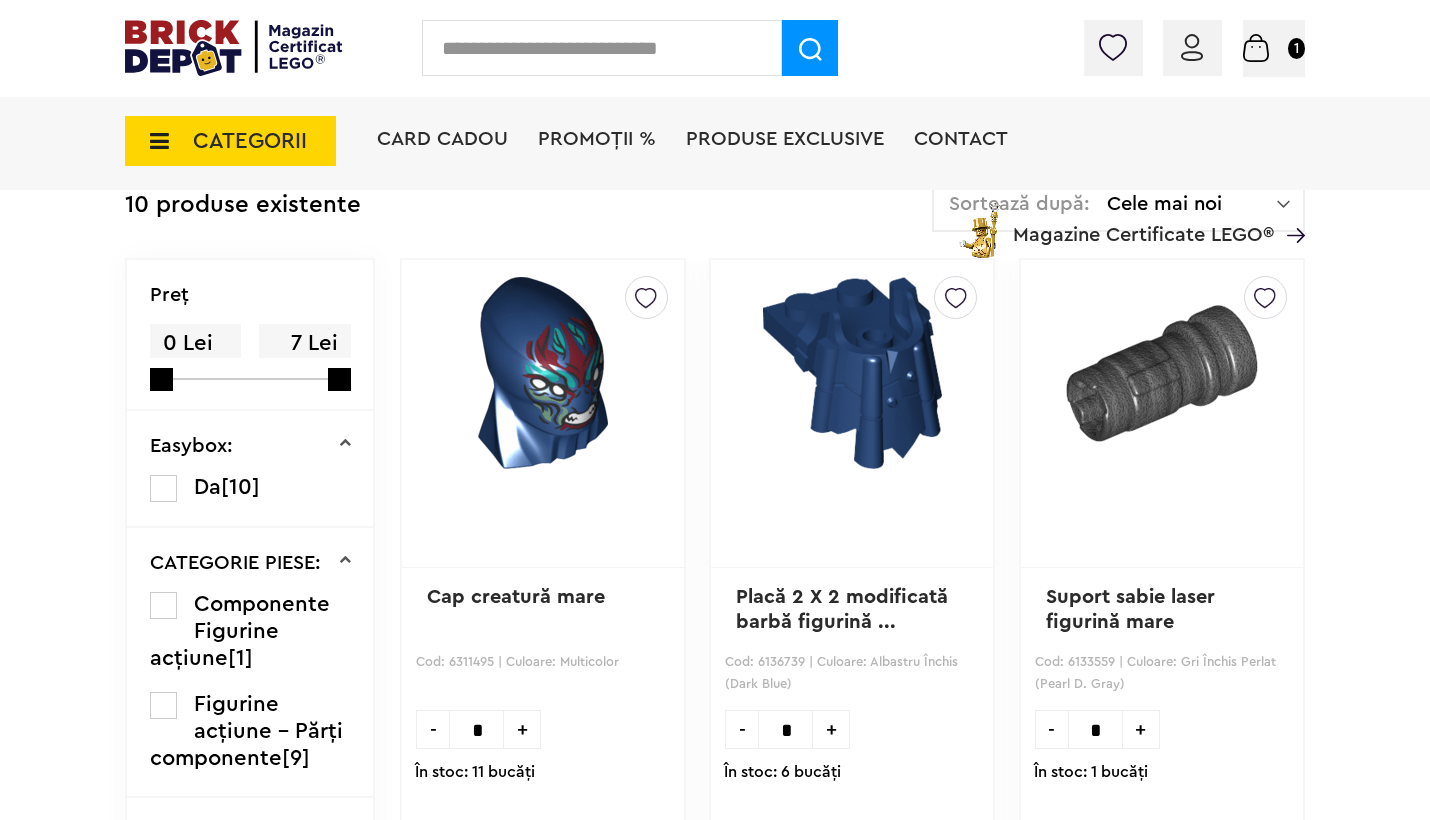 click on "Suport sabie laser figurină mare" at bounding box center (1133, 609) 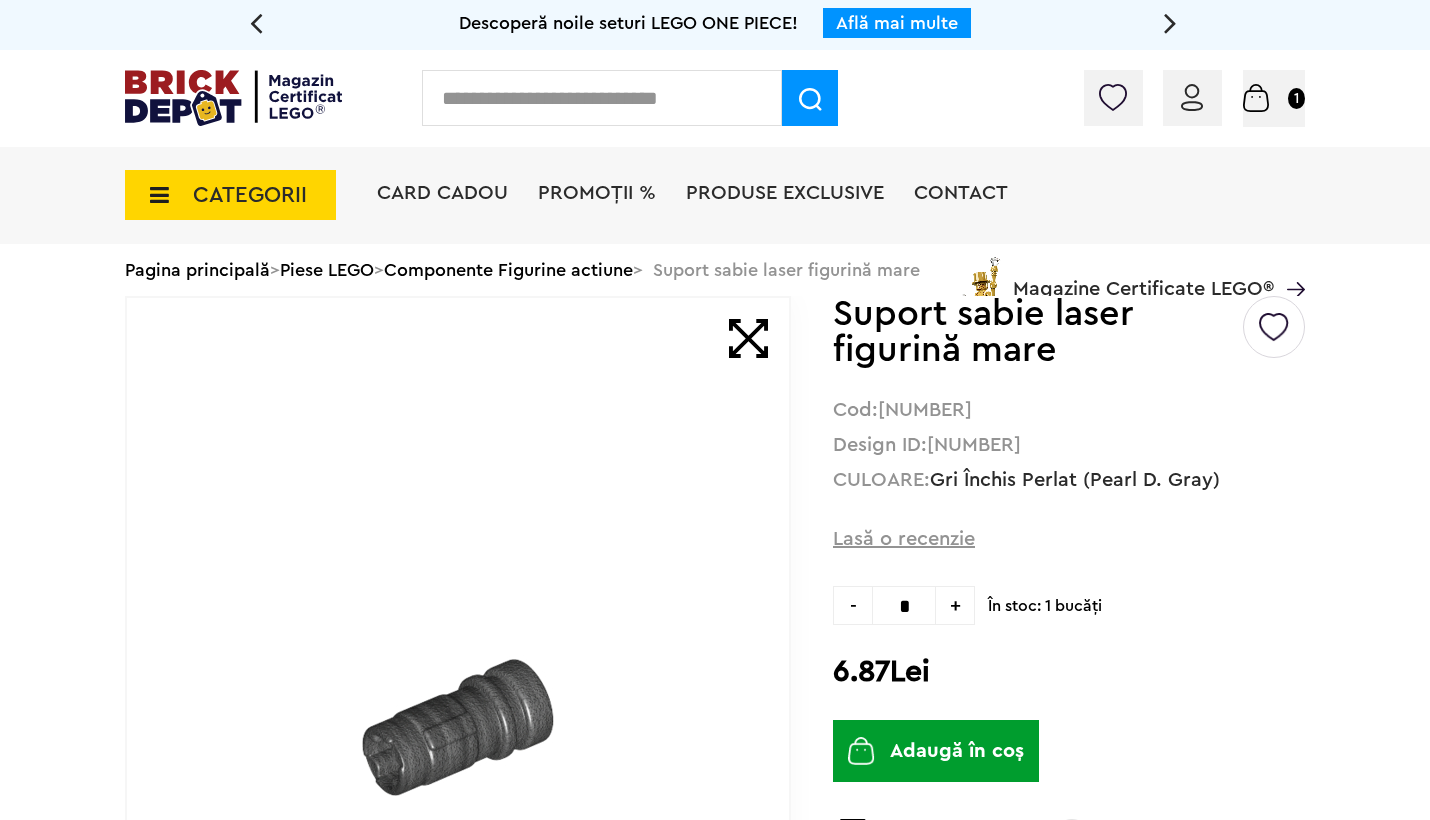 scroll, scrollTop: 0, scrollLeft: 0, axis: both 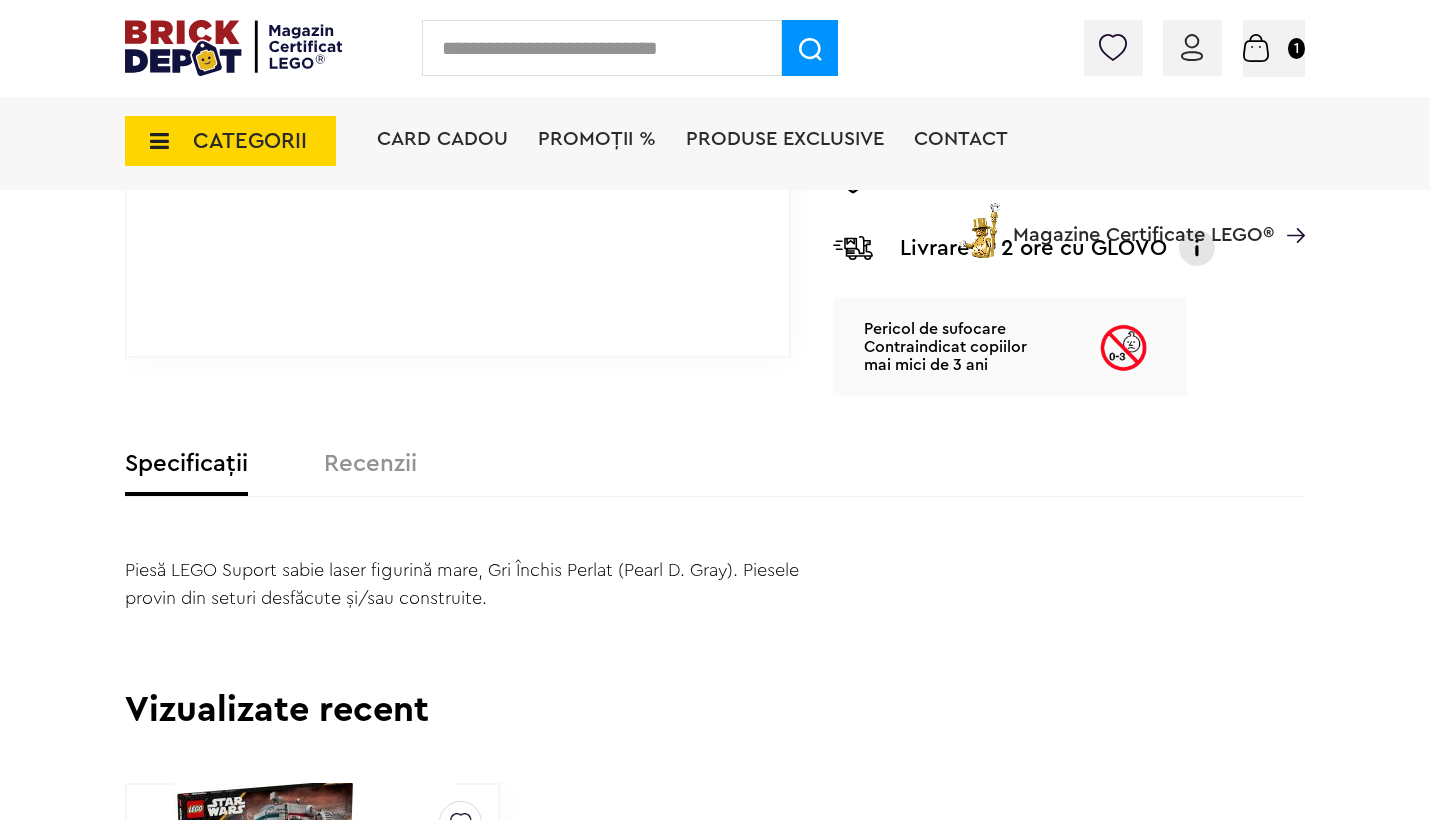 click on "Recenzii" at bounding box center (370, 464) 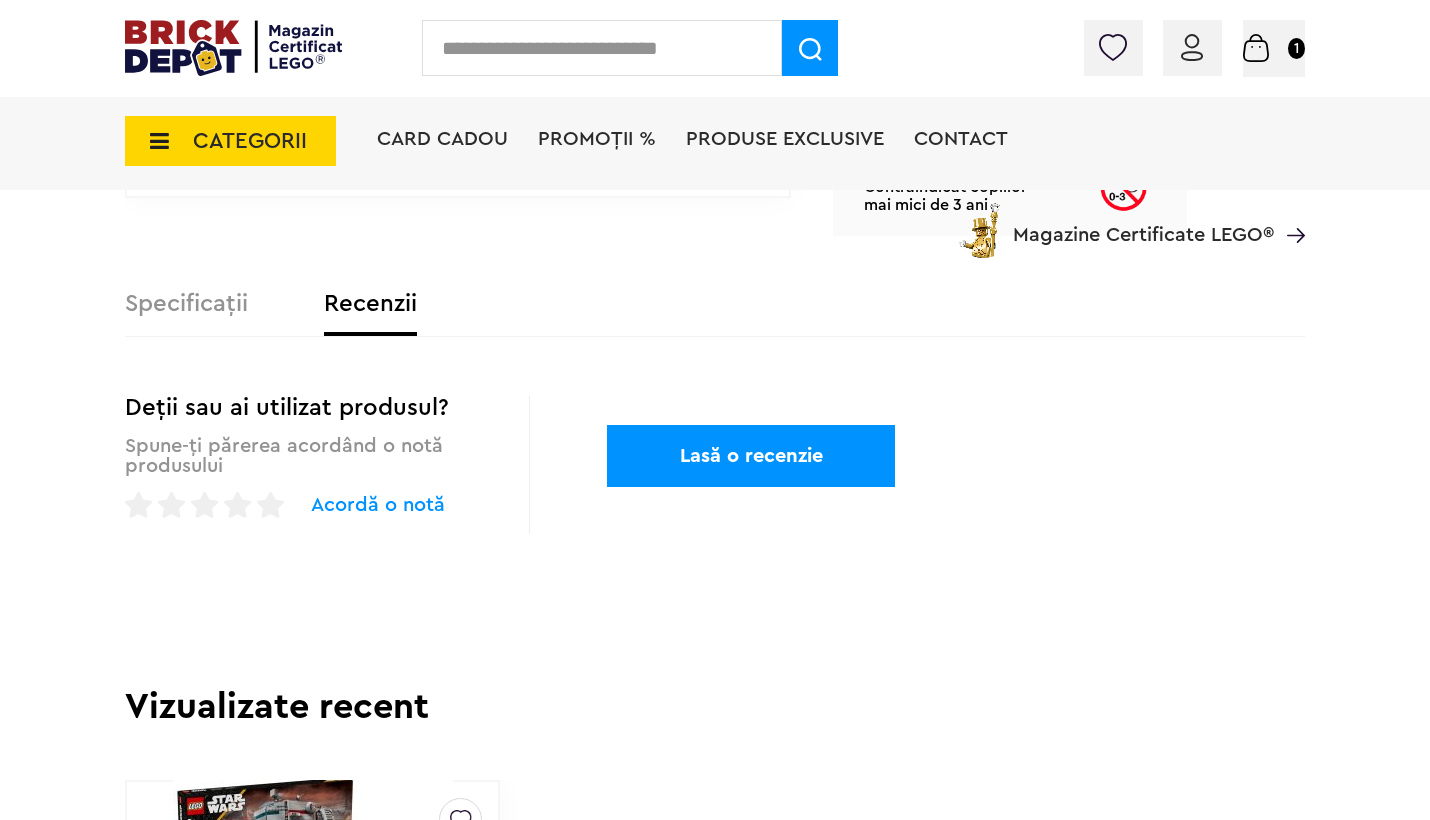 scroll, scrollTop: 1047, scrollLeft: 0, axis: vertical 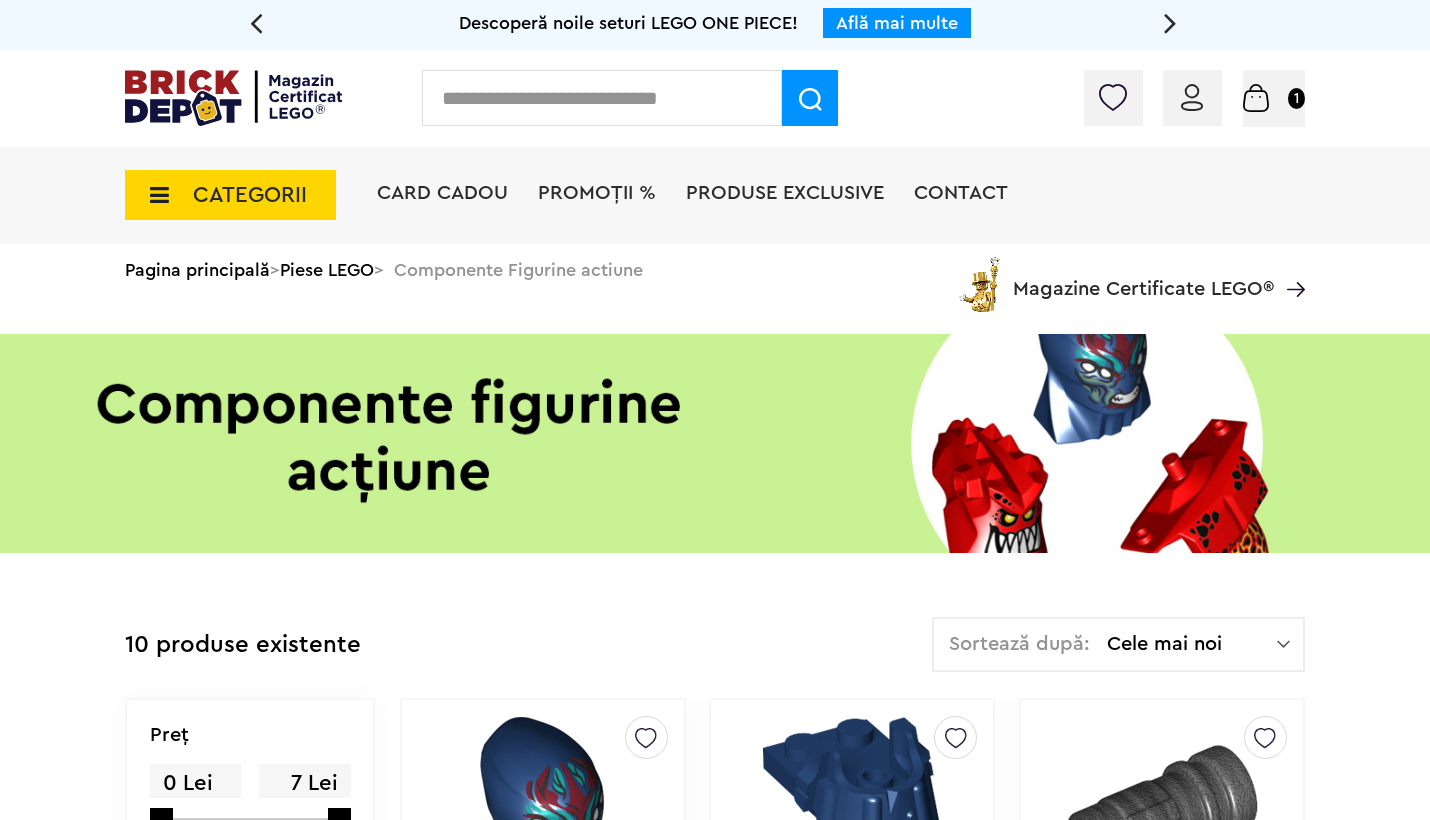click on "CATEGORII" at bounding box center [230, 195] 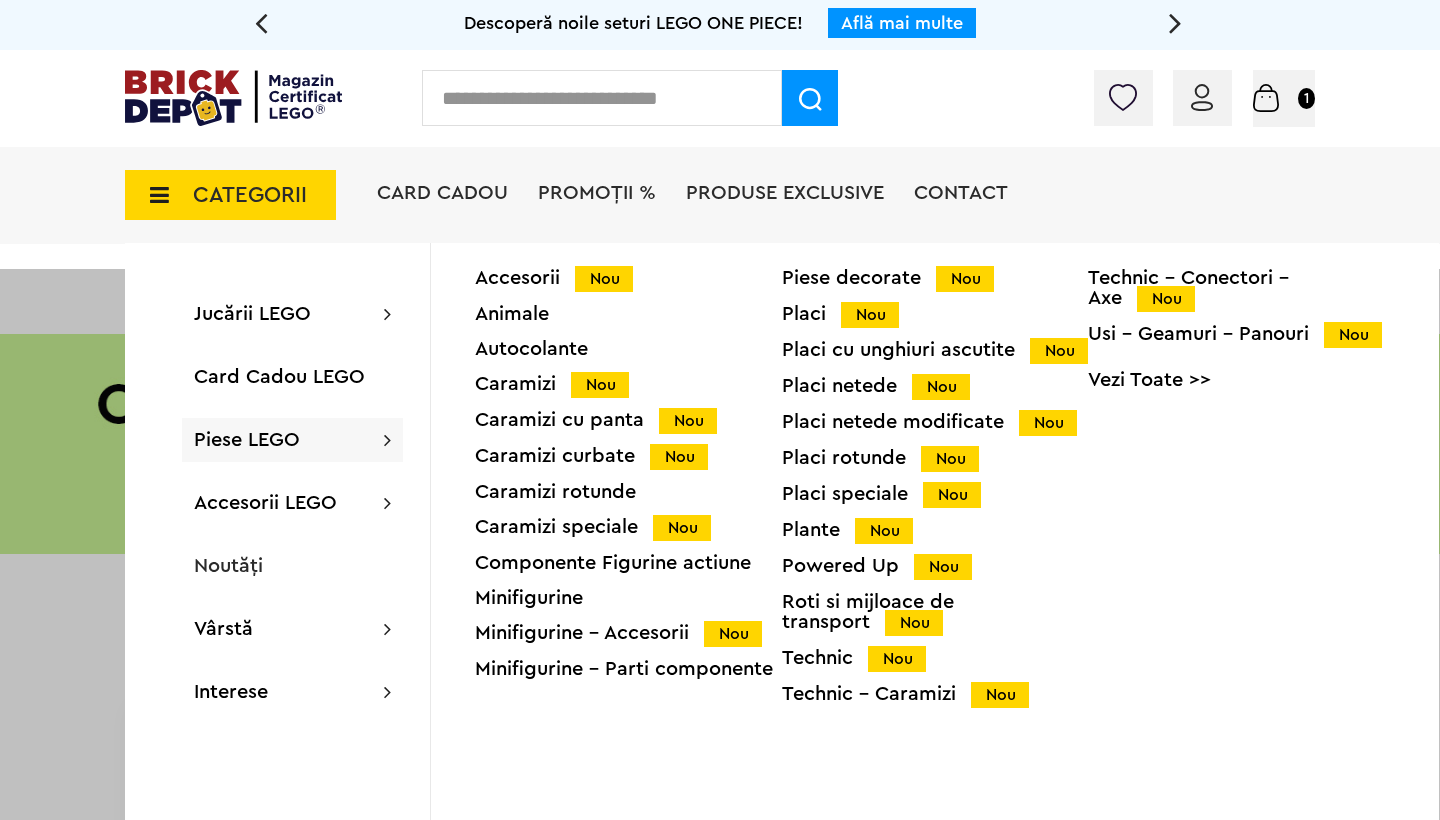click on "Animale" at bounding box center (628, 314) 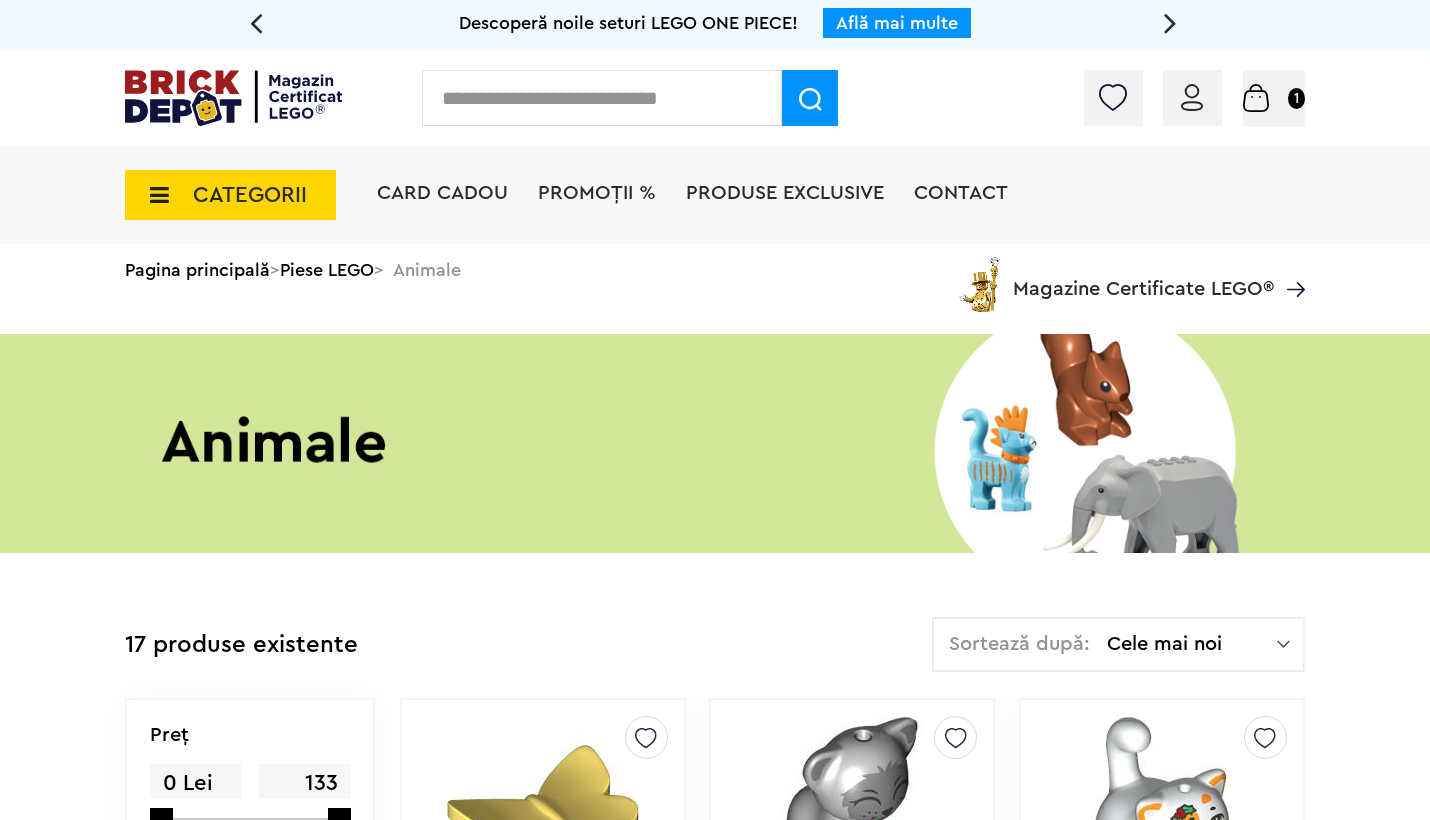 scroll, scrollTop: 165, scrollLeft: 0, axis: vertical 